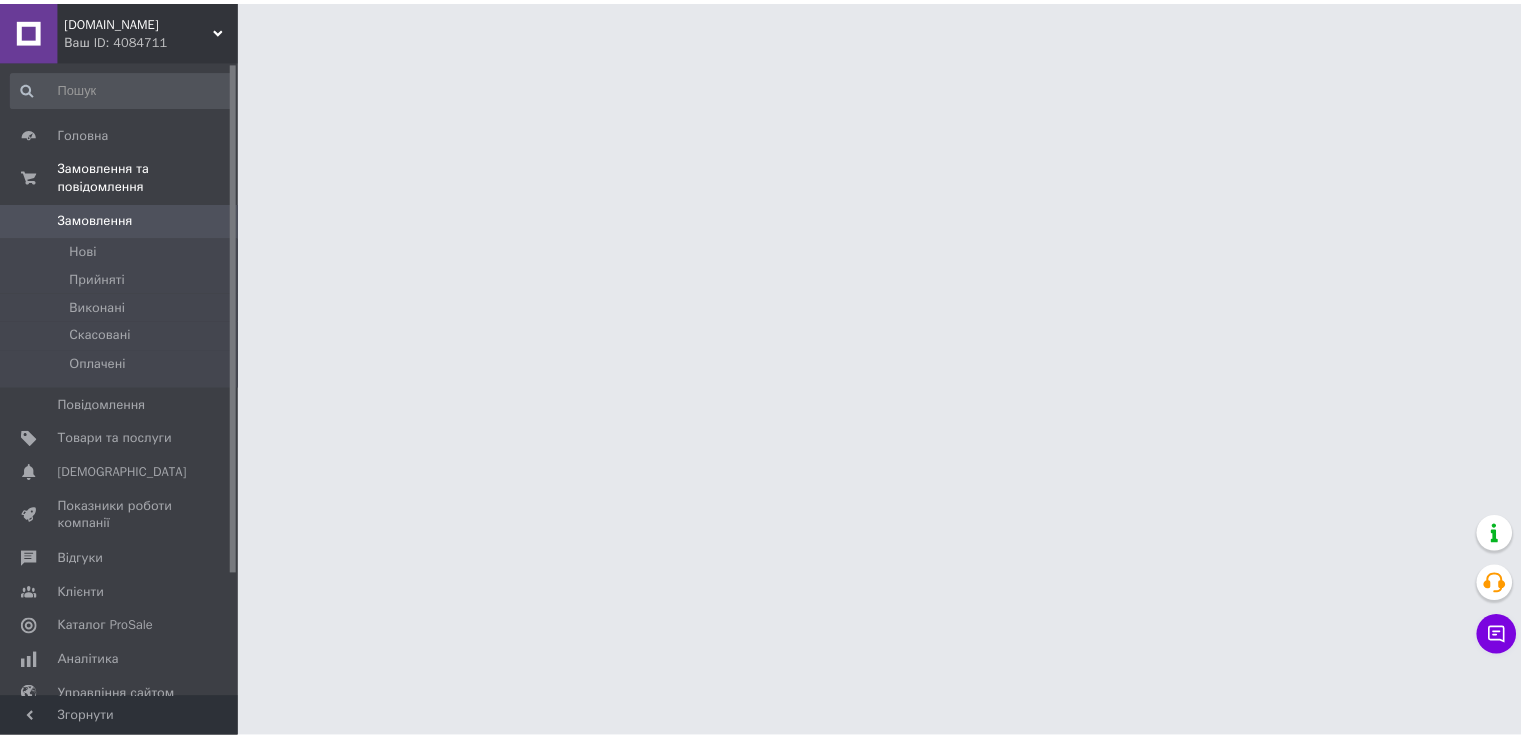 scroll, scrollTop: 0, scrollLeft: 0, axis: both 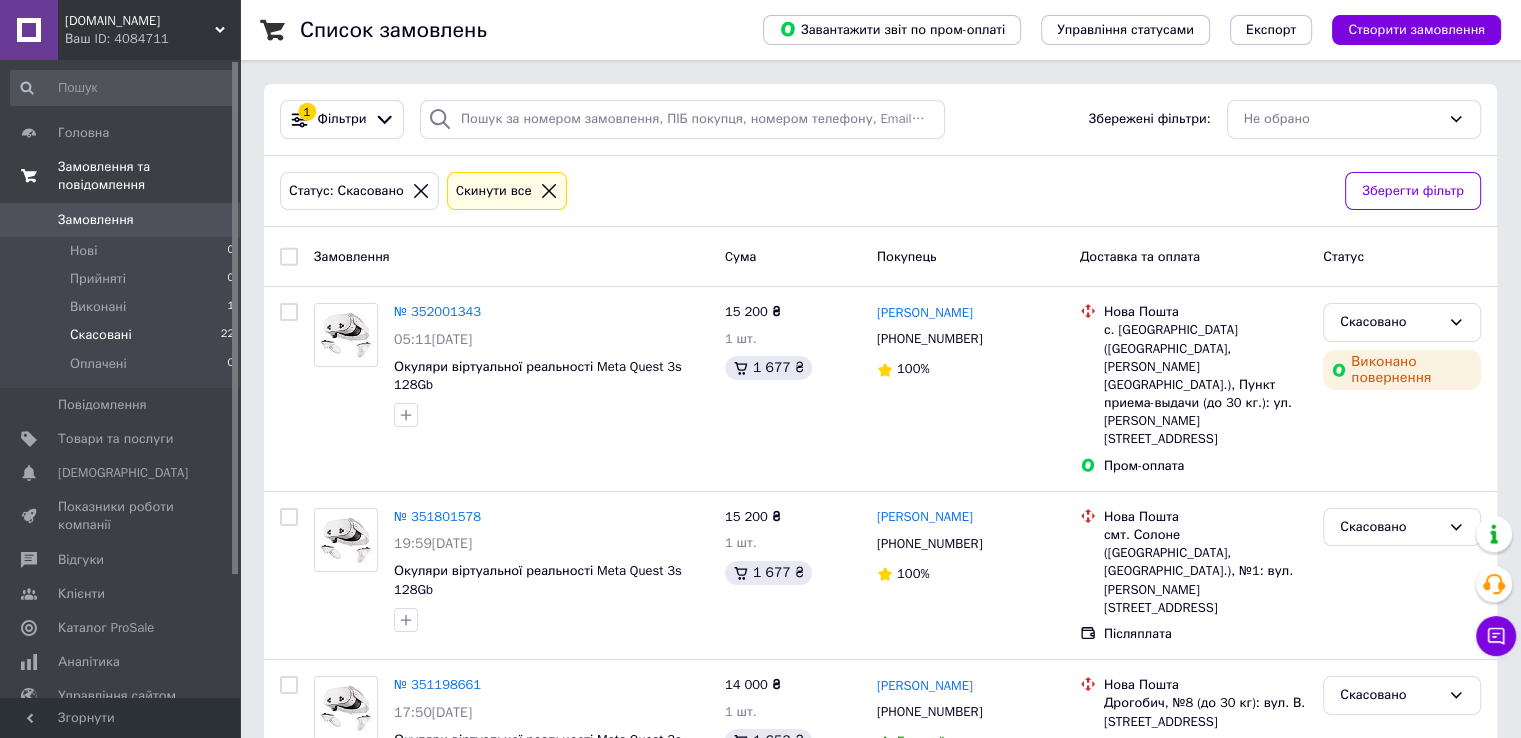 click 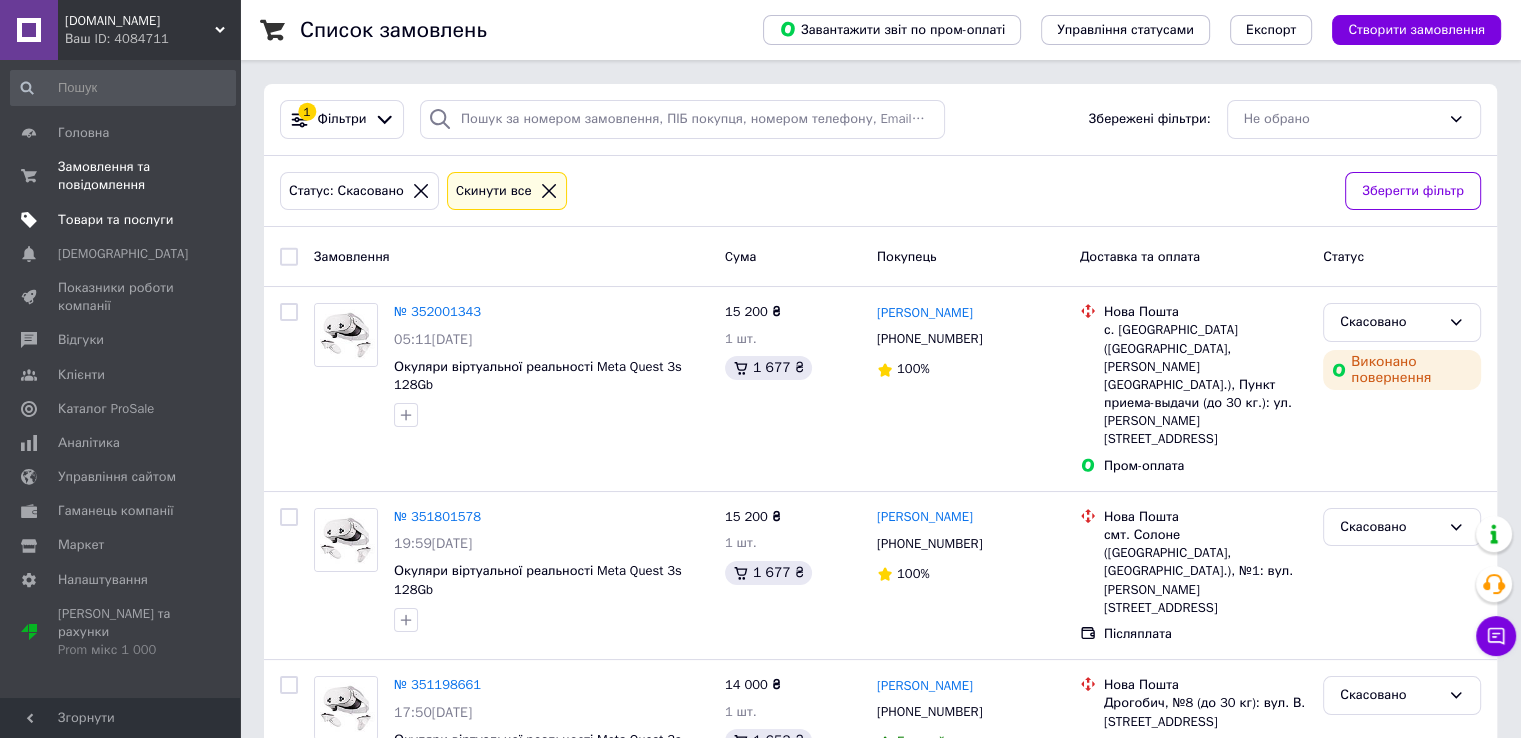 click on "Товари та послуги" at bounding box center (115, 220) 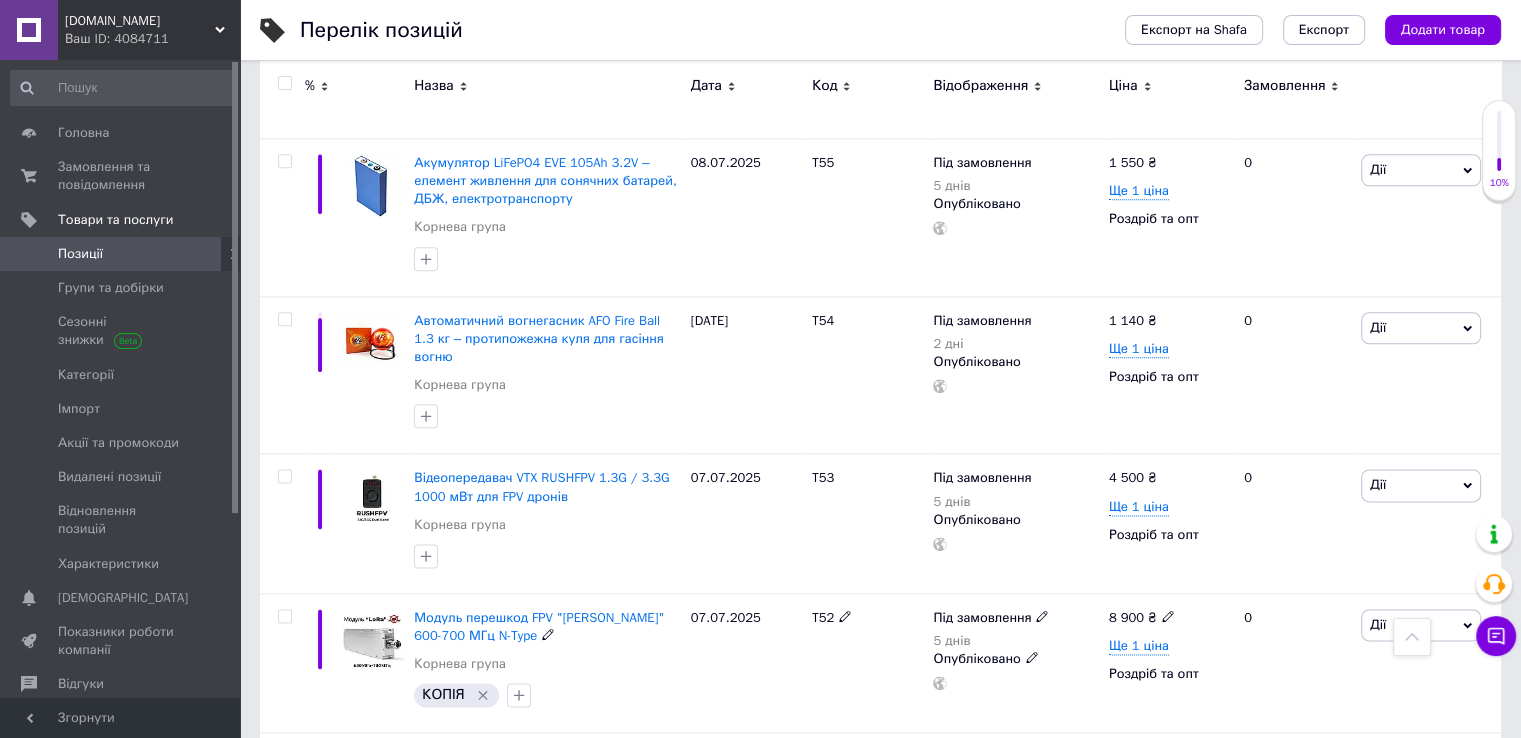 scroll, scrollTop: 2698, scrollLeft: 0, axis: vertical 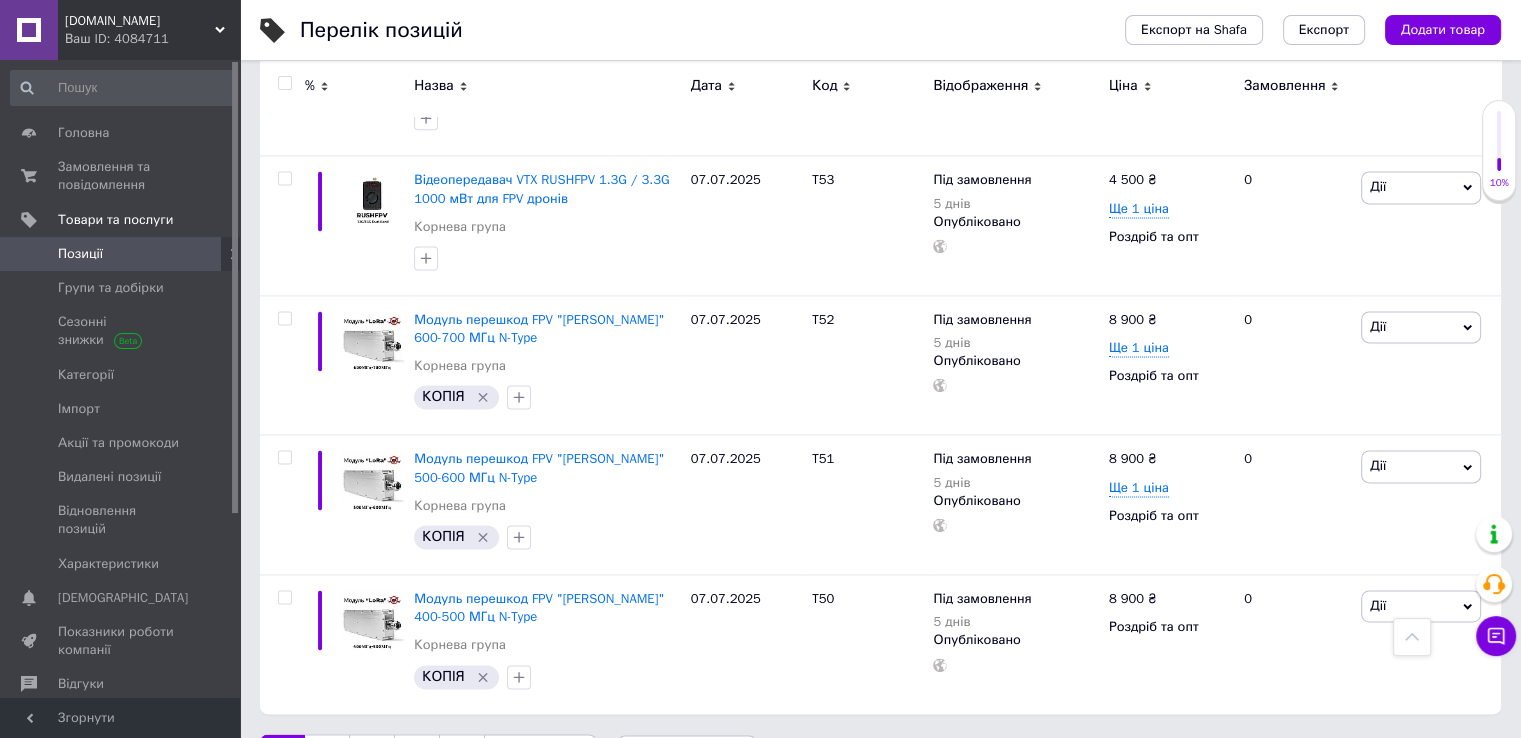 click on "2" at bounding box center [327, 755] 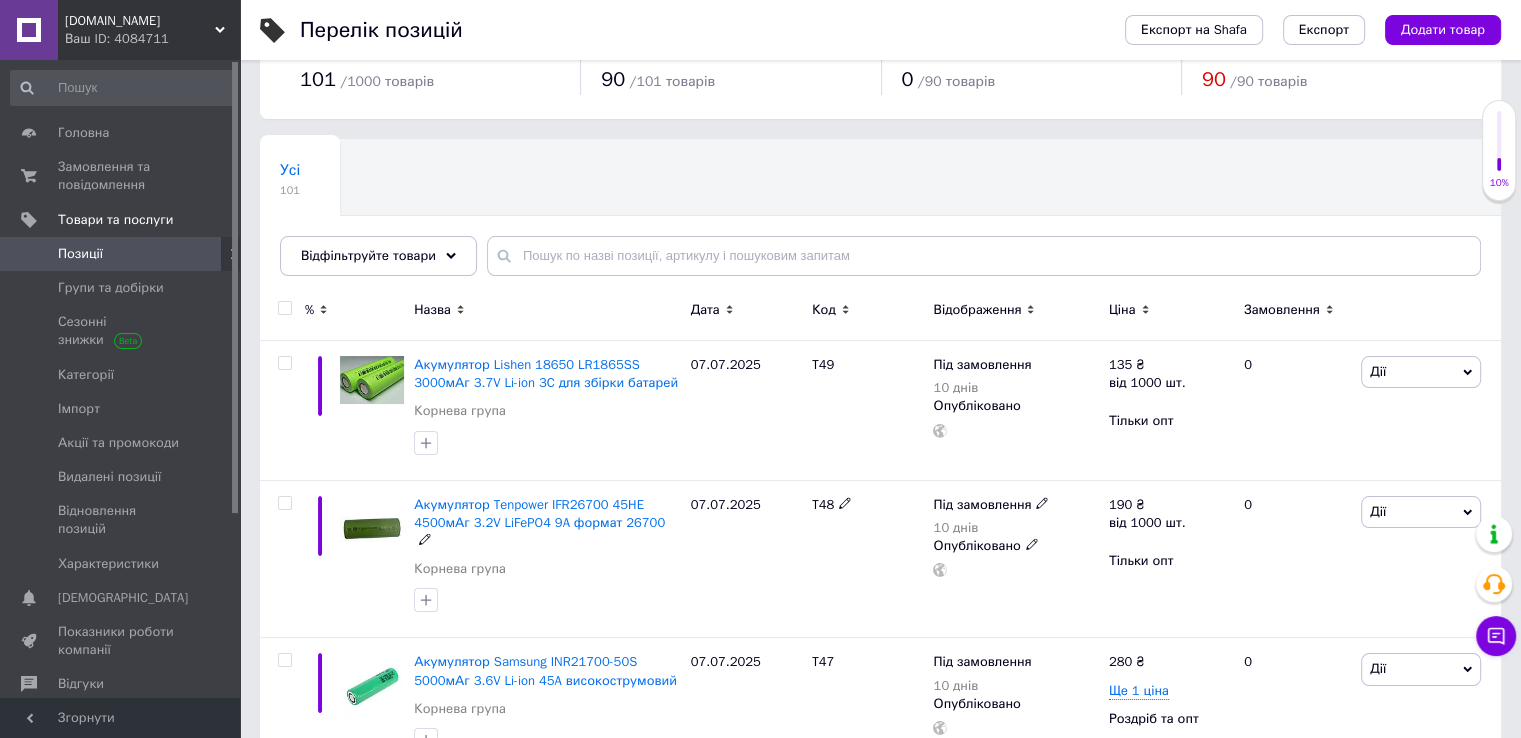 scroll, scrollTop: 0, scrollLeft: 0, axis: both 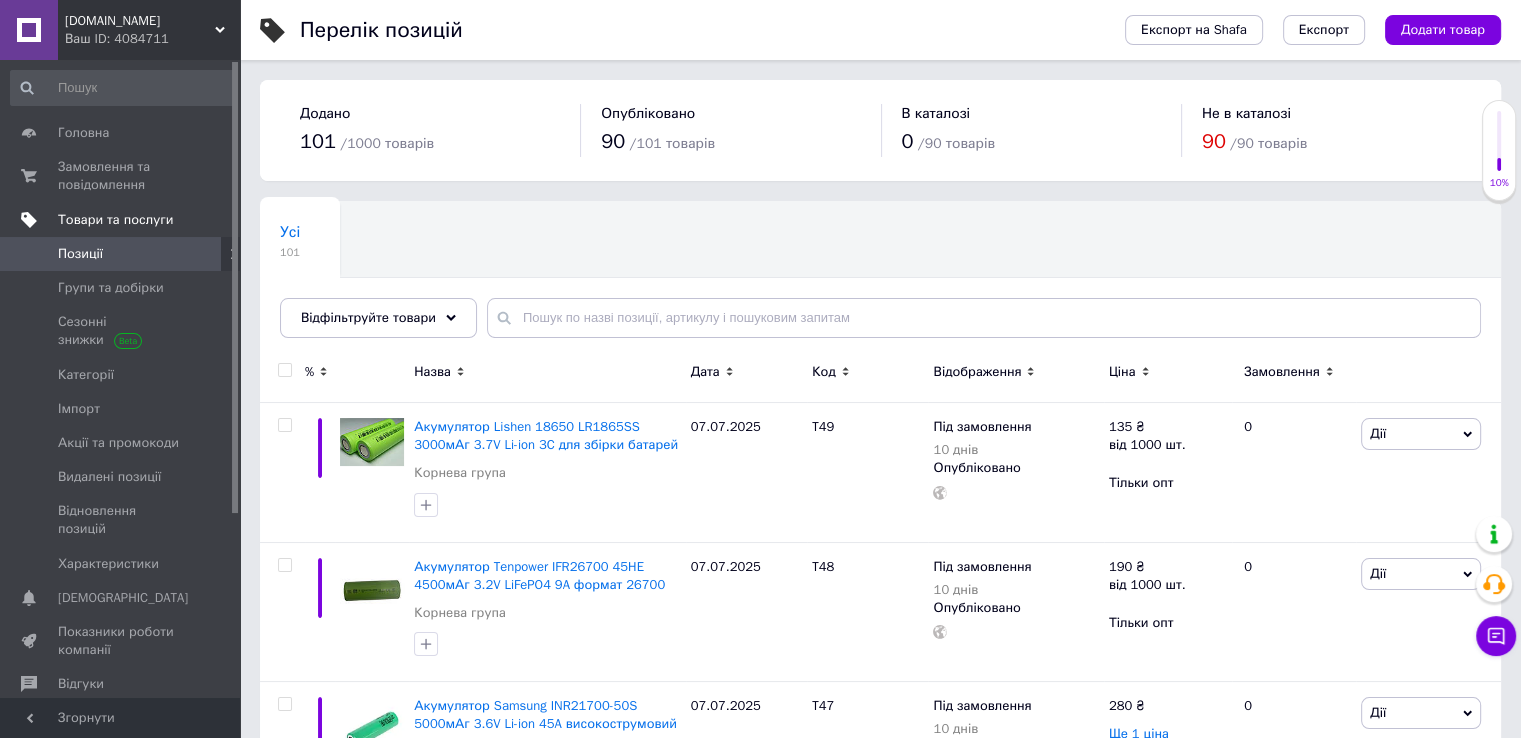click on "Товари та послуги" at bounding box center (115, 220) 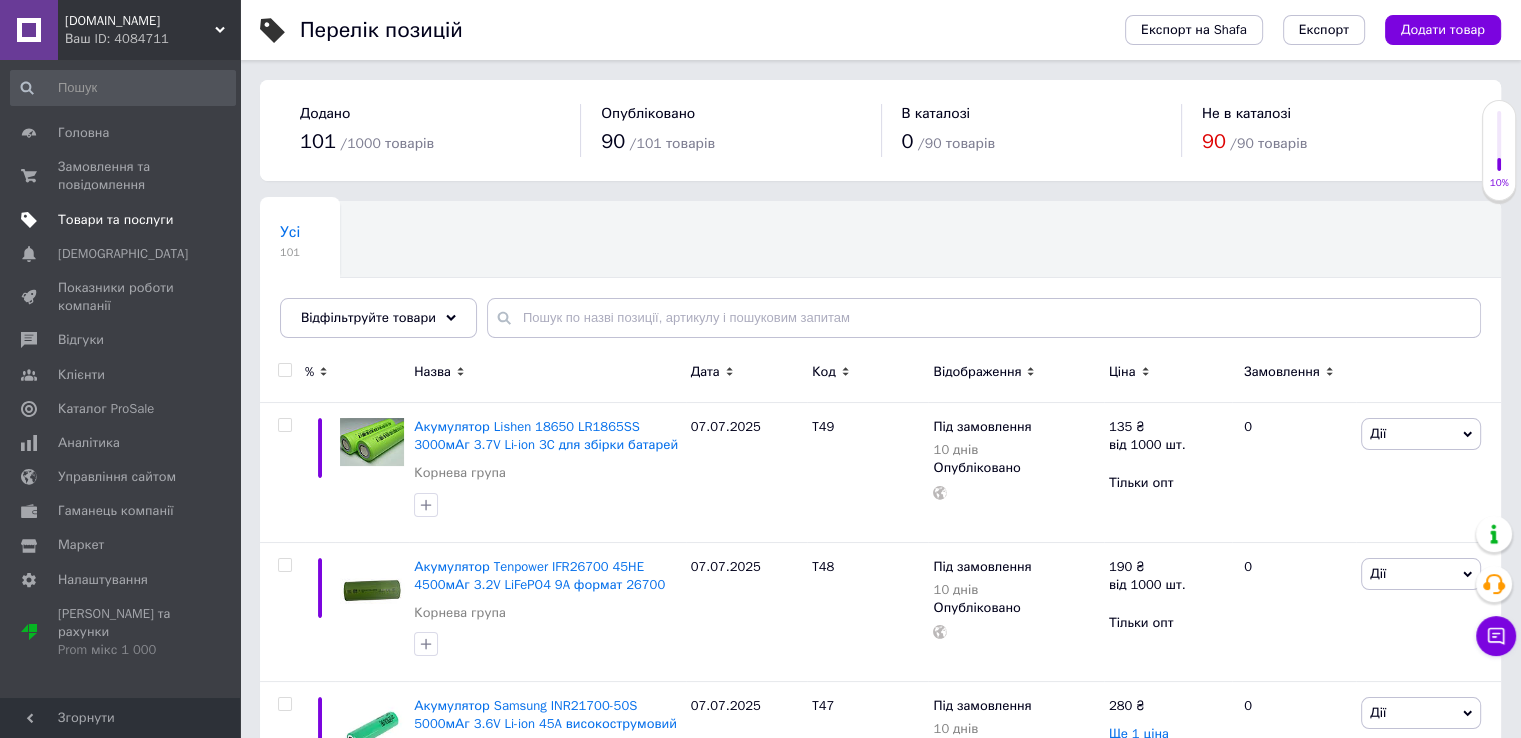 click 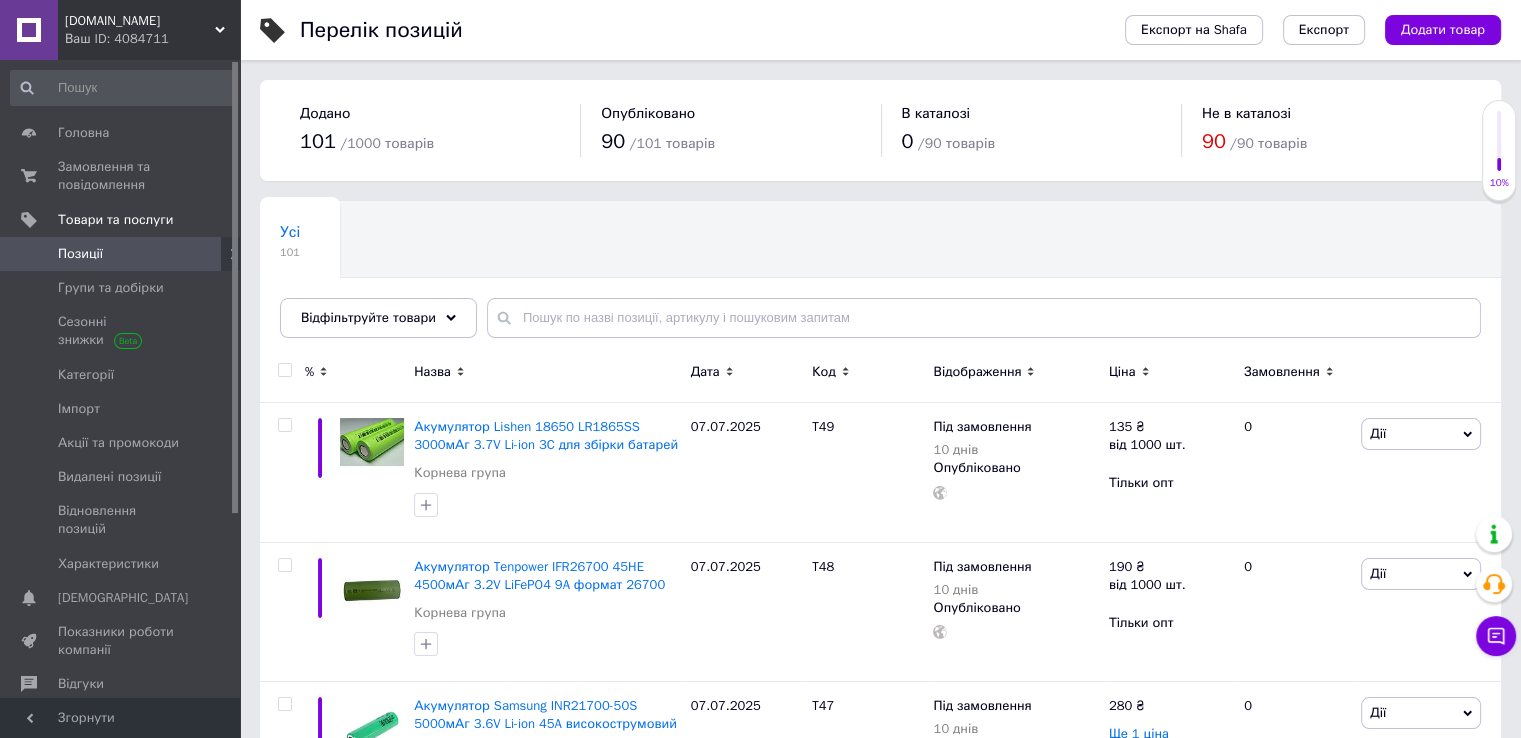 click on "Позиції" at bounding box center [121, 254] 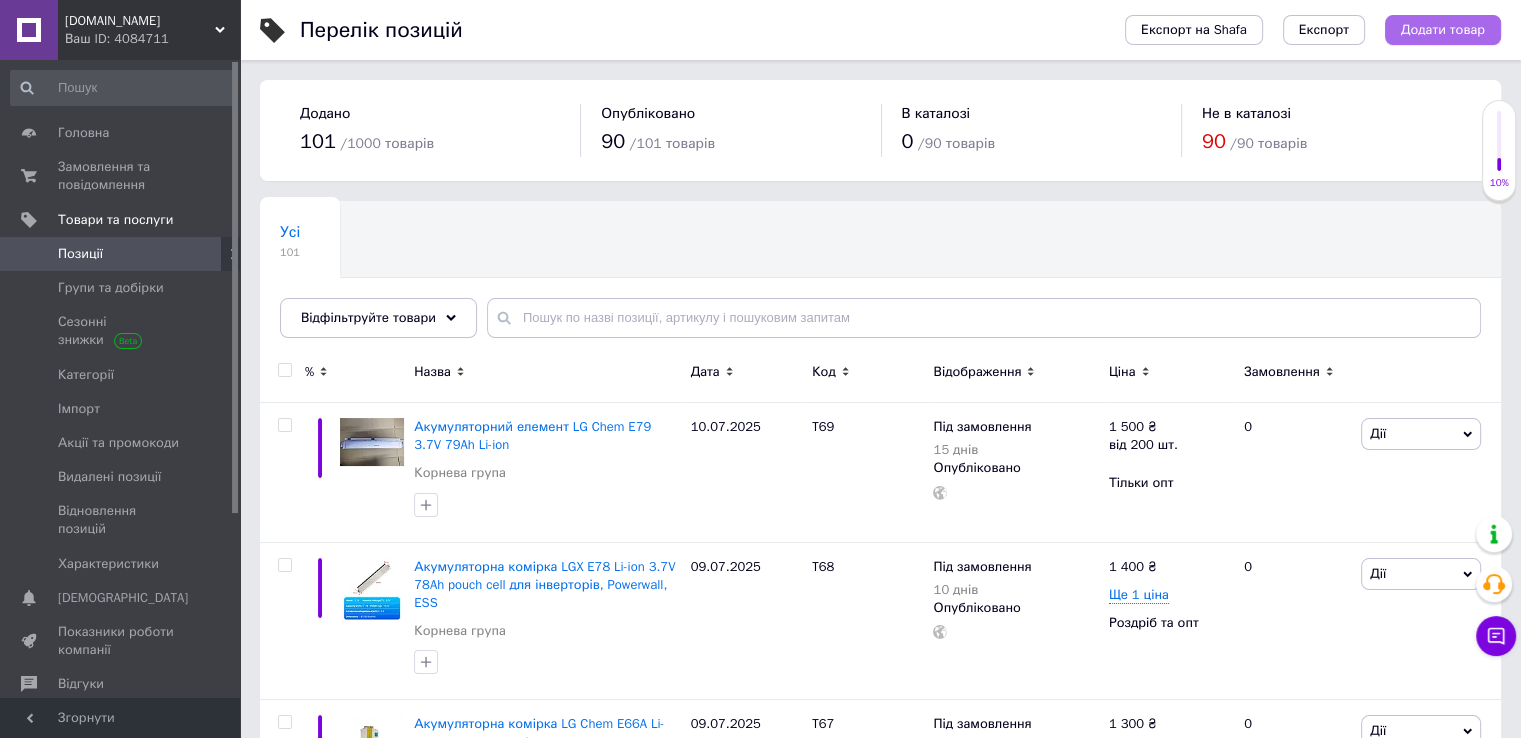 click on "Додати товар" at bounding box center (1443, 30) 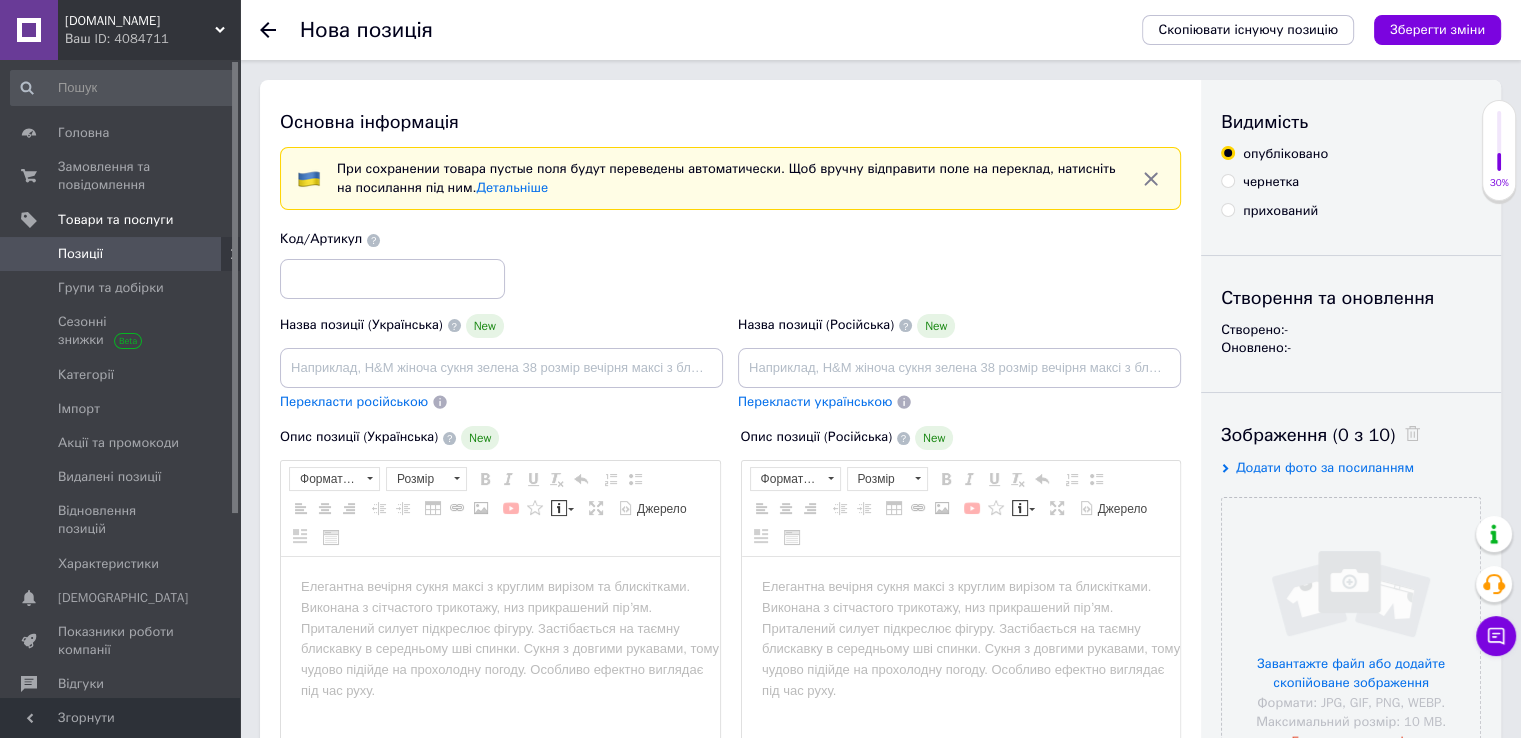scroll, scrollTop: 0, scrollLeft: 0, axis: both 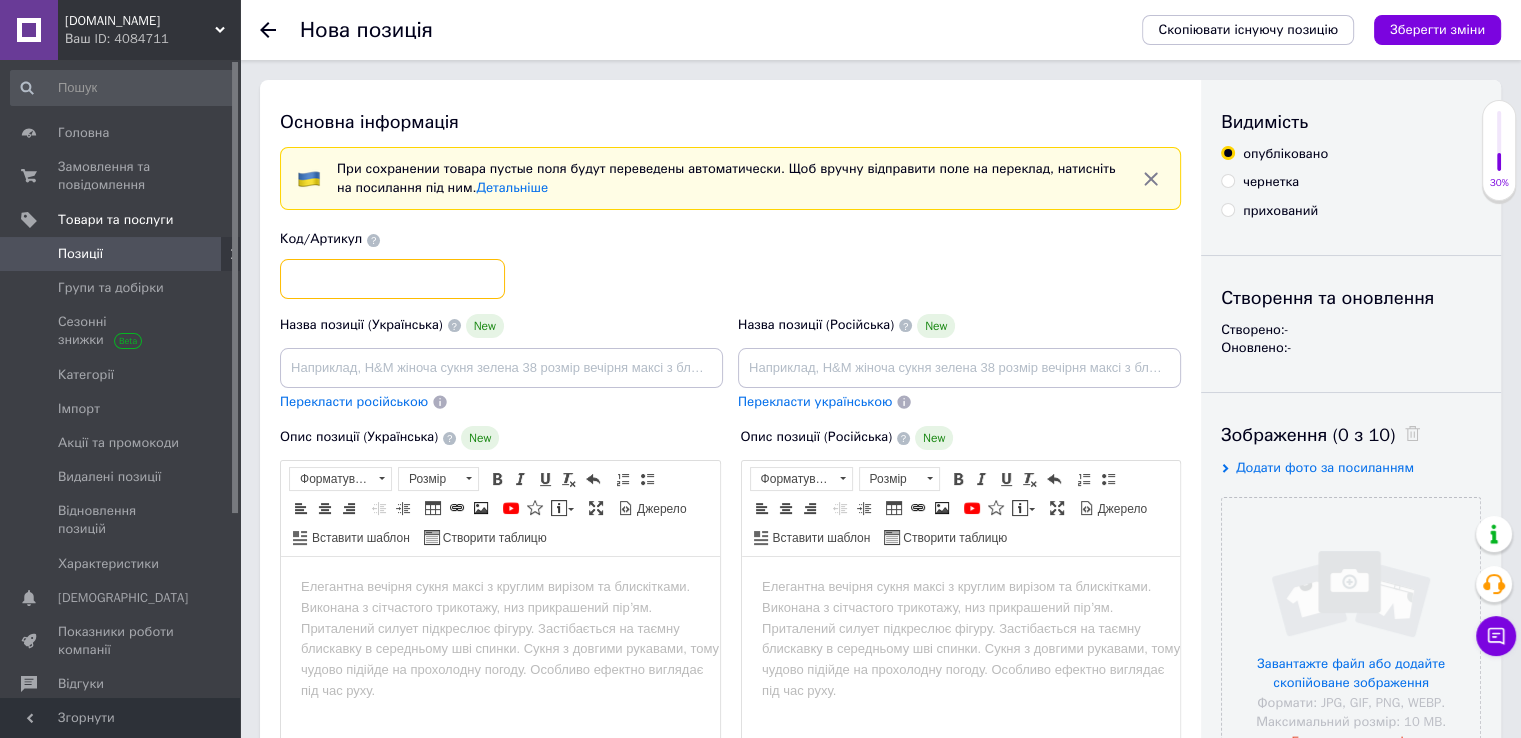 click at bounding box center (392, 279) 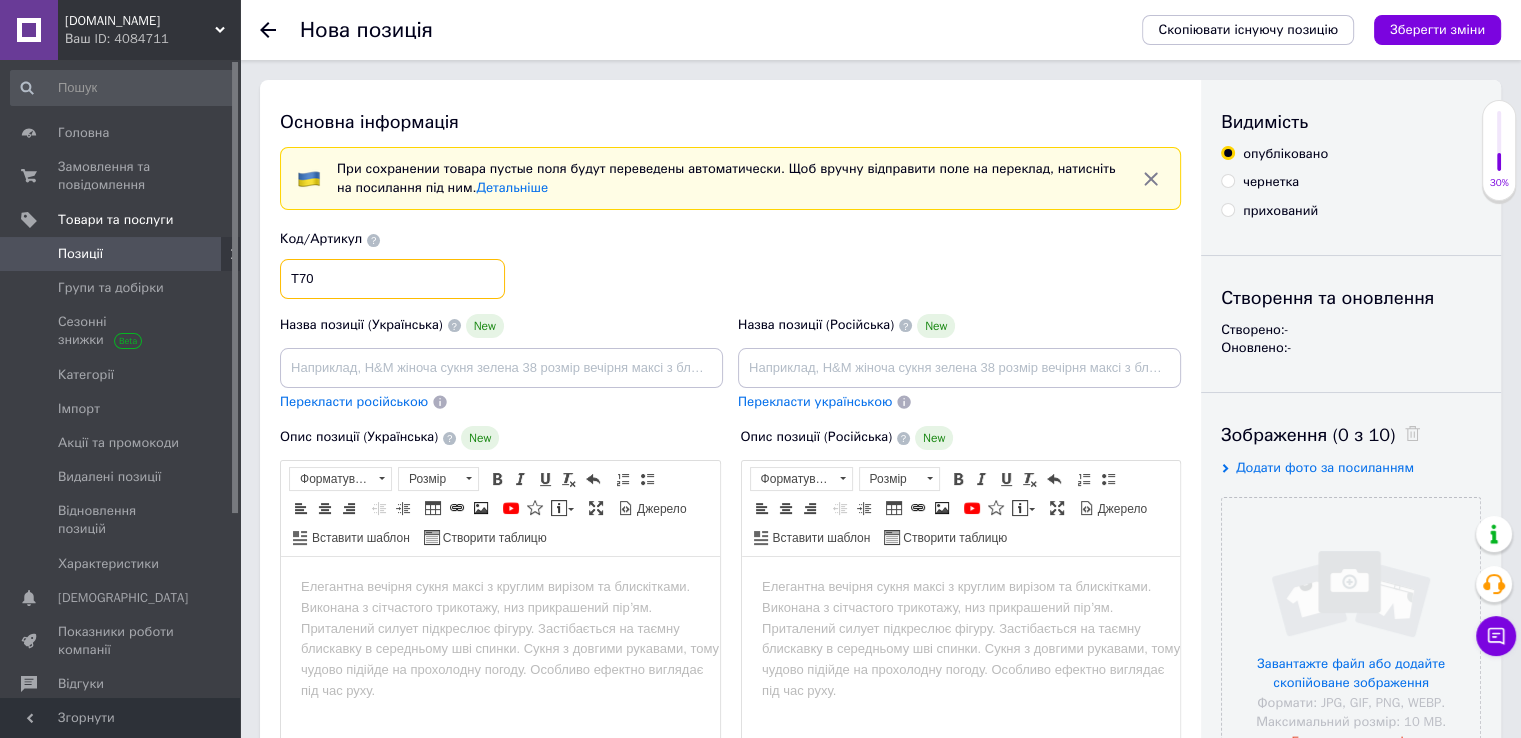 type on "T70" 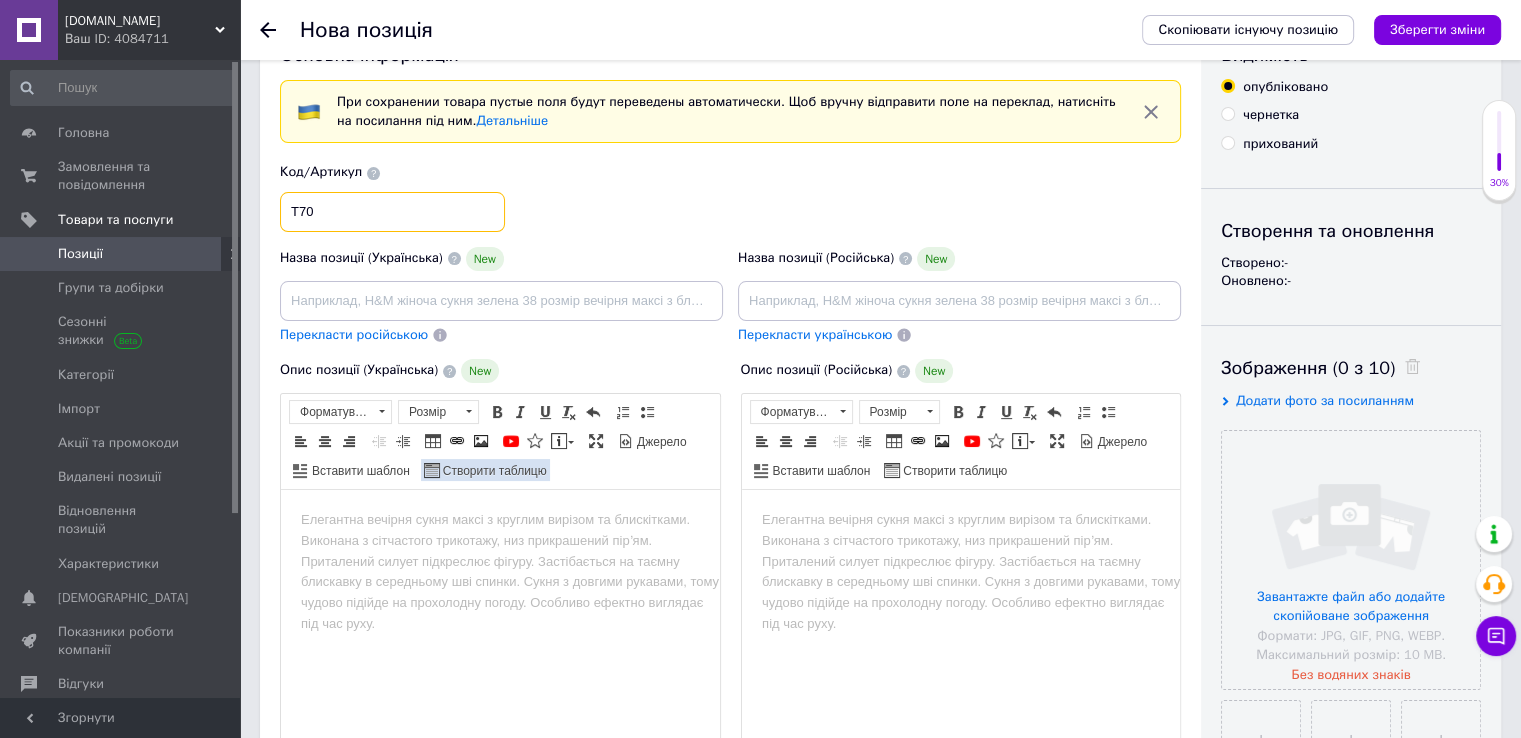 scroll, scrollTop: 100, scrollLeft: 0, axis: vertical 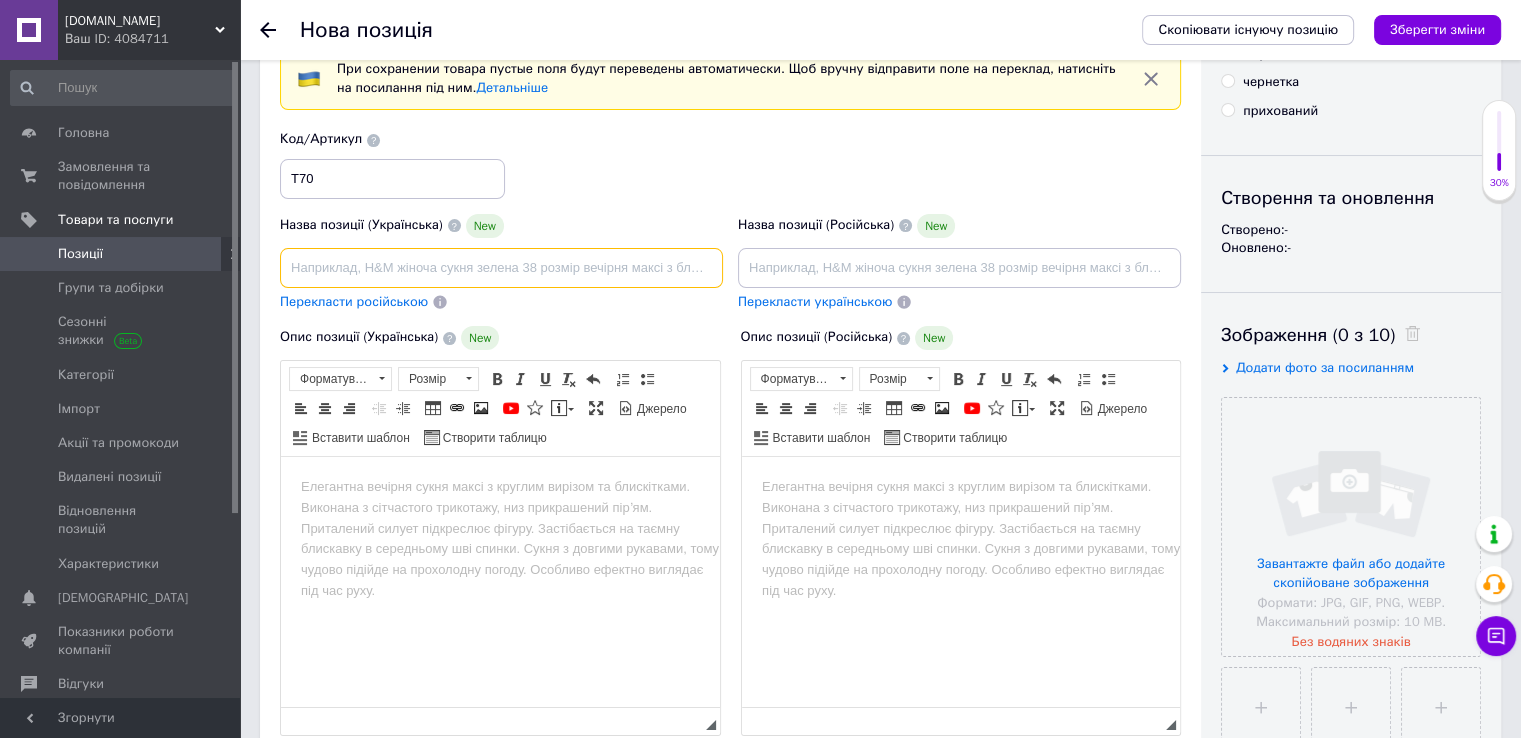 click at bounding box center [501, 268] 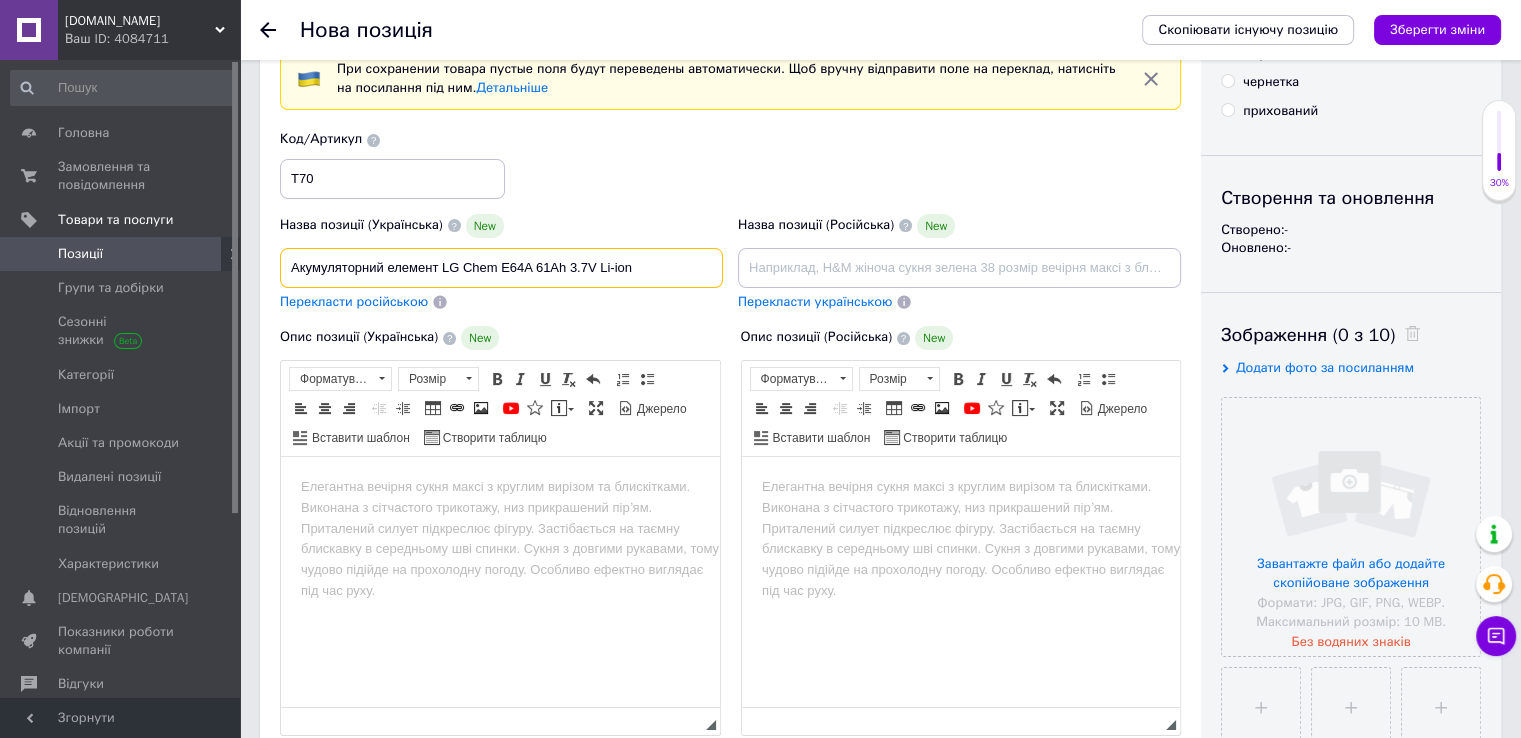 type on "Акумуляторний елемент LG Chem E64A 61Ah 3.7V Li-ion" 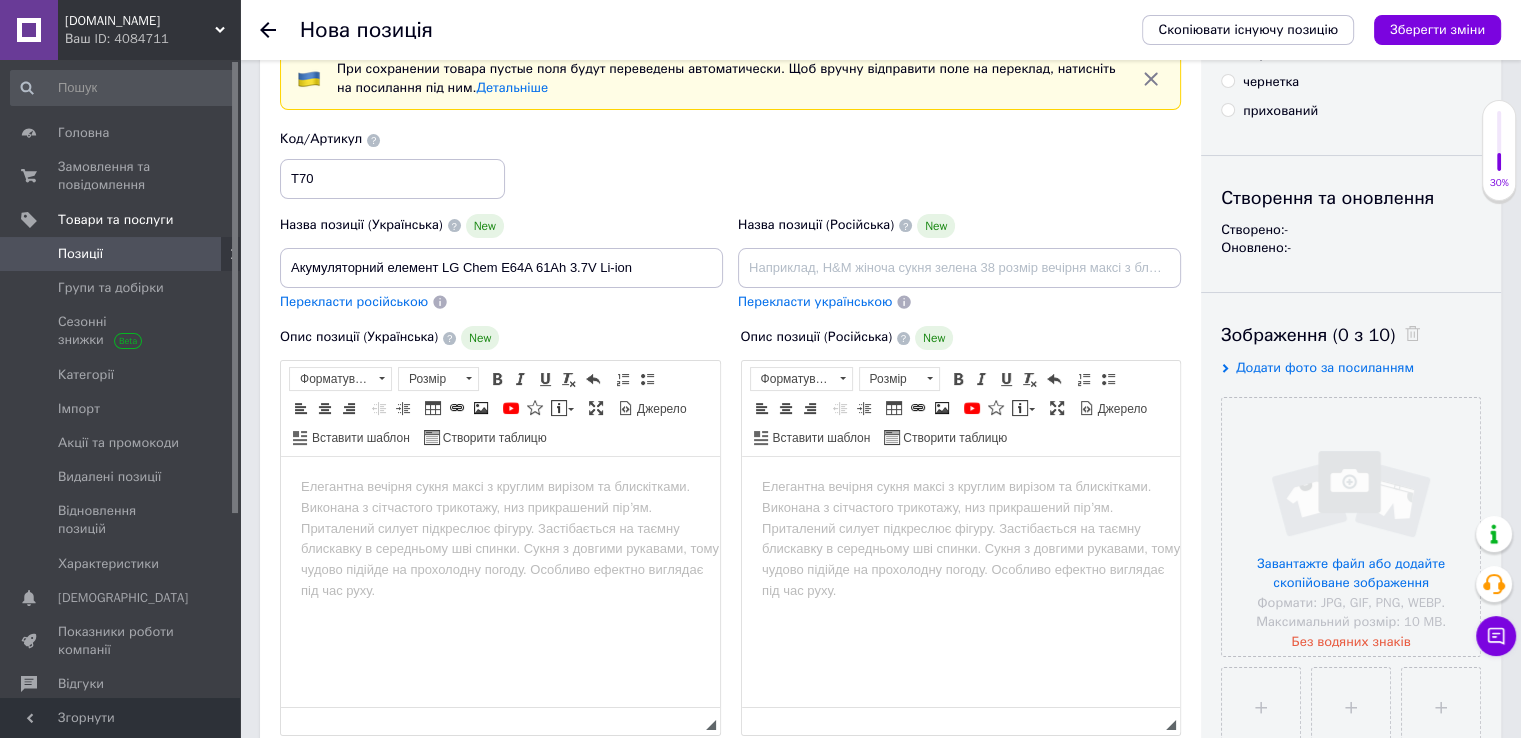 click on "Перекласти російською" at bounding box center (354, 301) 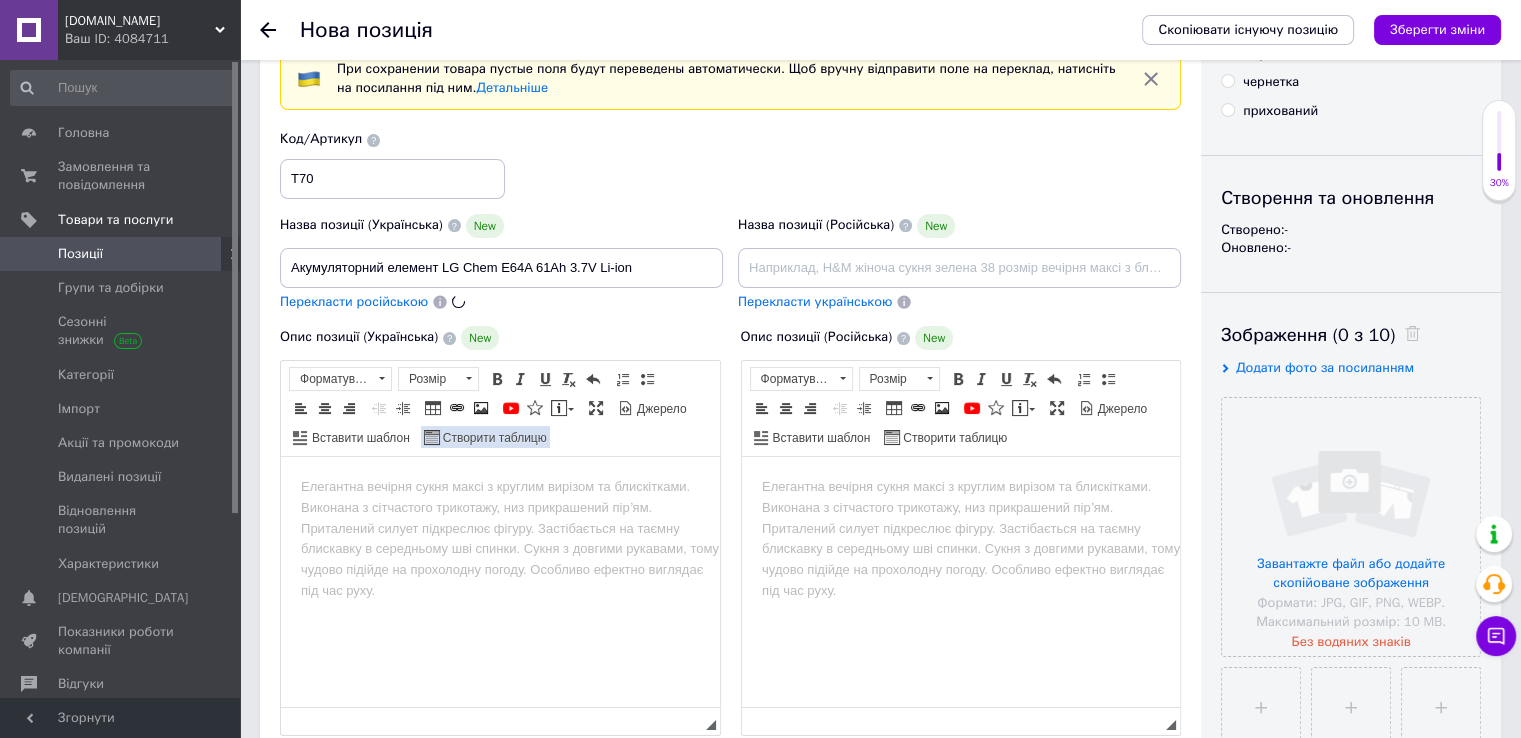 type on "Аккумуляторный элемент LG Chem E64A 61Ah 3.7V Li-ion" 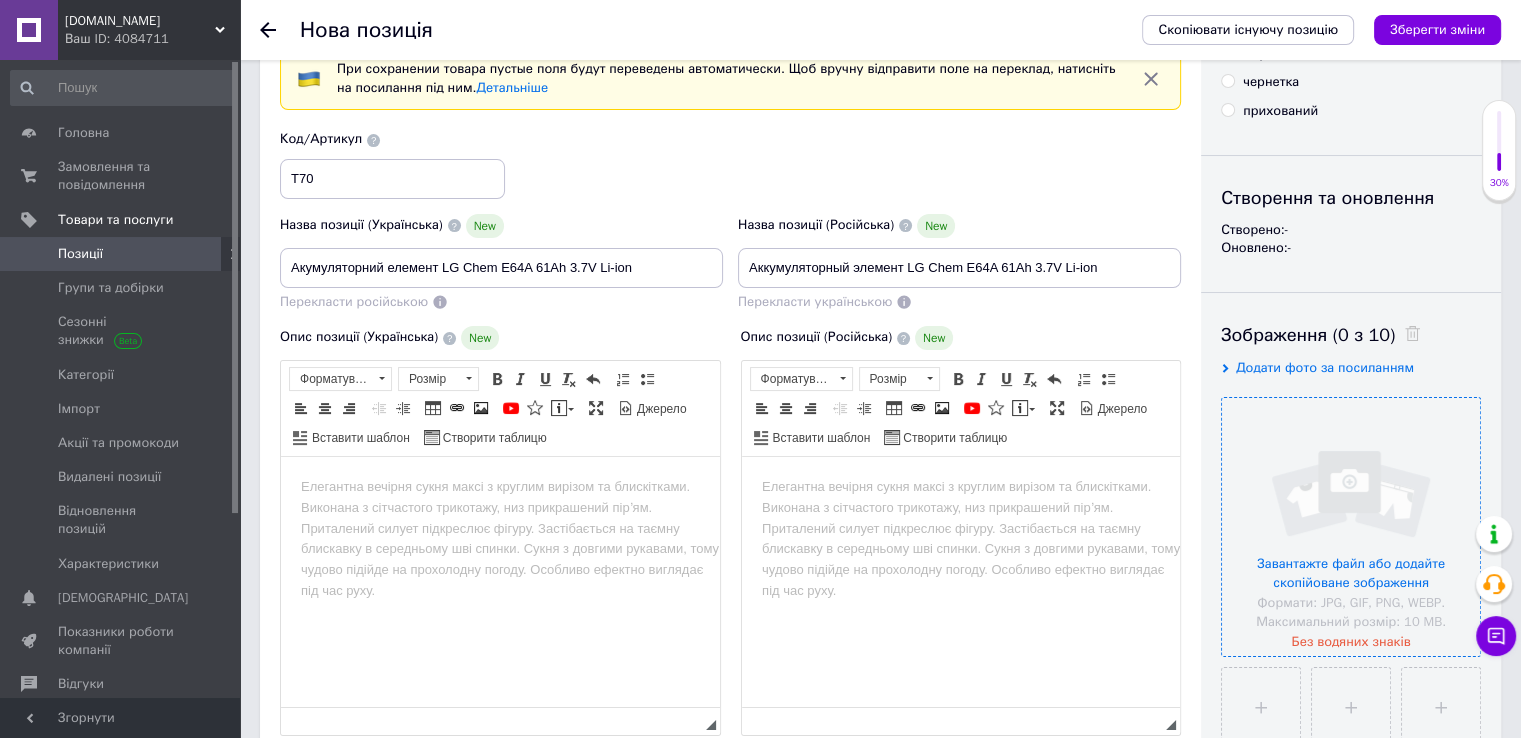 click at bounding box center [1351, 527] 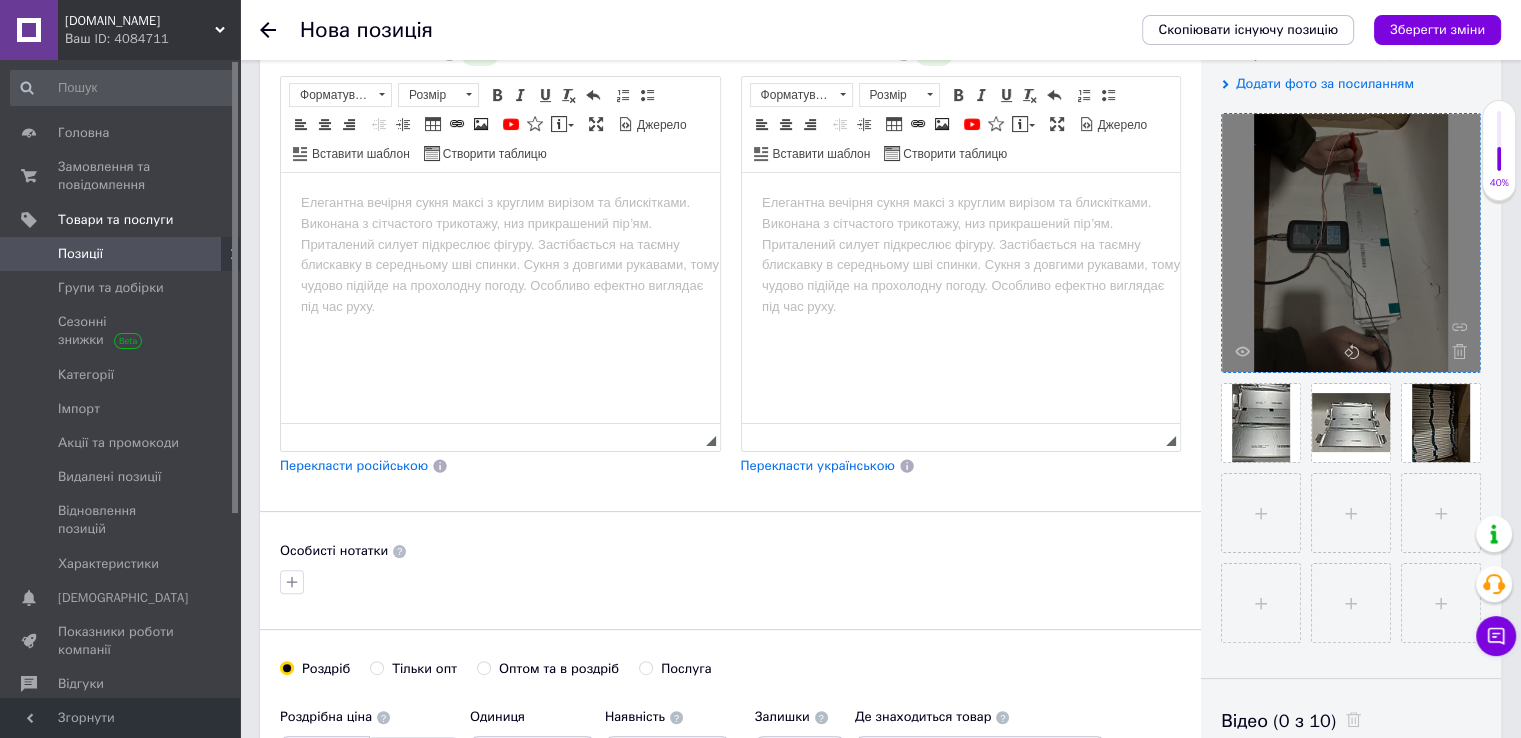 scroll, scrollTop: 400, scrollLeft: 0, axis: vertical 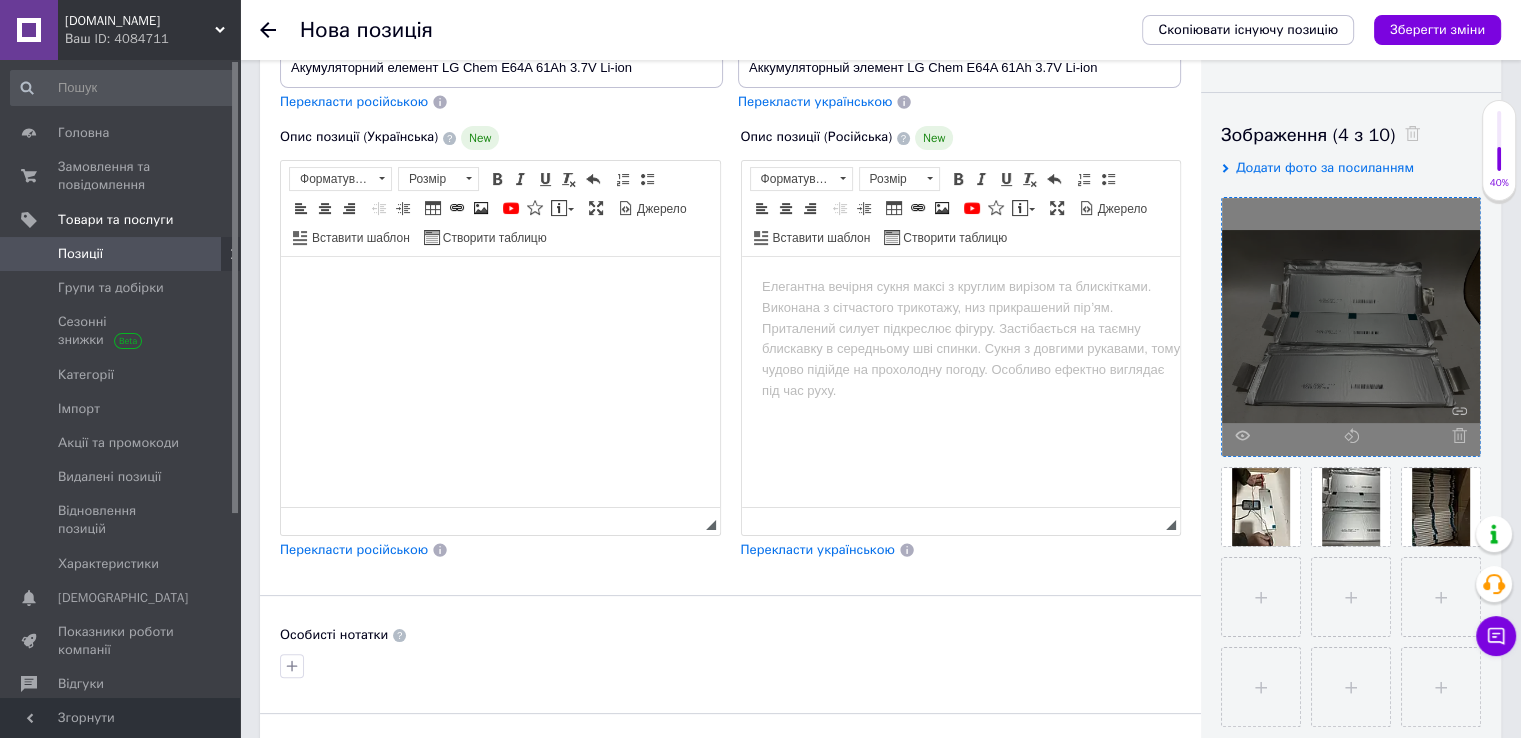 click at bounding box center (500, 287) 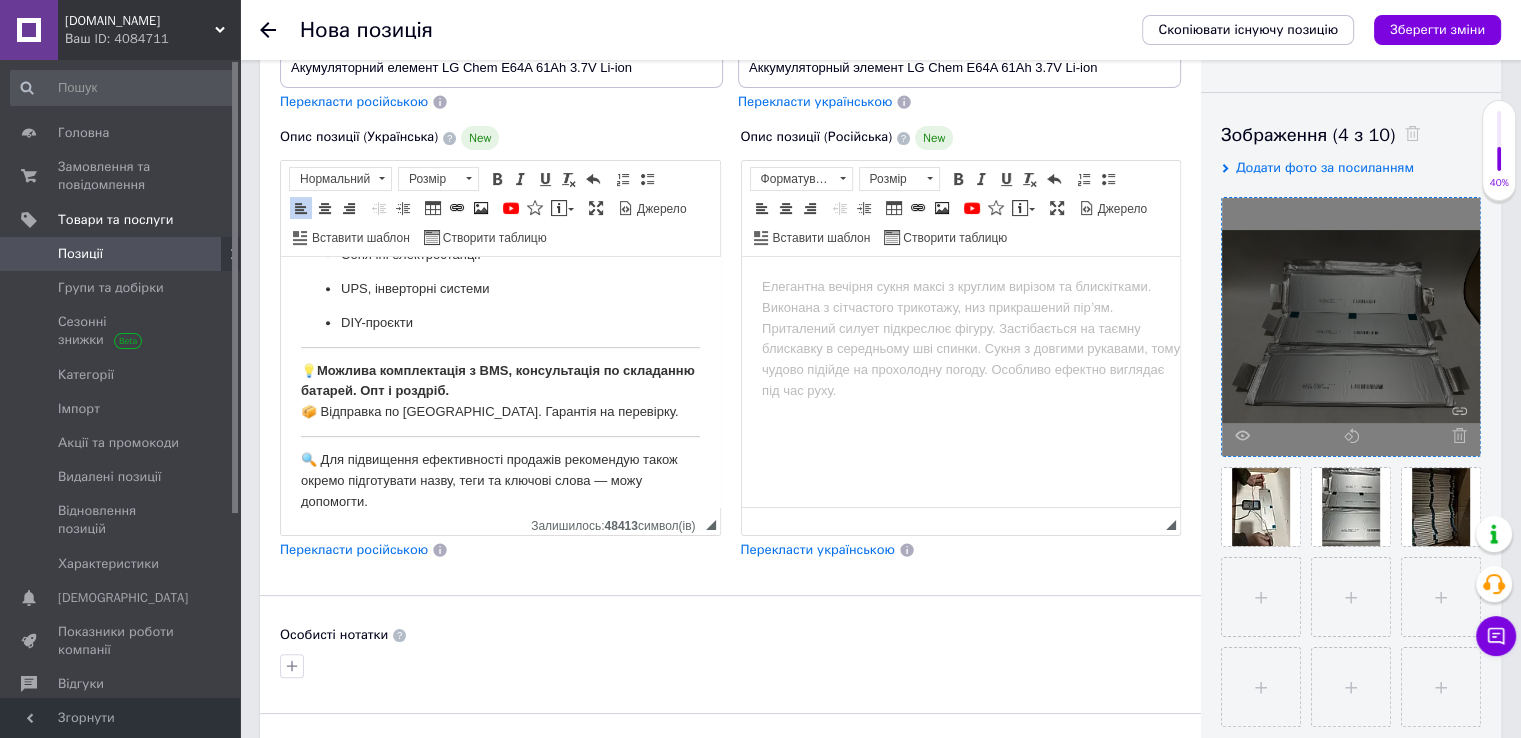 scroll, scrollTop: 1101, scrollLeft: 0, axis: vertical 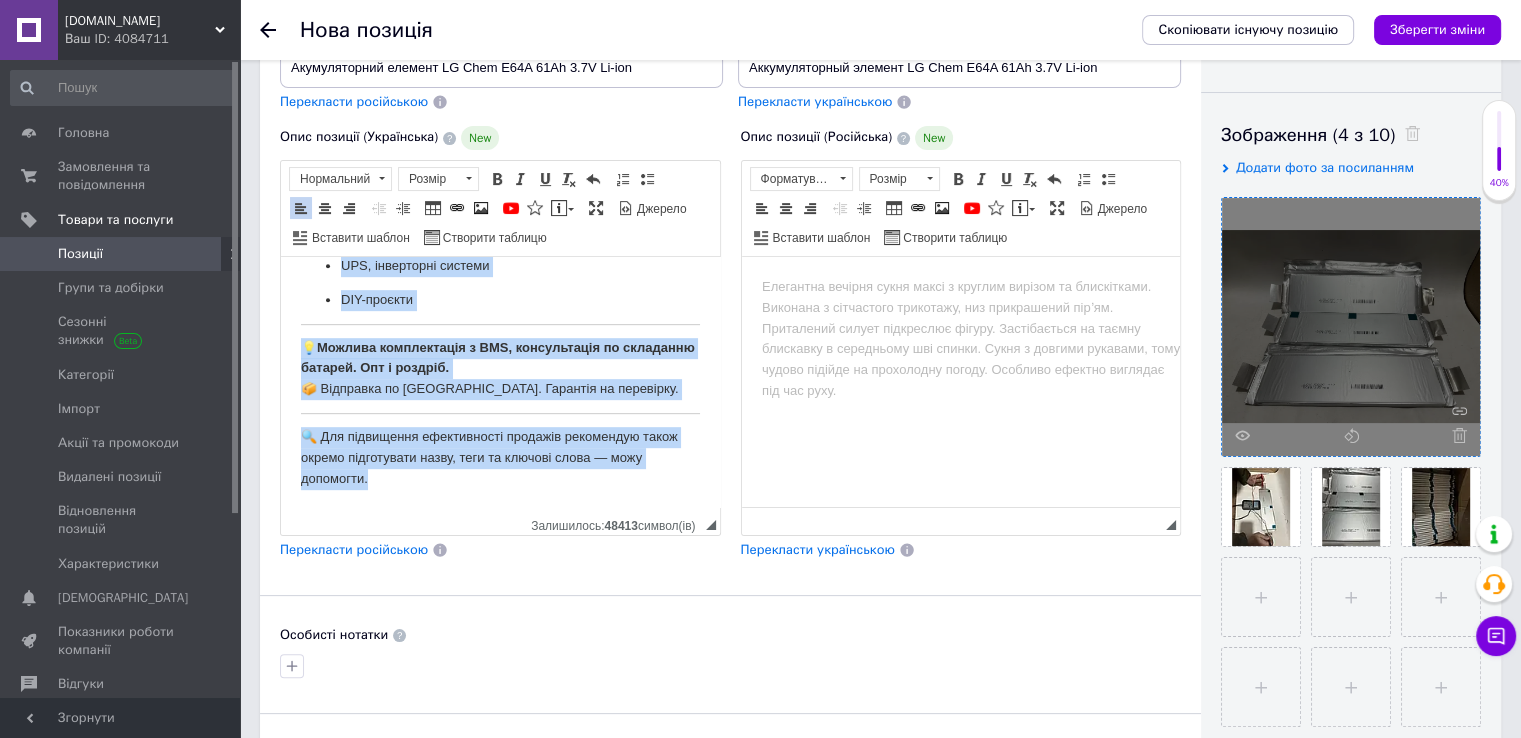 drag, startPoint x: 401, startPoint y: 479, endPoint x: 293, endPoint y: 318, distance: 193.86852 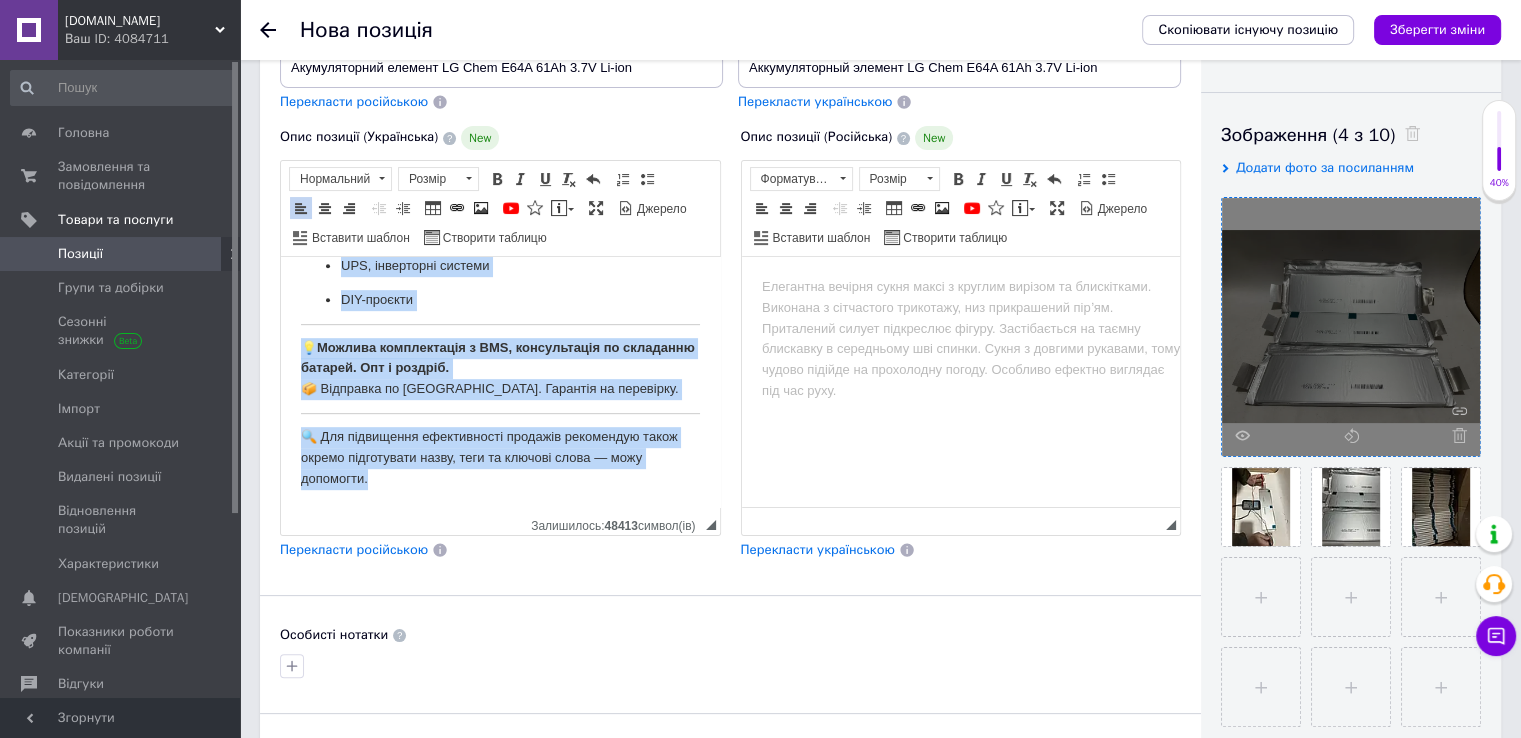 click on "Ось SEO-оптимізований і професійний  опис для [DOMAIN_NAME]  товару  Акумуляторний елемент LG Chem E64A 61Ah 3.7V Li-ion : 🔋  Акумуляторний елемент LG Chem E64A 61Ah 3.7V Li-ion – надійна енергія для вашого проєкту LG Chem E64A  – це високоякісний літій-іонний акумуляторний елемент, розроблений для забезпечення стабільної потужності в електротранспорті, системах резервного живлення, сонячних установках та інших енергетичних рішеннях. ⚙️  Технічні характеристики: Модель:  LG Chem E64A Тип елементу:  Li-ion (літій-іонний) Номінальна напруга:  3.7 В Ємність:  61 Ah Енергетична щільність:  ≈ 226 Вт·год Стан: ✅" at bounding box center (500, -168) 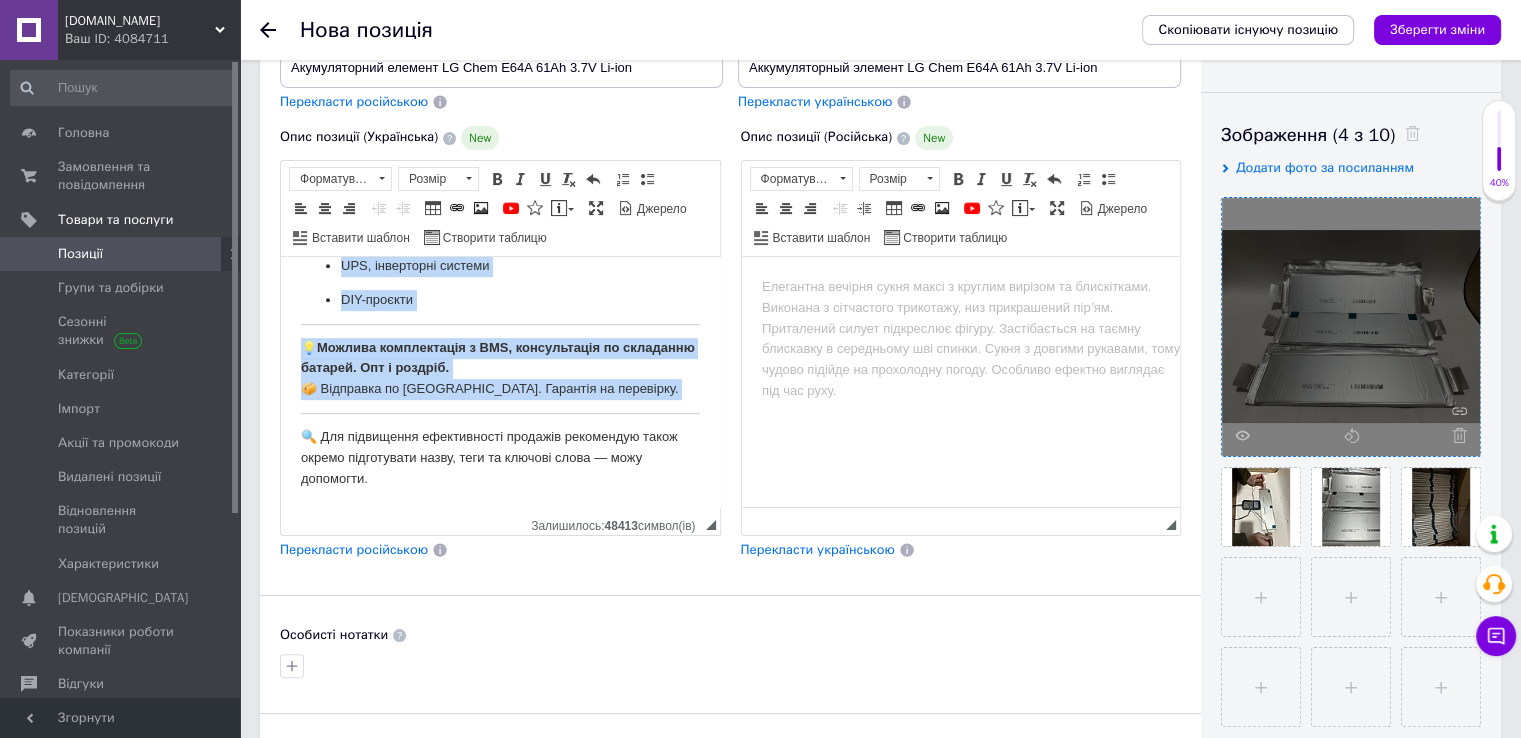 type 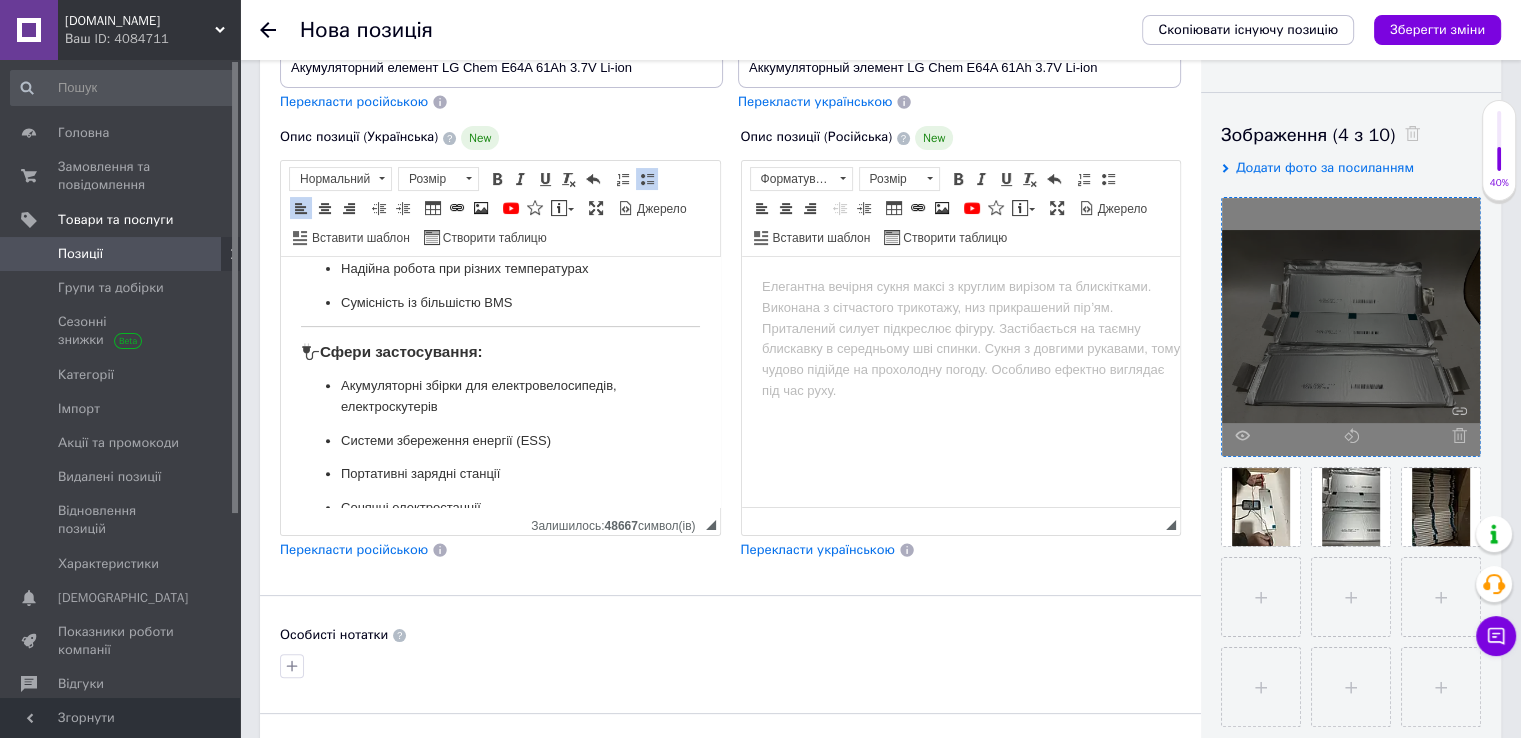 scroll, scrollTop: 723, scrollLeft: 0, axis: vertical 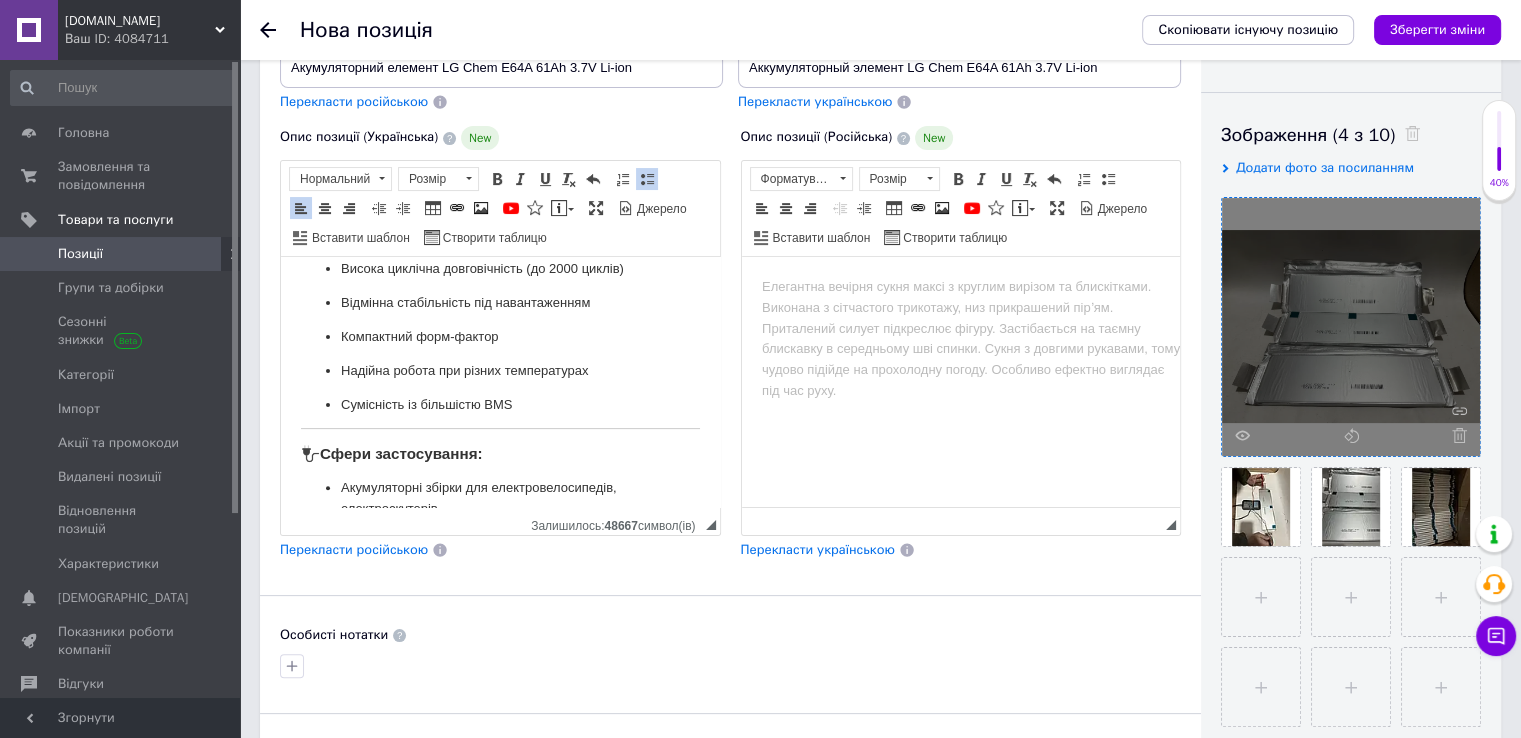 click on "Ось SEO-оптимізований і професійний  опис для [DOMAIN_NAME]  товару  Акумуляторний елемент LG Chem E64A 61Ah 3.7V Li-ion : 🔋  Акумуляторний елемент LG Chem E64A 61Ah 3.7V Li-ion – надійна енергія для вашого проєкту LG Chem E64A  – це високоякісний літій-іонний акумуляторний елемент, розроблений для забезпечення стабільної потужності в електротранспорті, системах резервного живлення, сонячних установках та інших енергетичних рішеннях. ⚙️  Технічні характеристики: Модель:  LG Chem E64A Тип елементу:  Li-ion (літій-іонний) Номінальна напруга:  3.7 В Ємність:  61 Ah Енергетична щільність:  ≈ 226 Вт·год Стан: ✅" at bounding box center [500, 121] 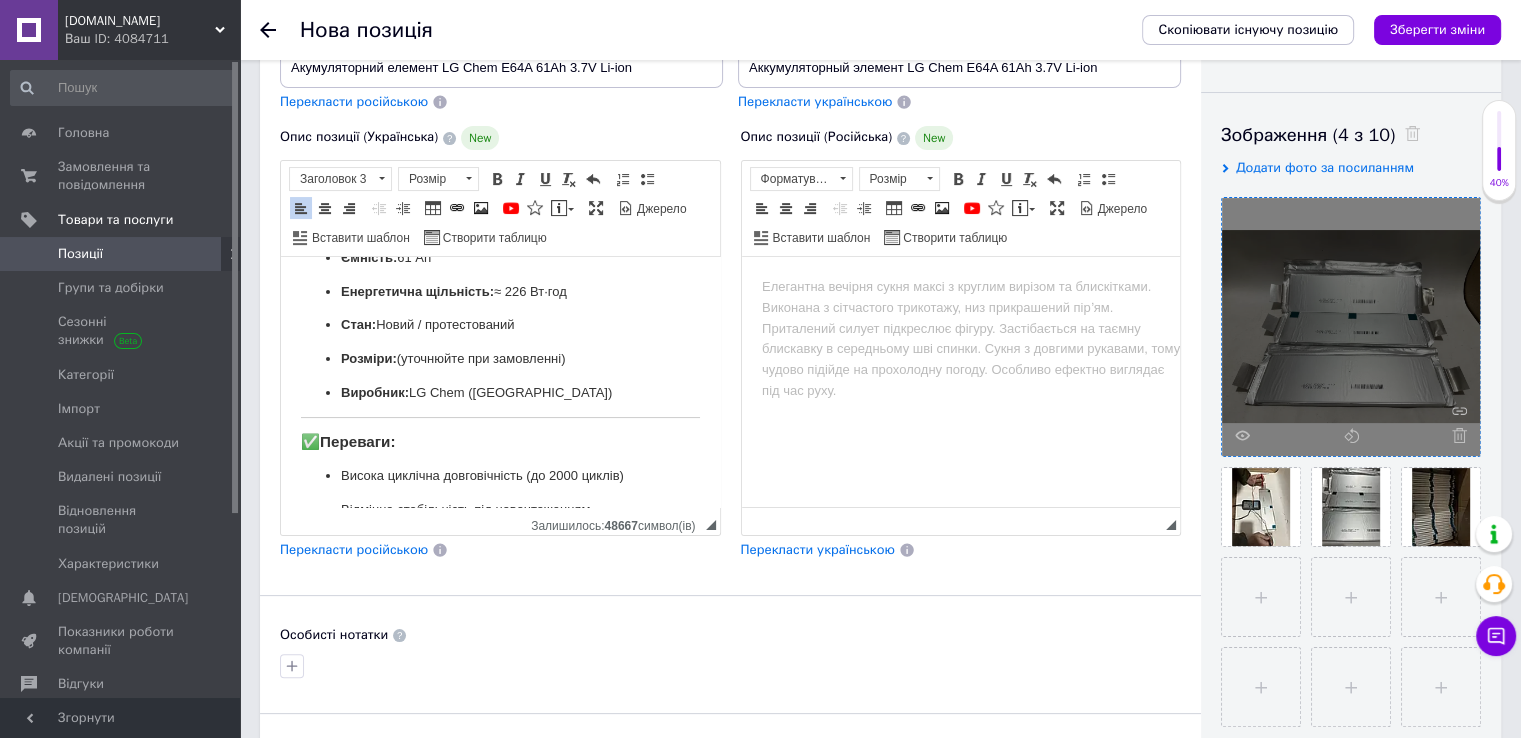scroll, scrollTop: 523, scrollLeft: 0, axis: vertical 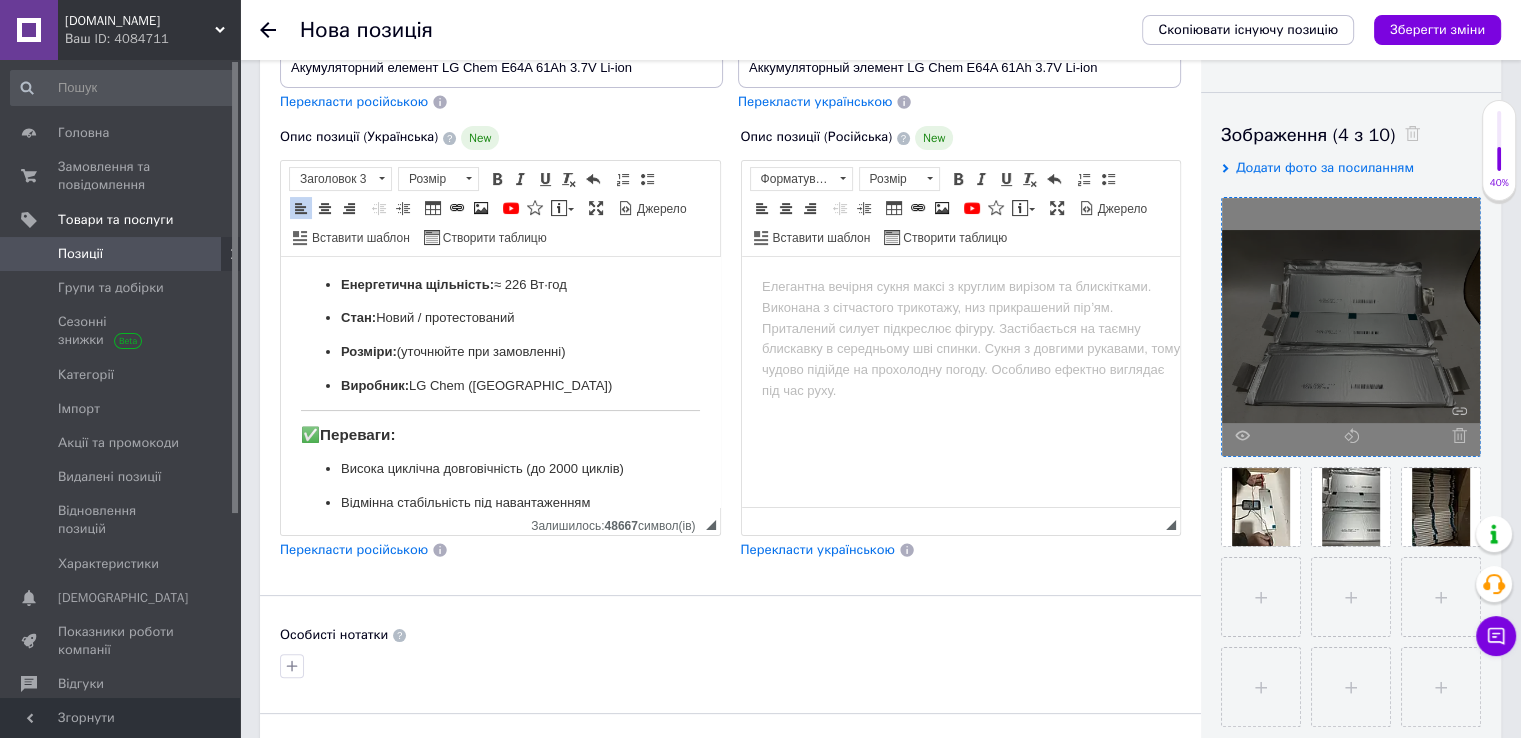 click on "✅  Переваги:" at bounding box center (500, 435) 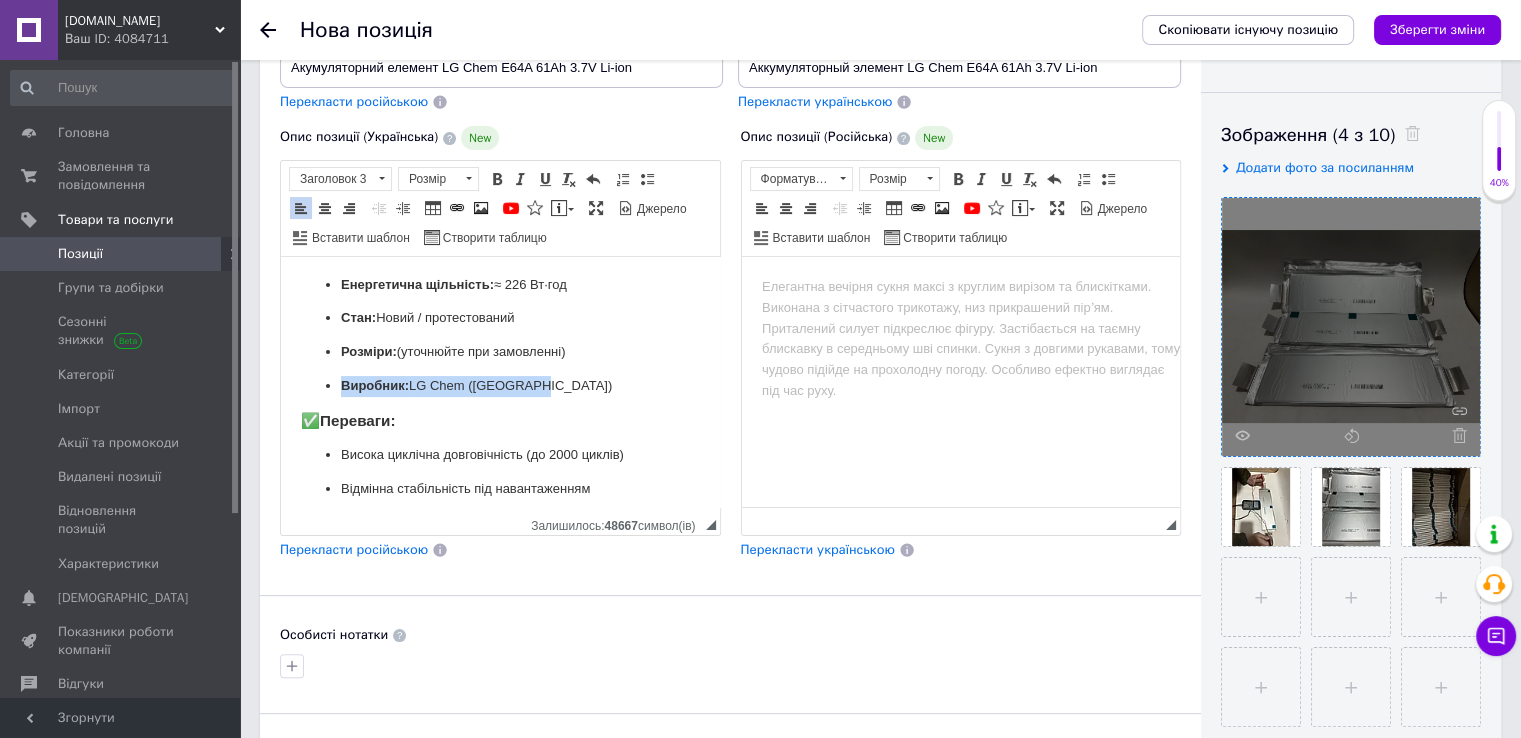 drag, startPoint x: 605, startPoint y: 370, endPoint x: 533, endPoint y: 386, distance: 73.756355 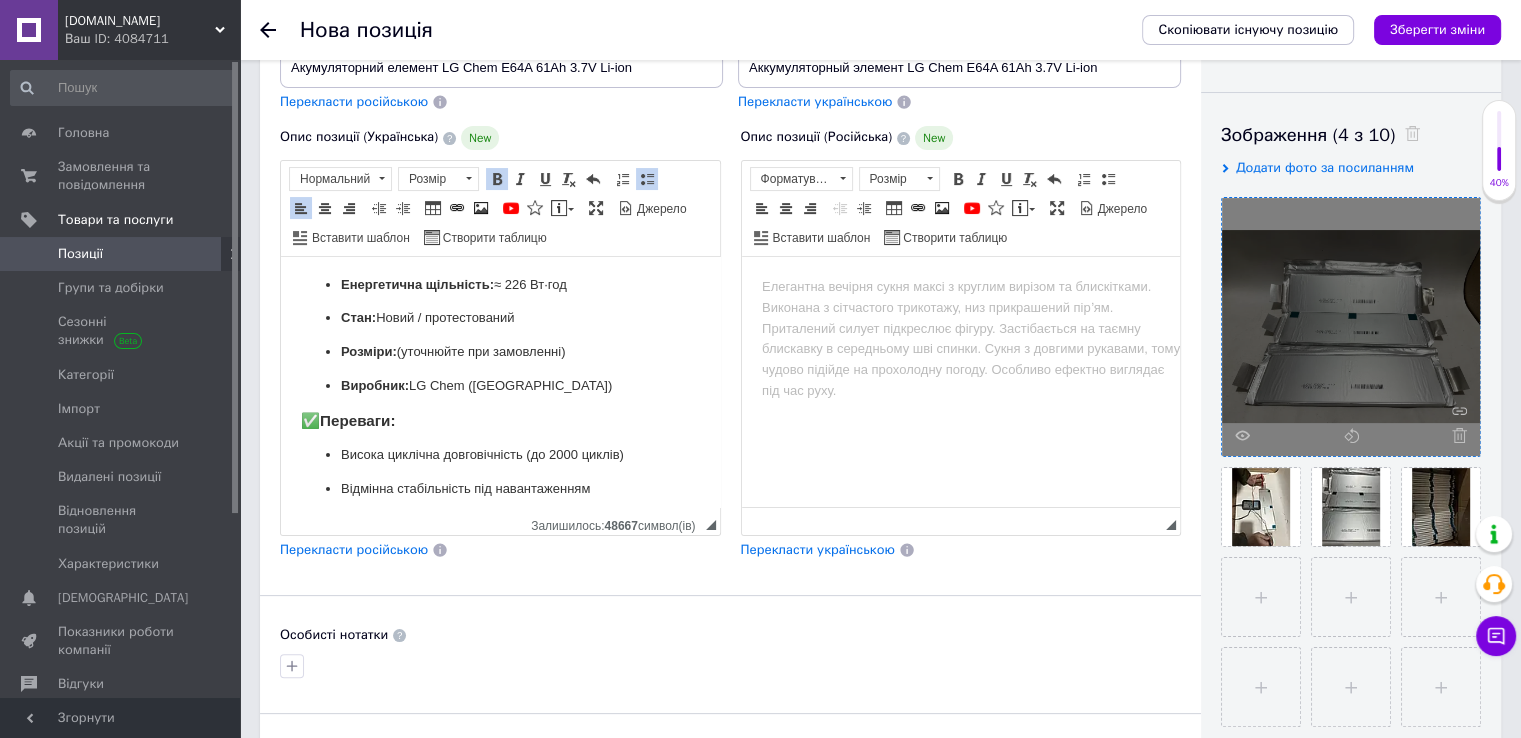 click on "Ось SEO-оптимізований і професійний  опис для [DOMAIN_NAME]  товару  Акумуляторний елемент LG Chem E64A 61Ah 3.7V Li-ion : 🔋  Акумуляторний елемент LG Chem E64A 61Ah 3.7V Li-ion – надійна енергія для вашого проєкту LG Chem E64A  – це високоякісний літій-іонний акумуляторний елемент, розроблений для забезпечення стабільної потужності в електротранспорті, системах резервного живлення, сонячних установках та інших енергетичних рішеннях. ⚙️  Технічні характеристики: Модель:  LG Chem E64A Тип елементу:  Li-ion (літій-іонний) Номінальна напруга:  3.7 В Ємність:  61 Ah Енергетична щільність:  ≈ 226 Вт·год Стан: ✅" at bounding box center (500, 307) 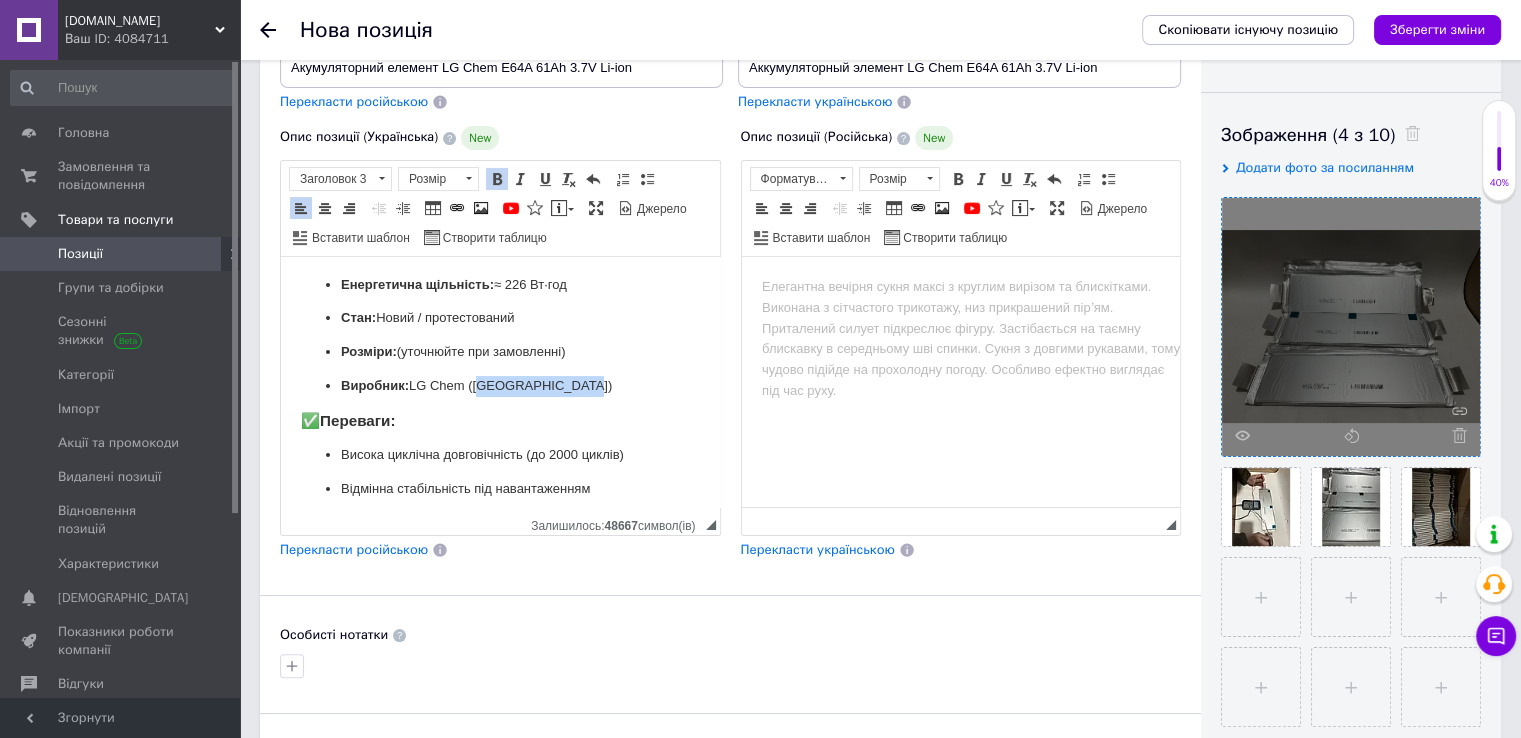 drag, startPoint x: 578, startPoint y: 381, endPoint x: 474, endPoint y: 388, distance: 104.23531 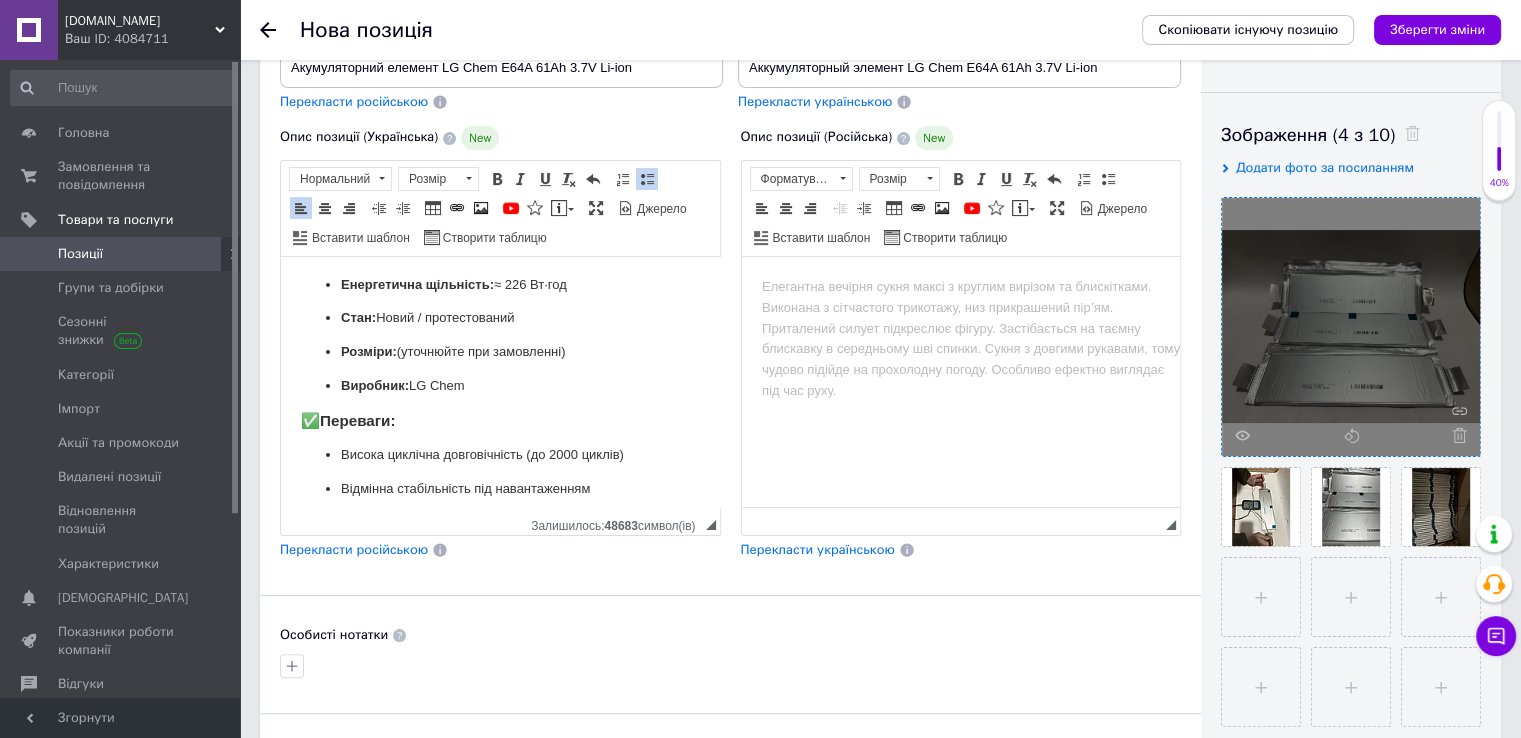 scroll, scrollTop: 323, scrollLeft: 0, axis: vertical 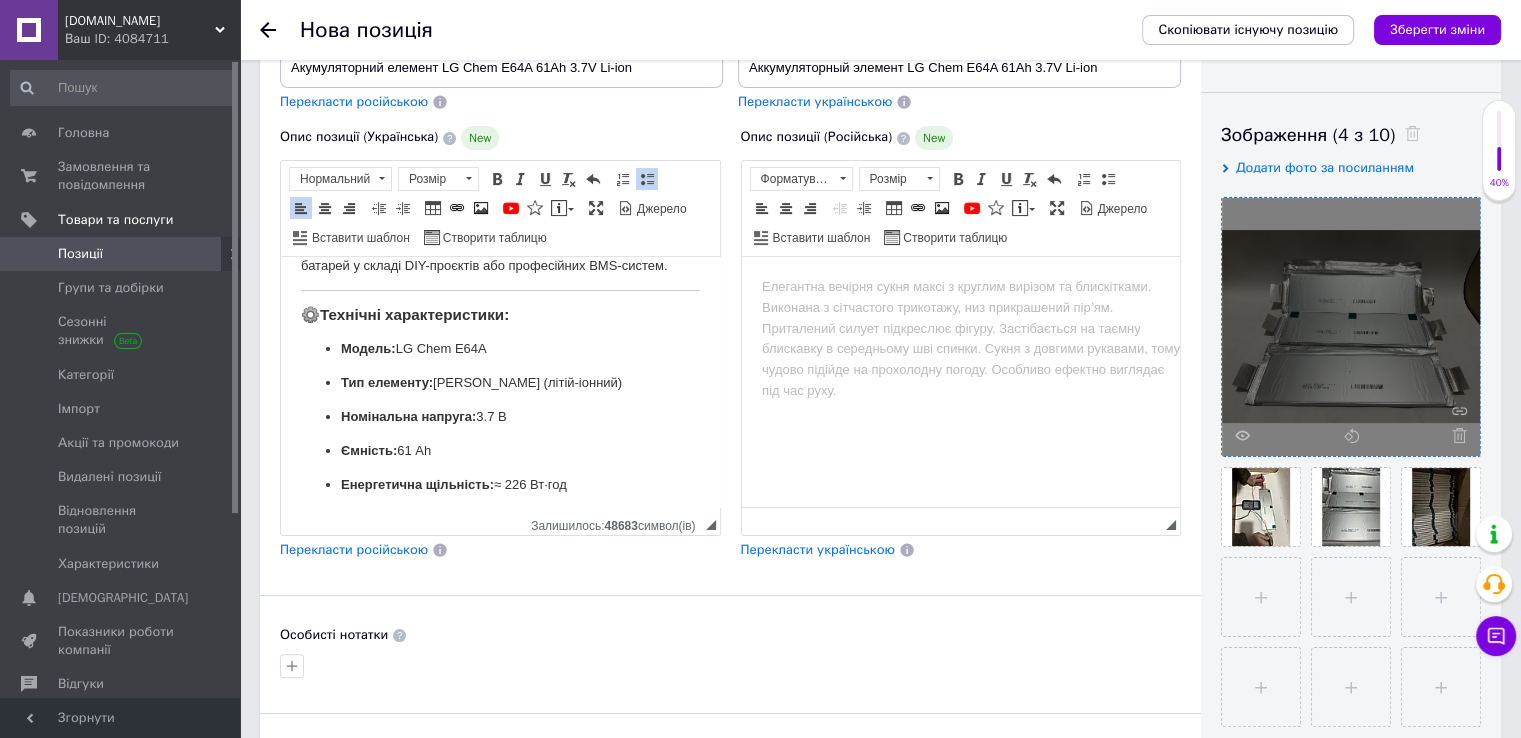 click on "⚙️  Технічні характеристики:" at bounding box center (500, 315) 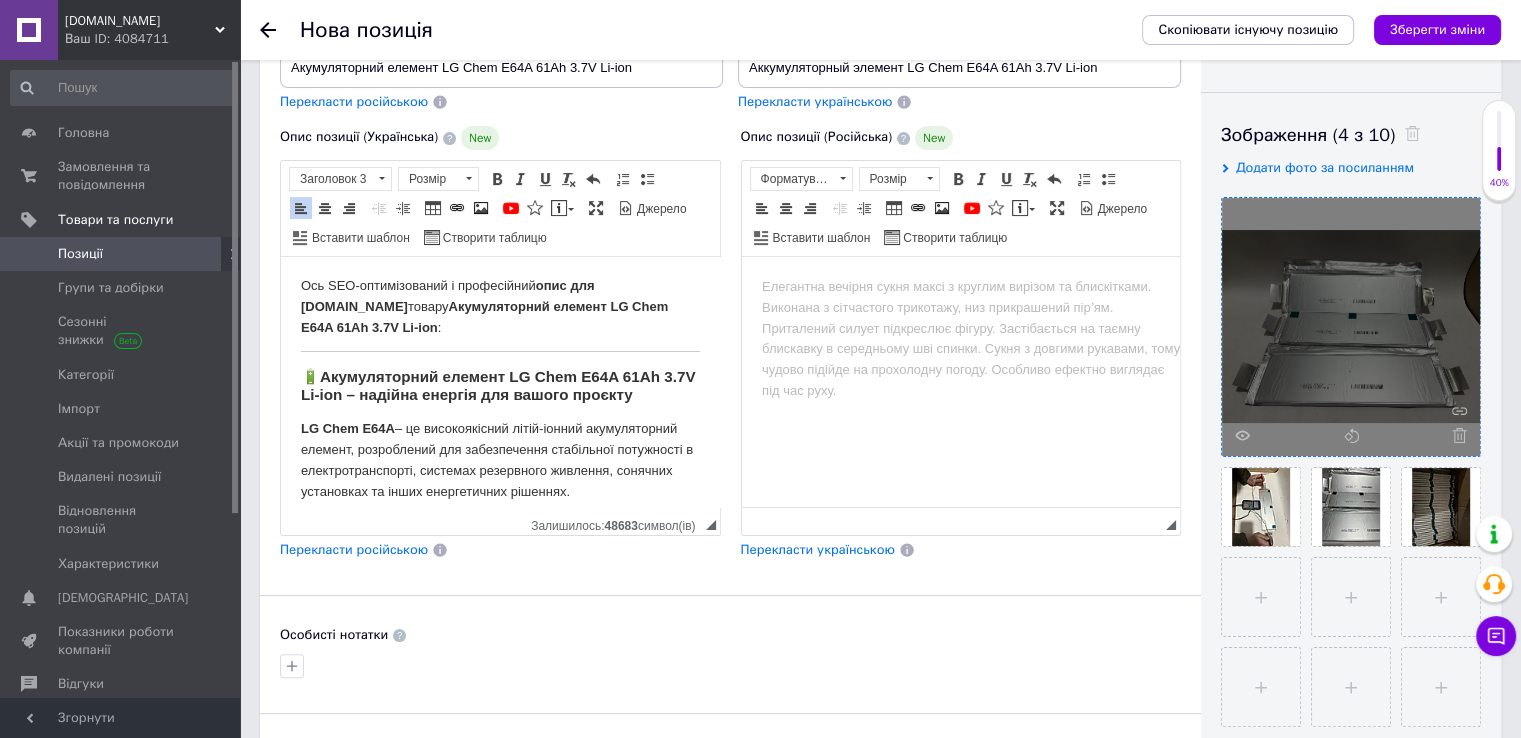 scroll, scrollTop: 0, scrollLeft: 0, axis: both 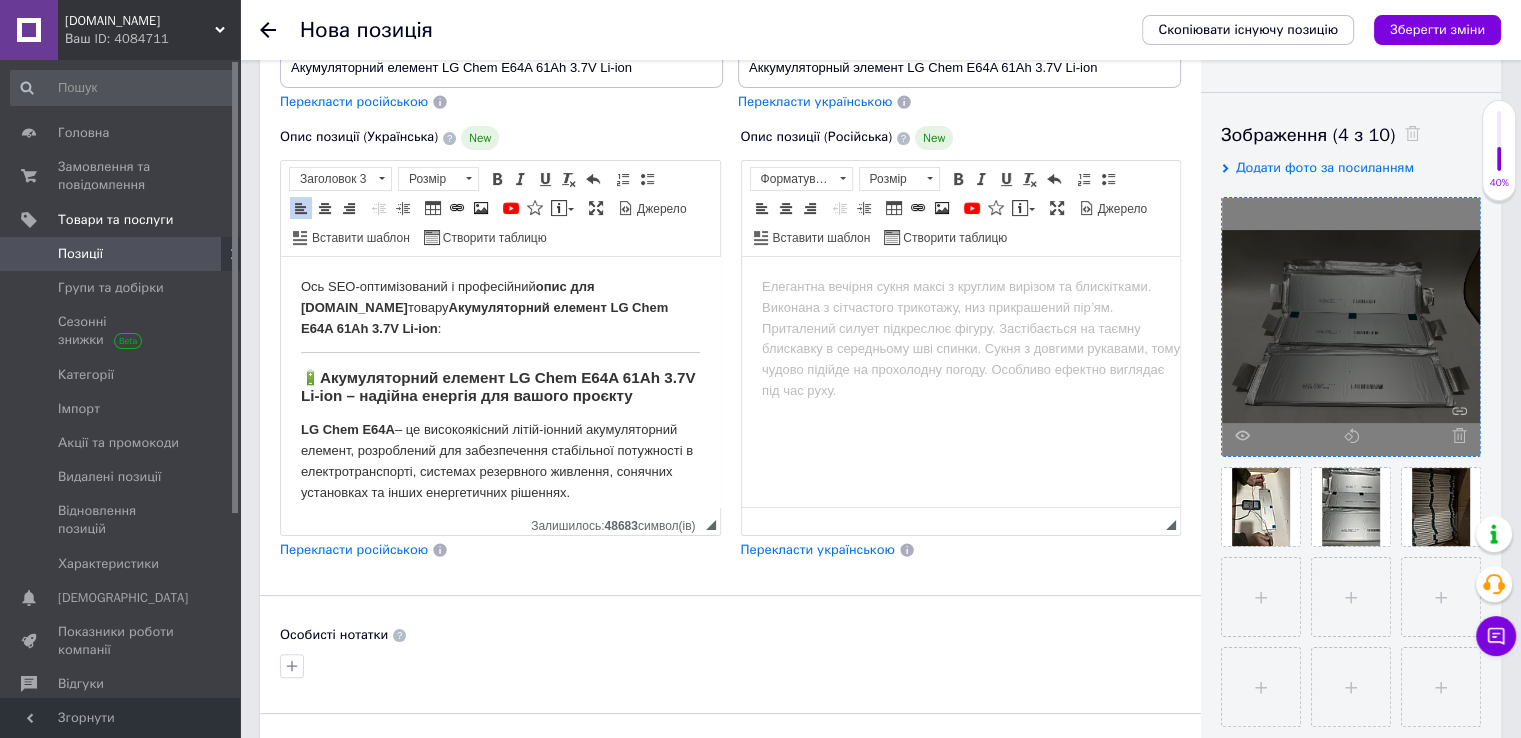 click on "Акумуляторний елемент LG Chem E64A 61Ah 3.7V Li-ion – надійна енергія для вашого проєкту" at bounding box center (498, 386) 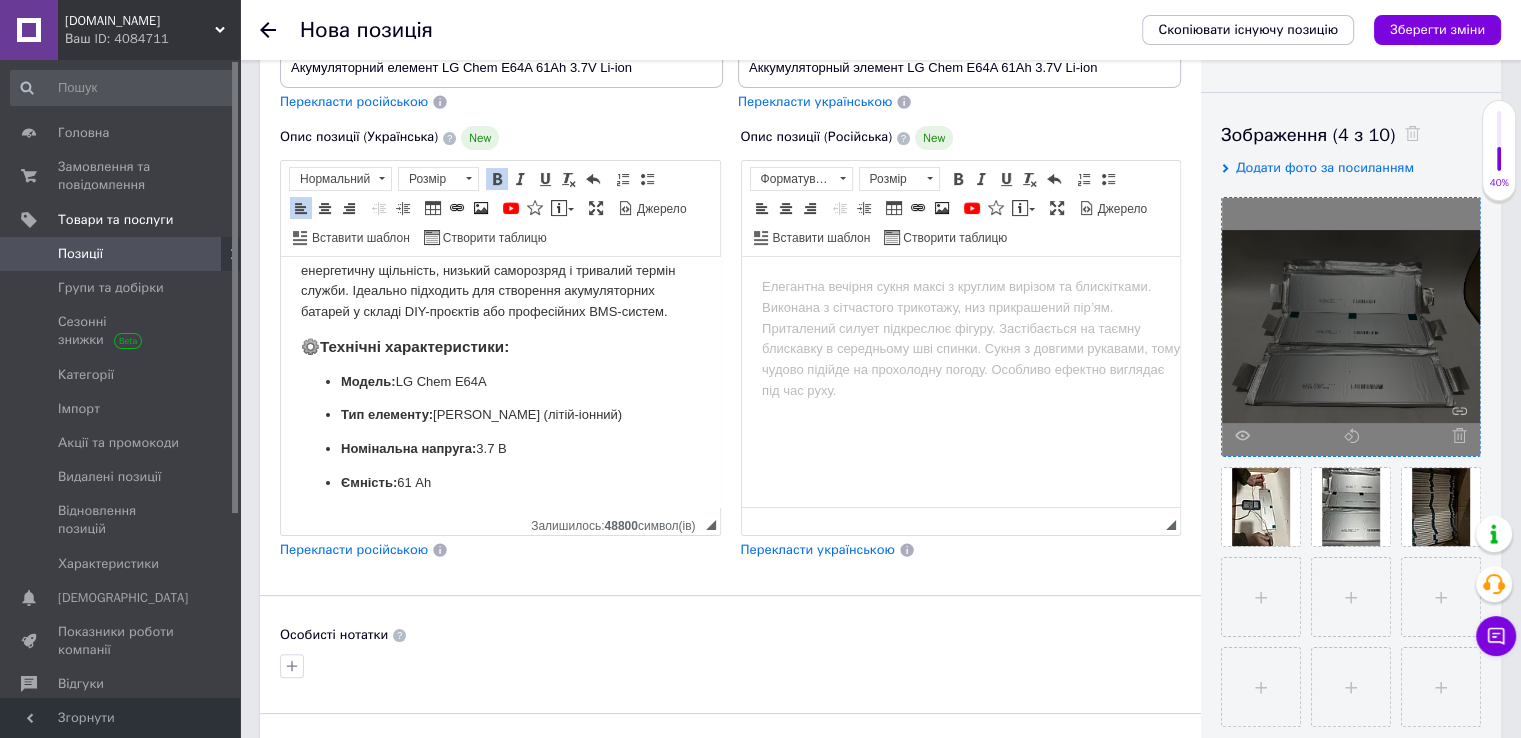 scroll, scrollTop: 200, scrollLeft: 0, axis: vertical 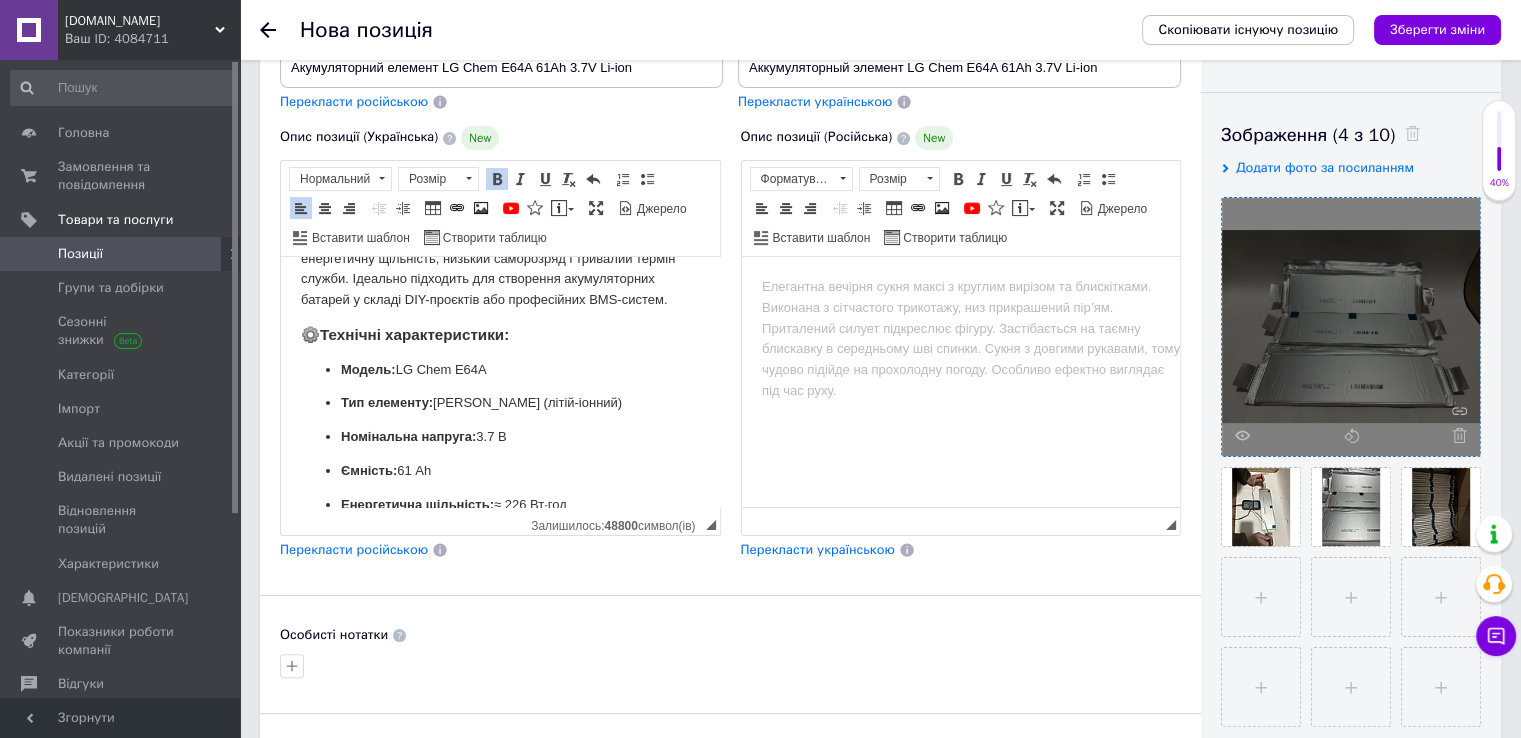 click on "Перекласти російською" at bounding box center [354, 549] 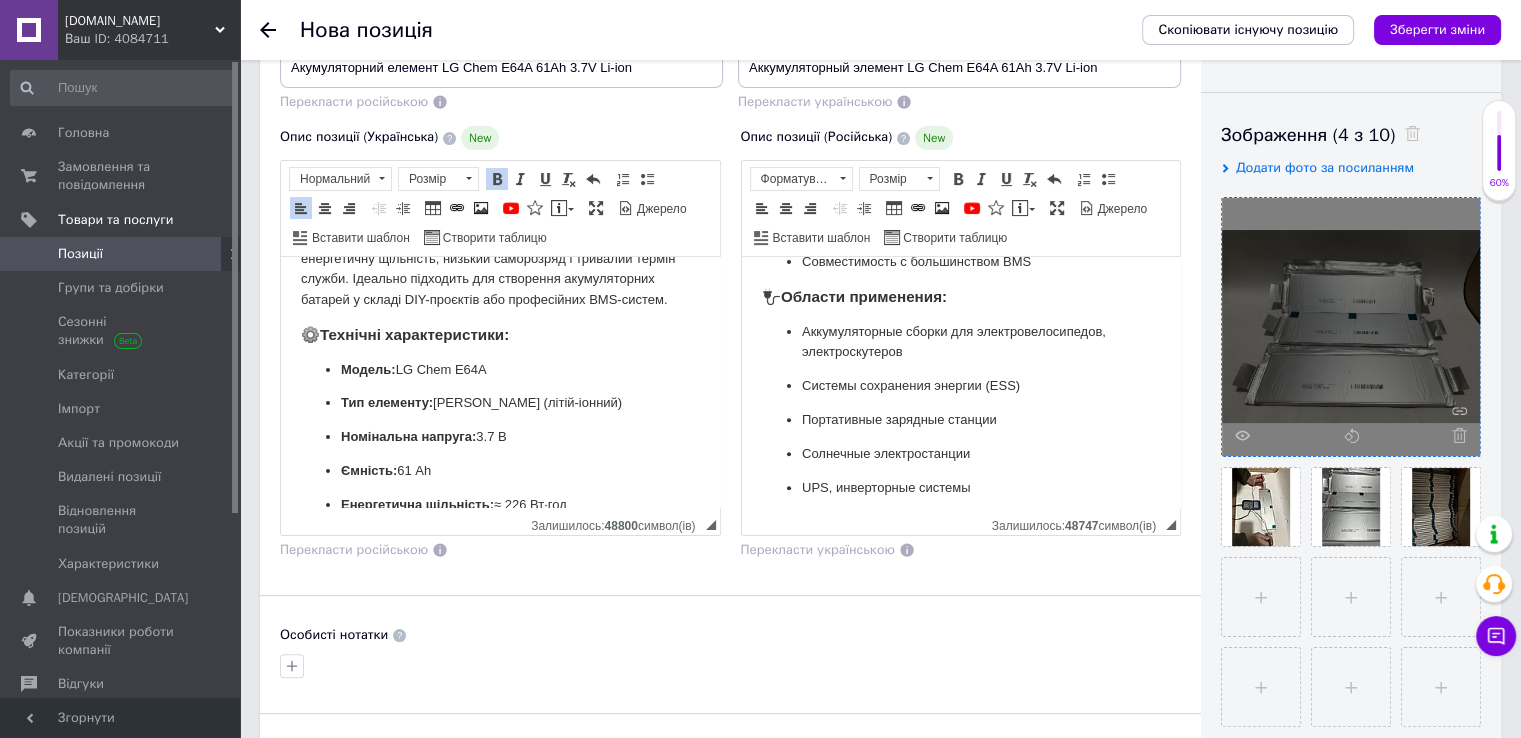 scroll, scrollTop: 856, scrollLeft: 0, axis: vertical 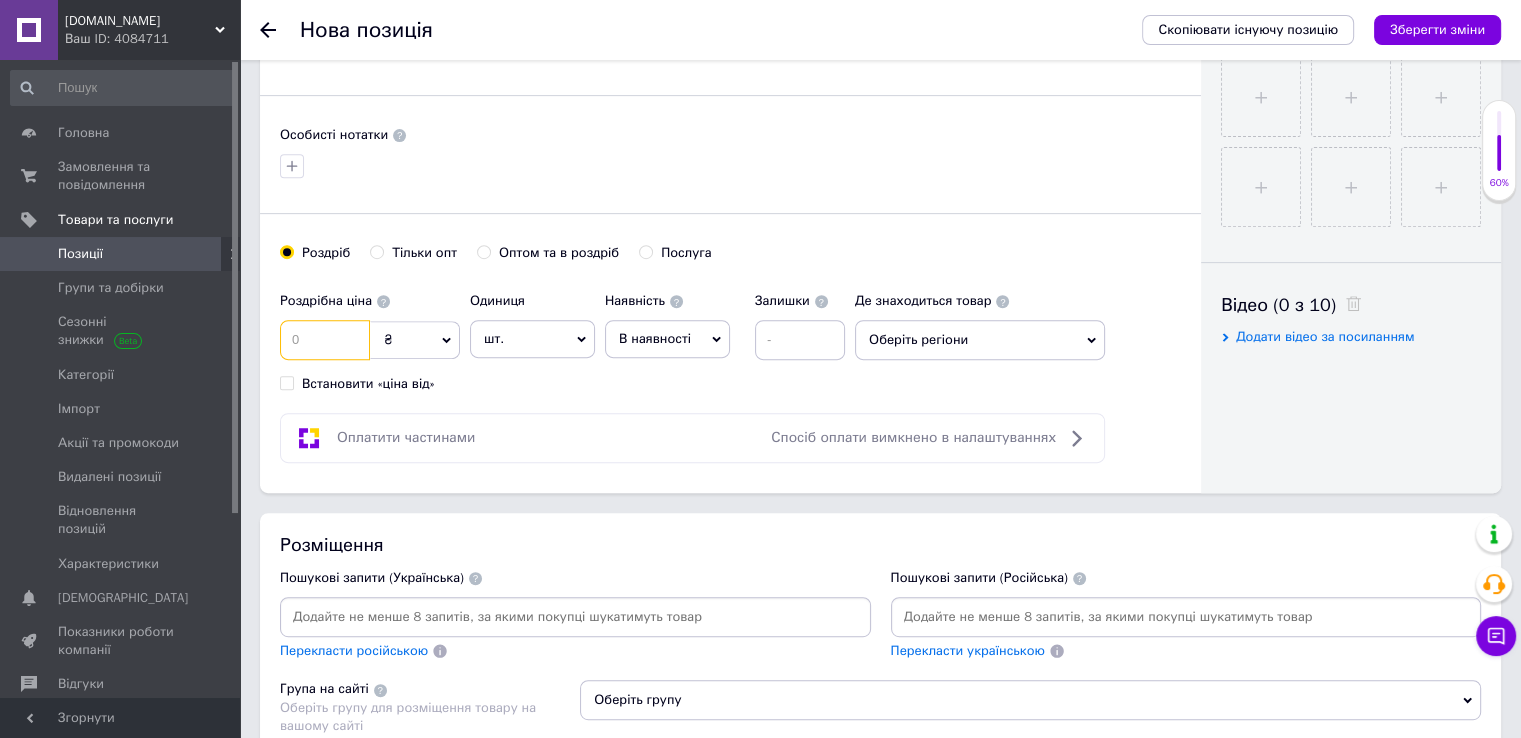 click at bounding box center (325, 340) 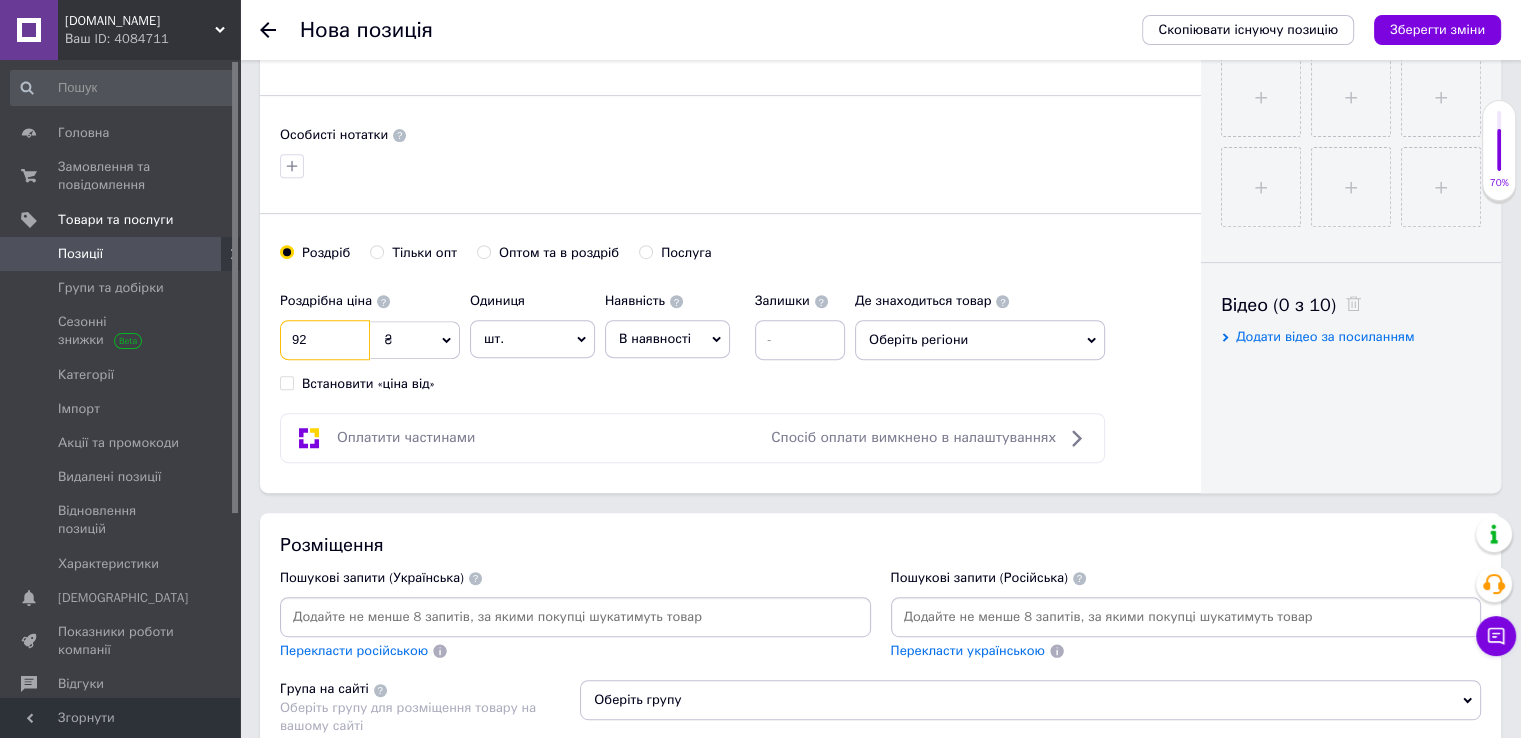 type on "9" 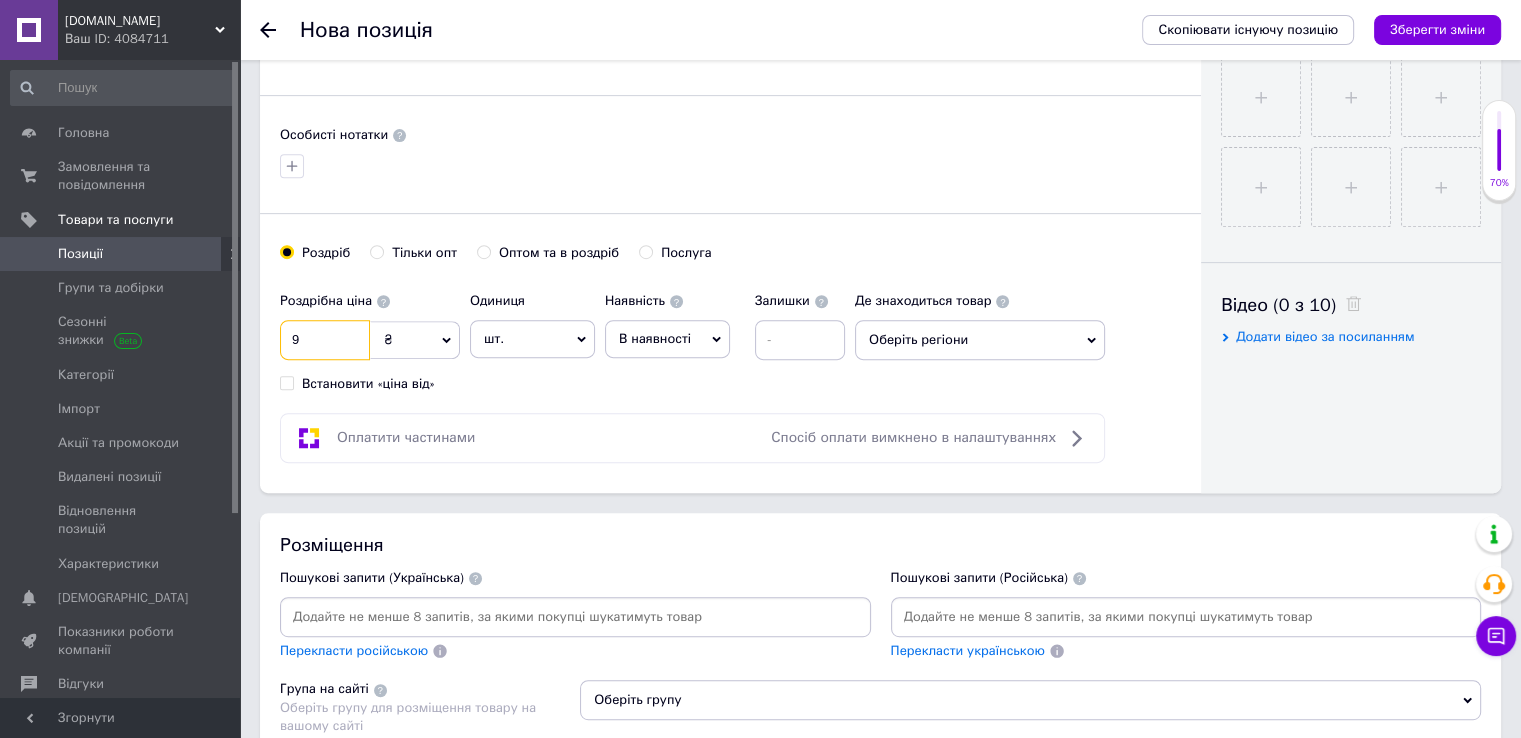 type 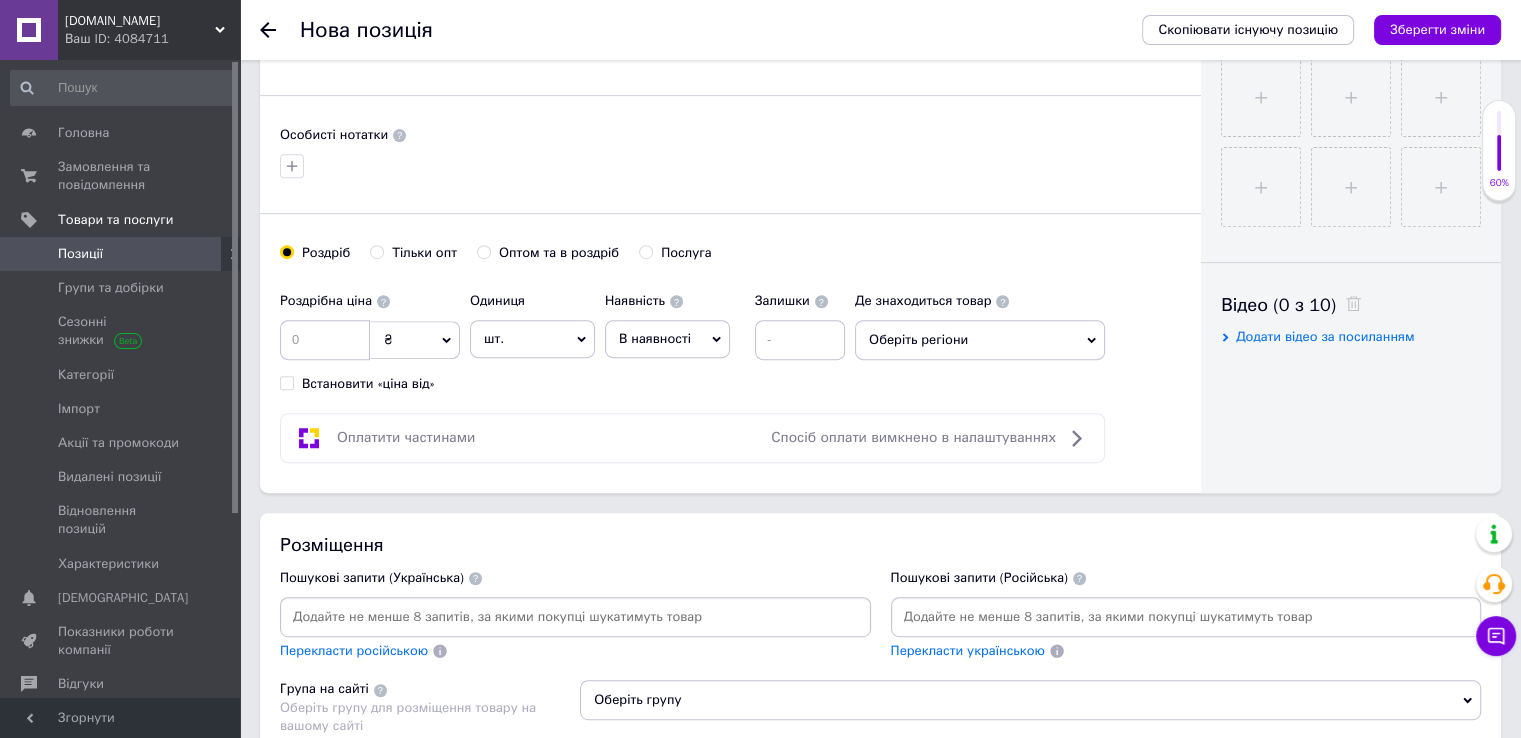 click on "Тільки опт" at bounding box center [376, 251] 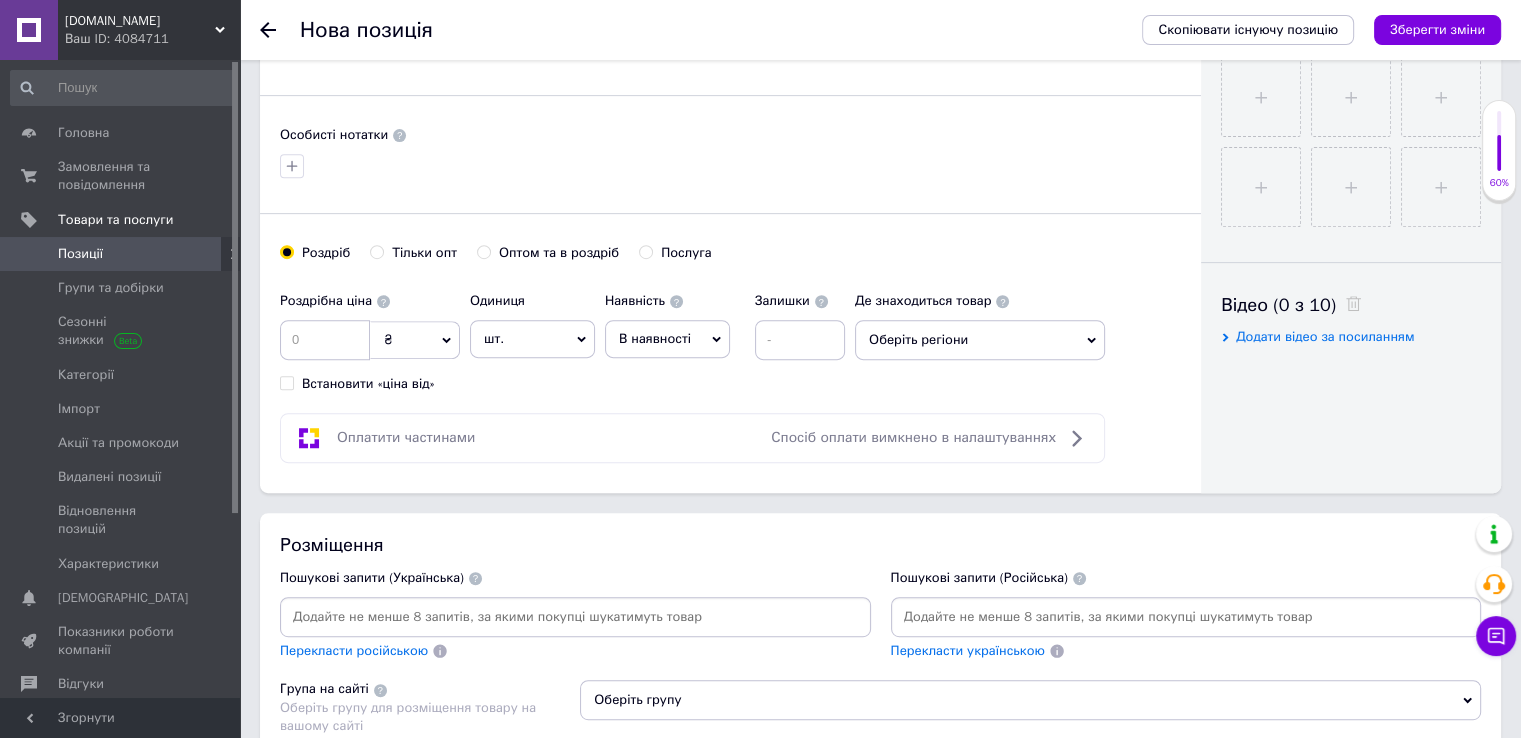 radio on "true" 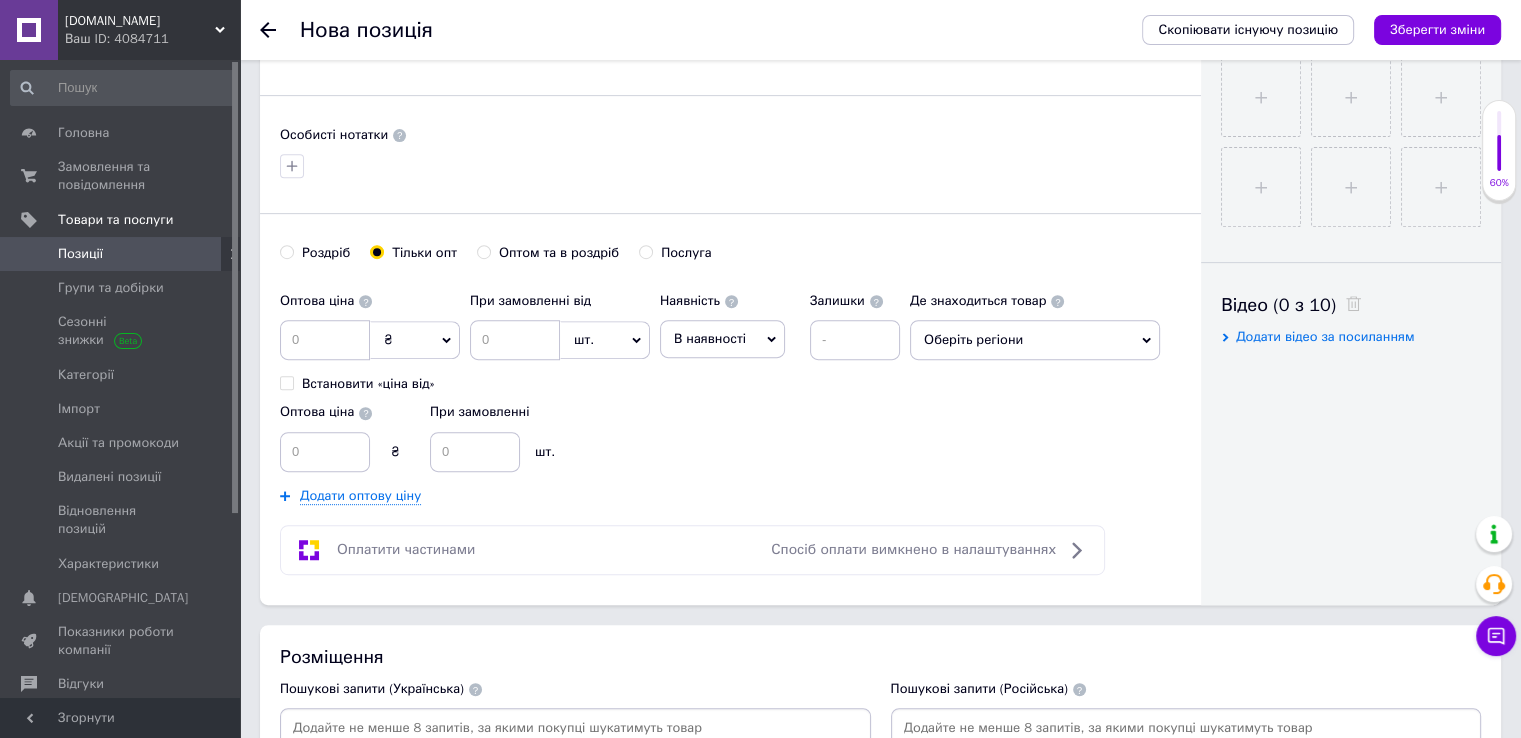 click on "В наявності" at bounding box center (710, 338) 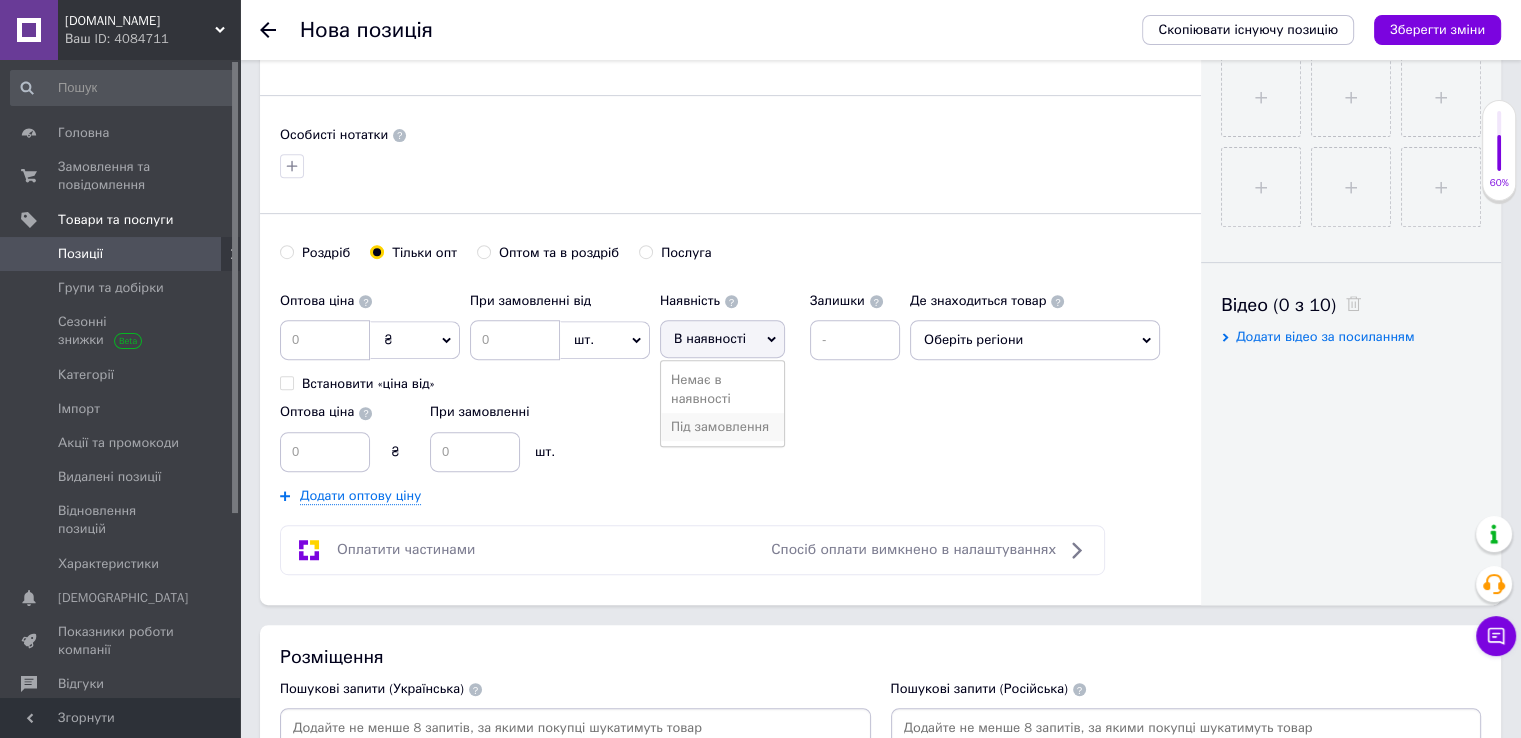 click on "Під замовлення" at bounding box center (722, 427) 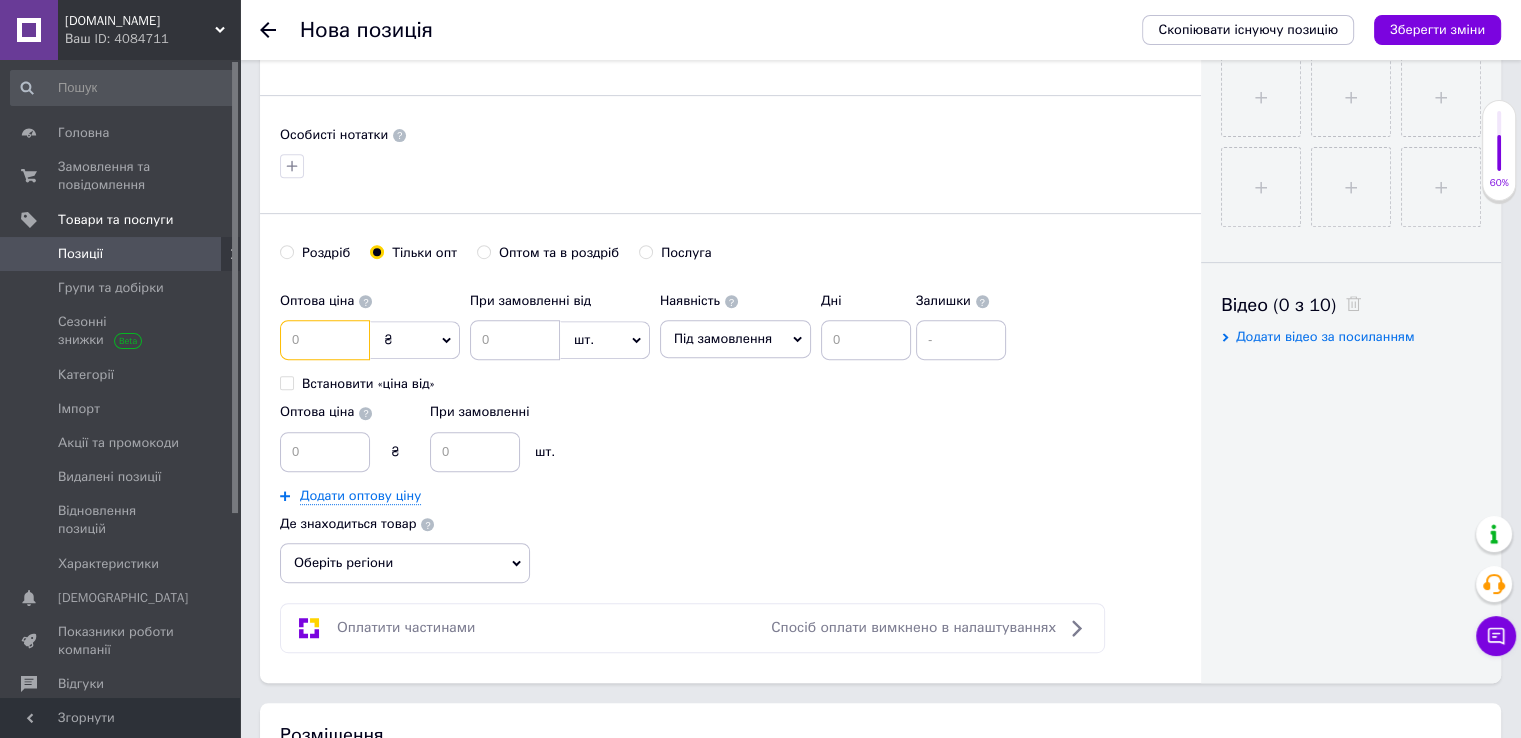 click at bounding box center [325, 340] 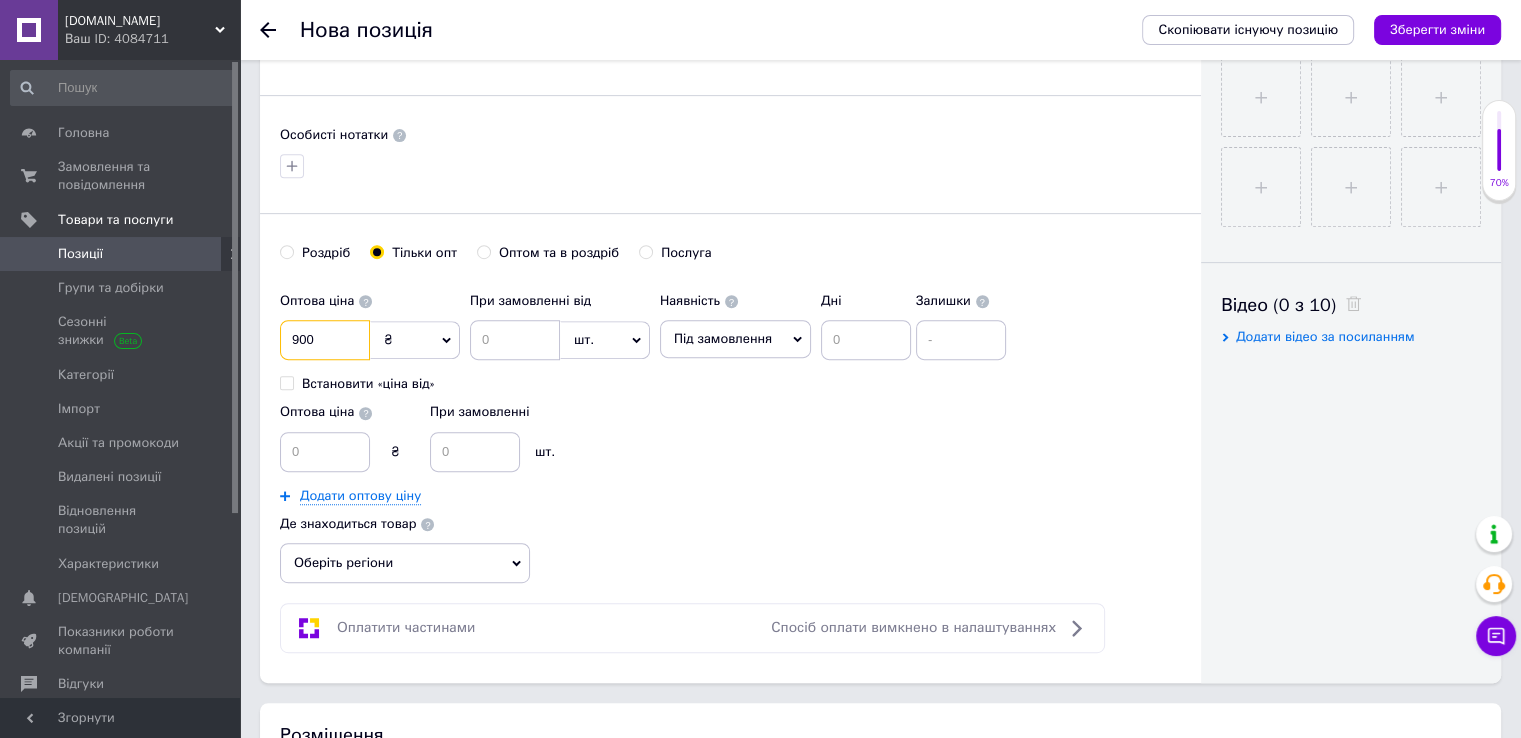 type on "900" 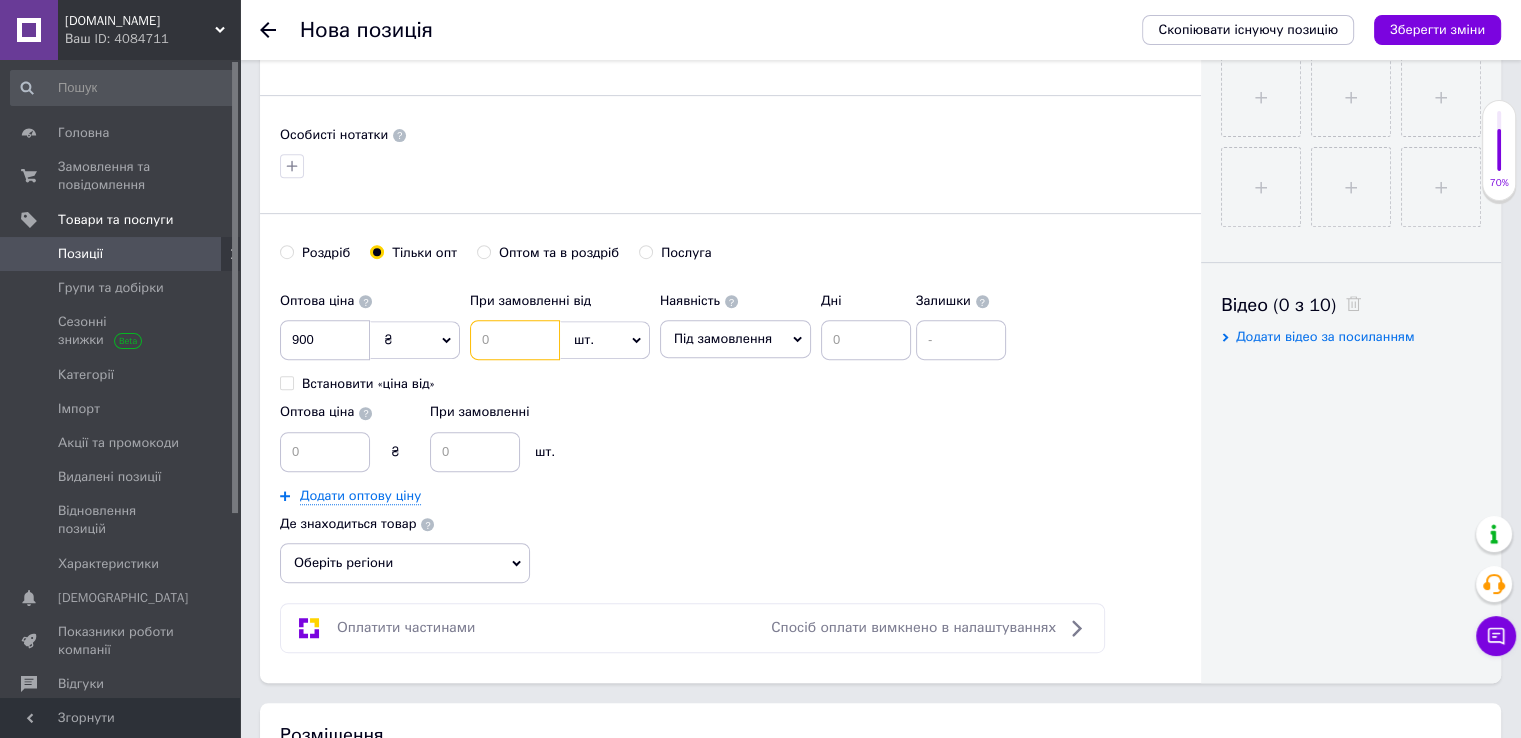 click at bounding box center [515, 340] 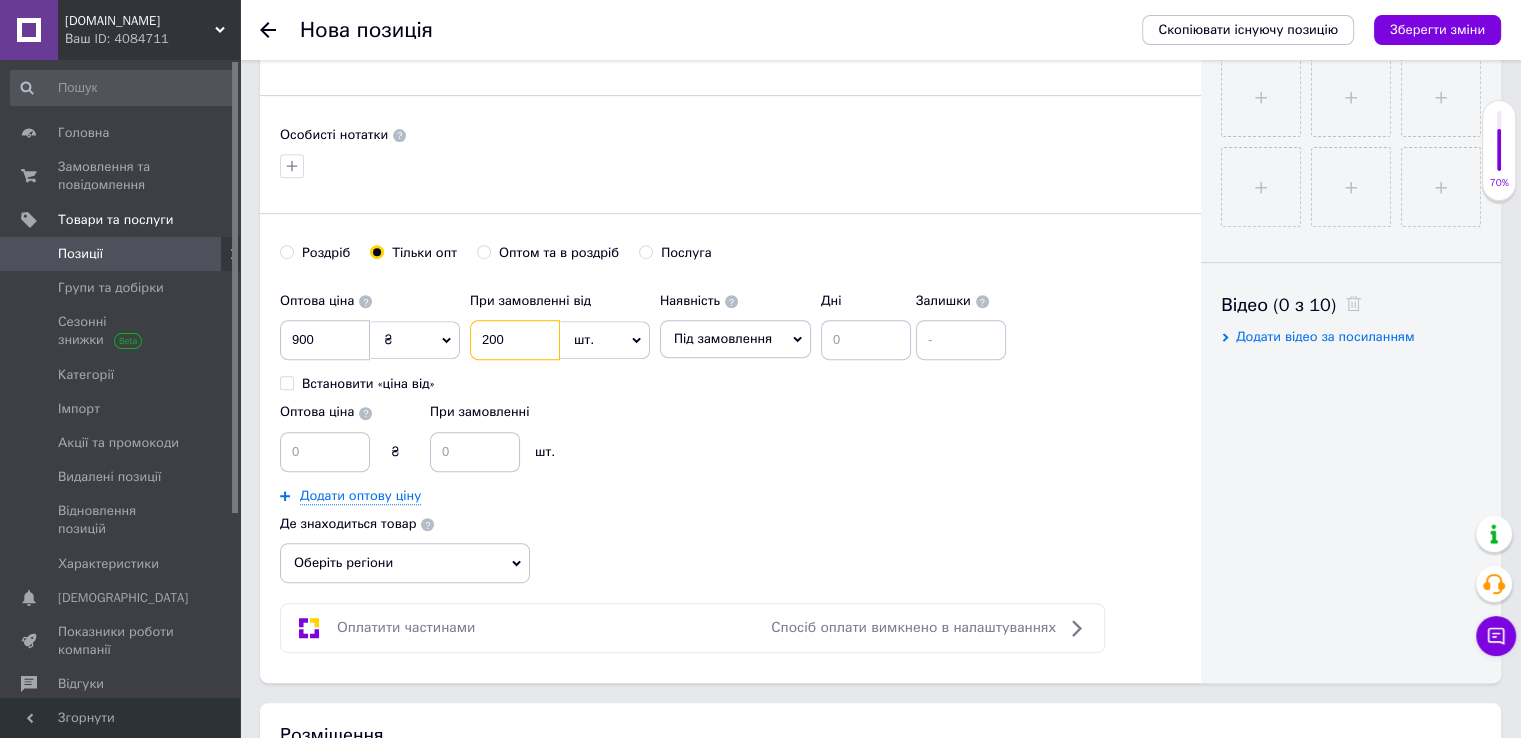 type on "200" 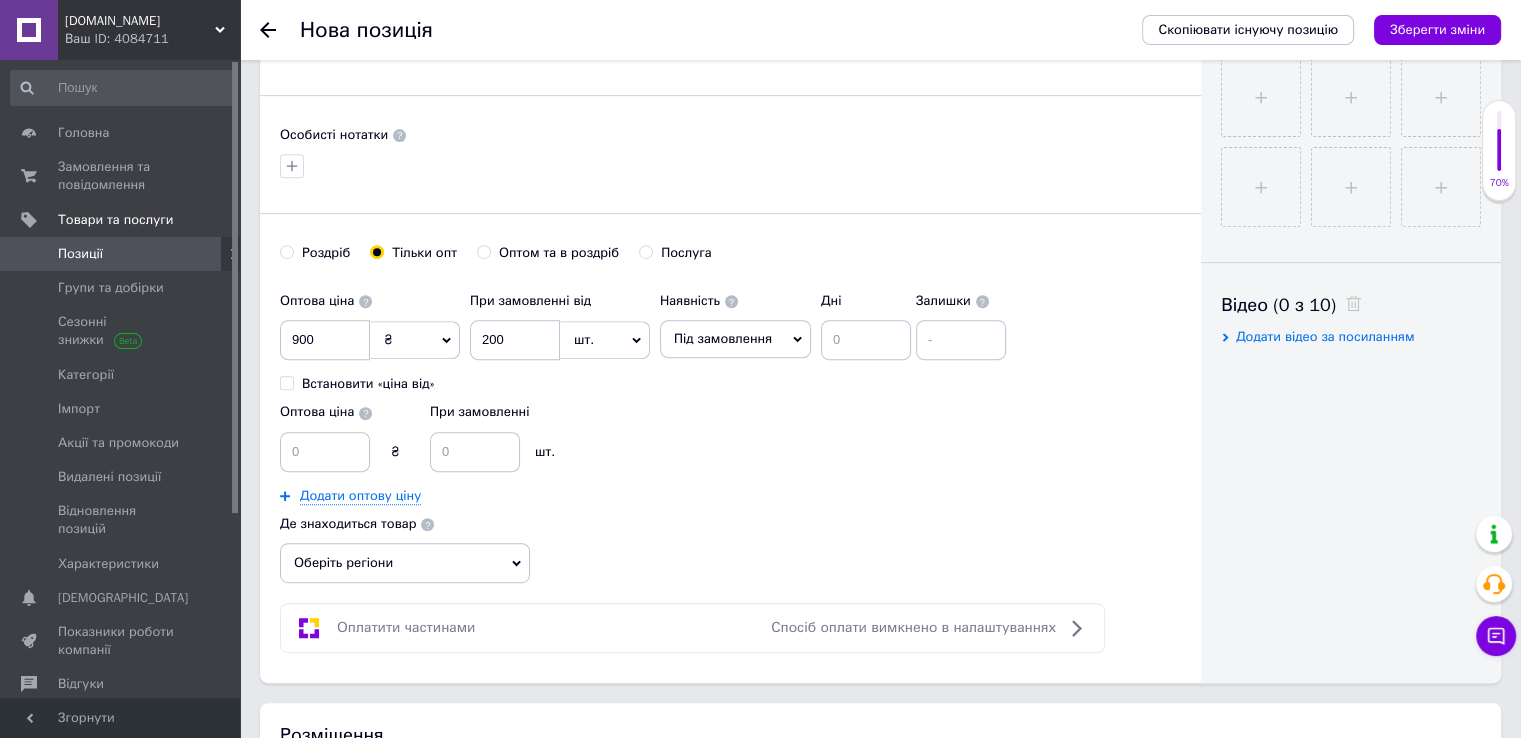 click on "Оптова ціна ₴ При замовленні шт." at bounding box center [648, 432] 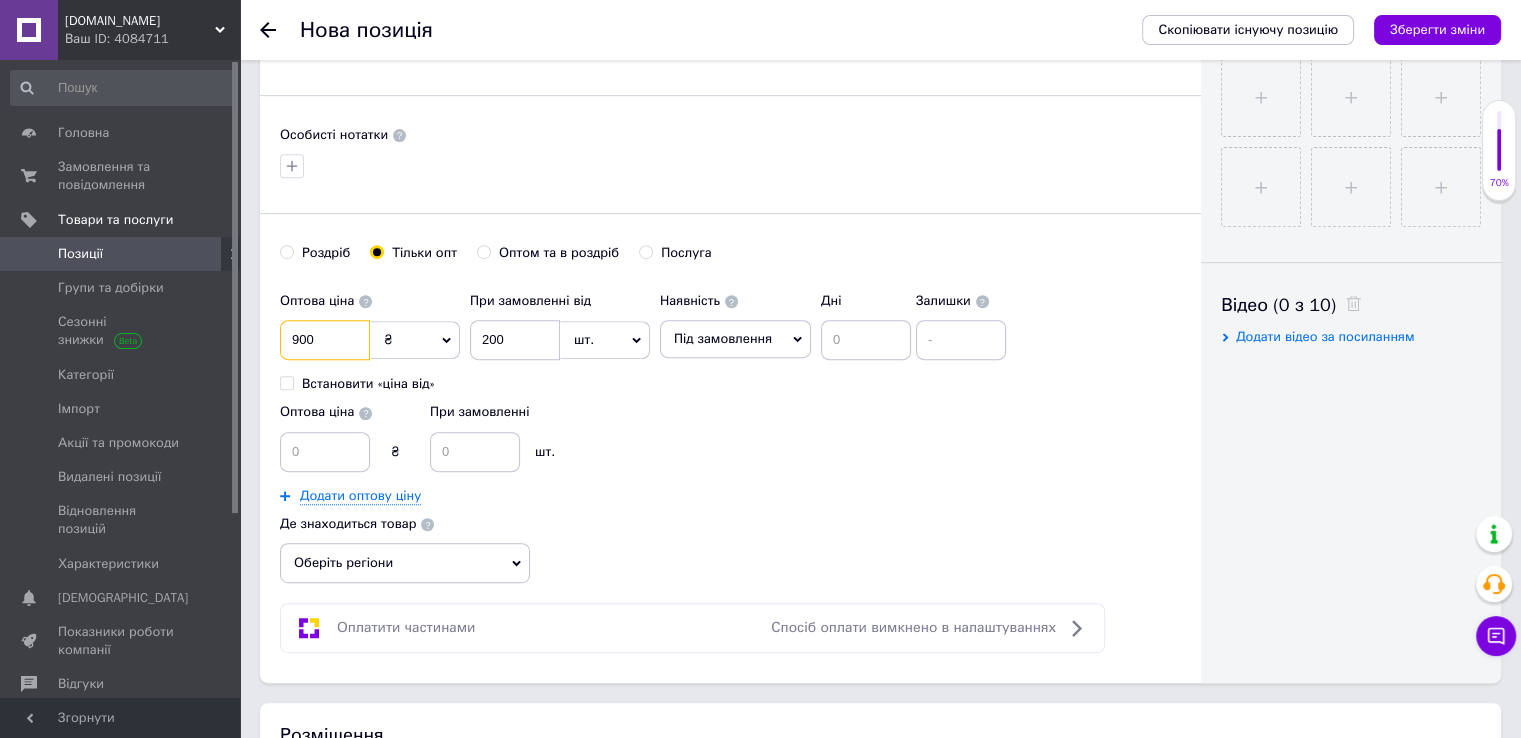 click on "900" at bounding box center (325, 340) 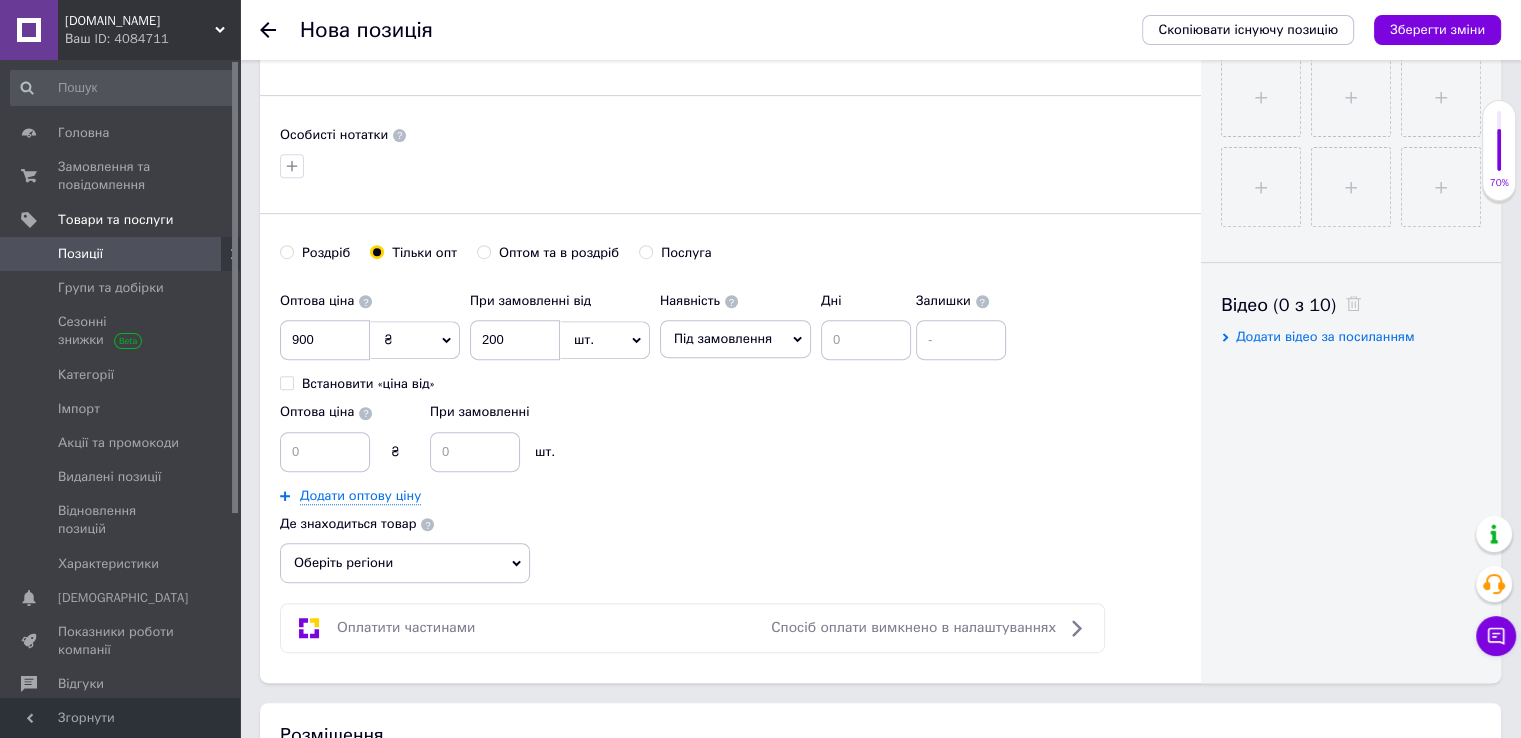 click on "Оптова ціна ₴ При замовленні шт." at bounding box center (648, 432) 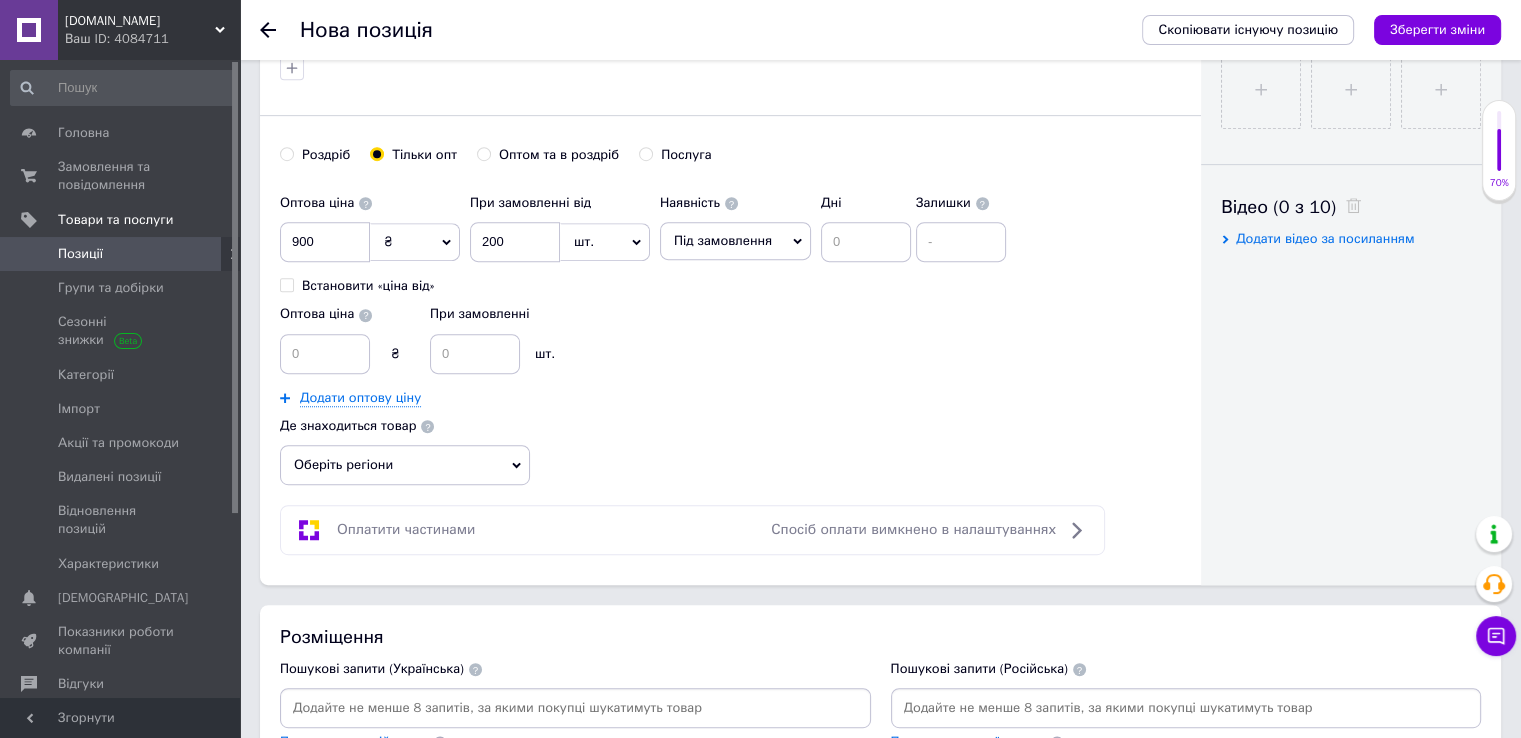 scroll, scrollTop: 900, scrollLeft: 0, axis: vertical 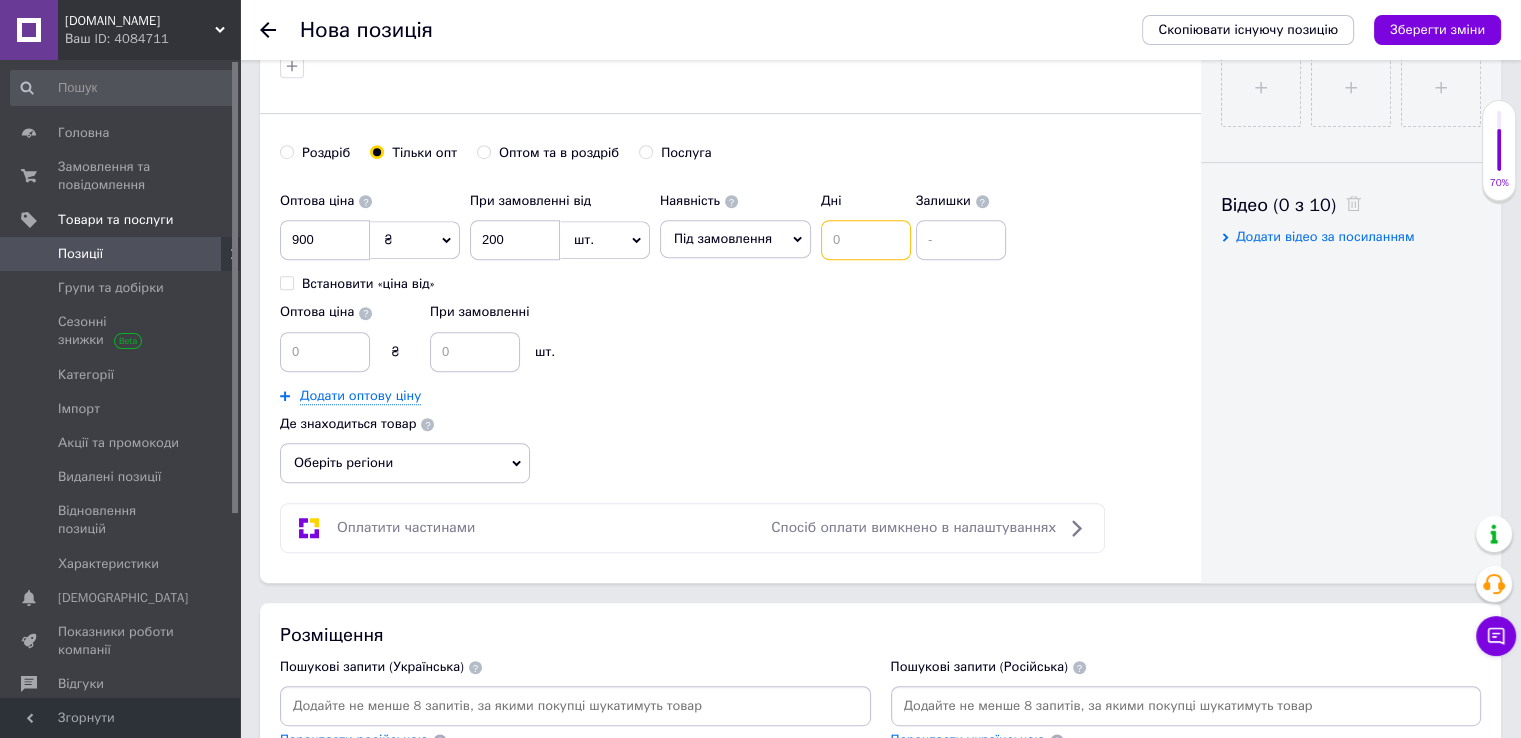 click at bounding box center (866, 240) 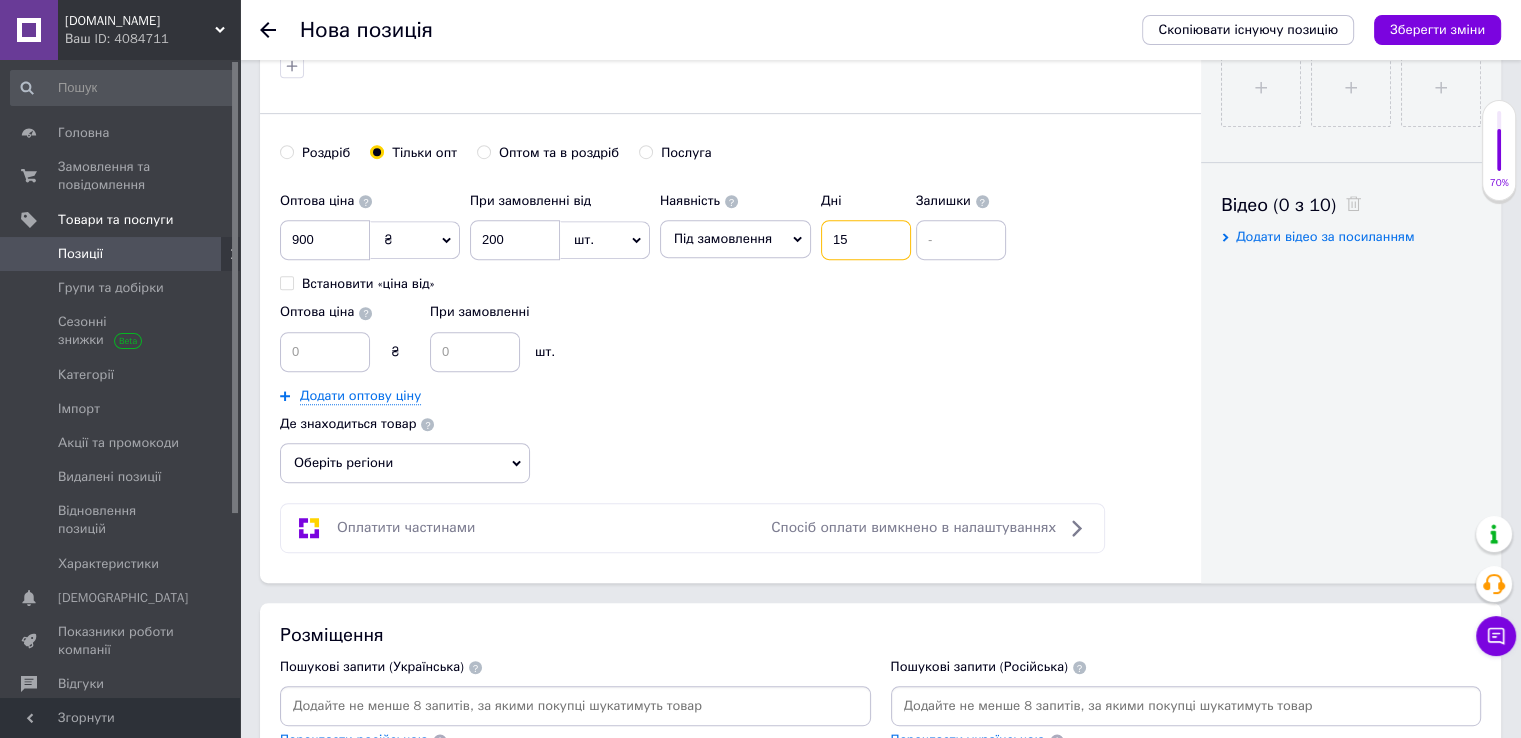 type on "15" 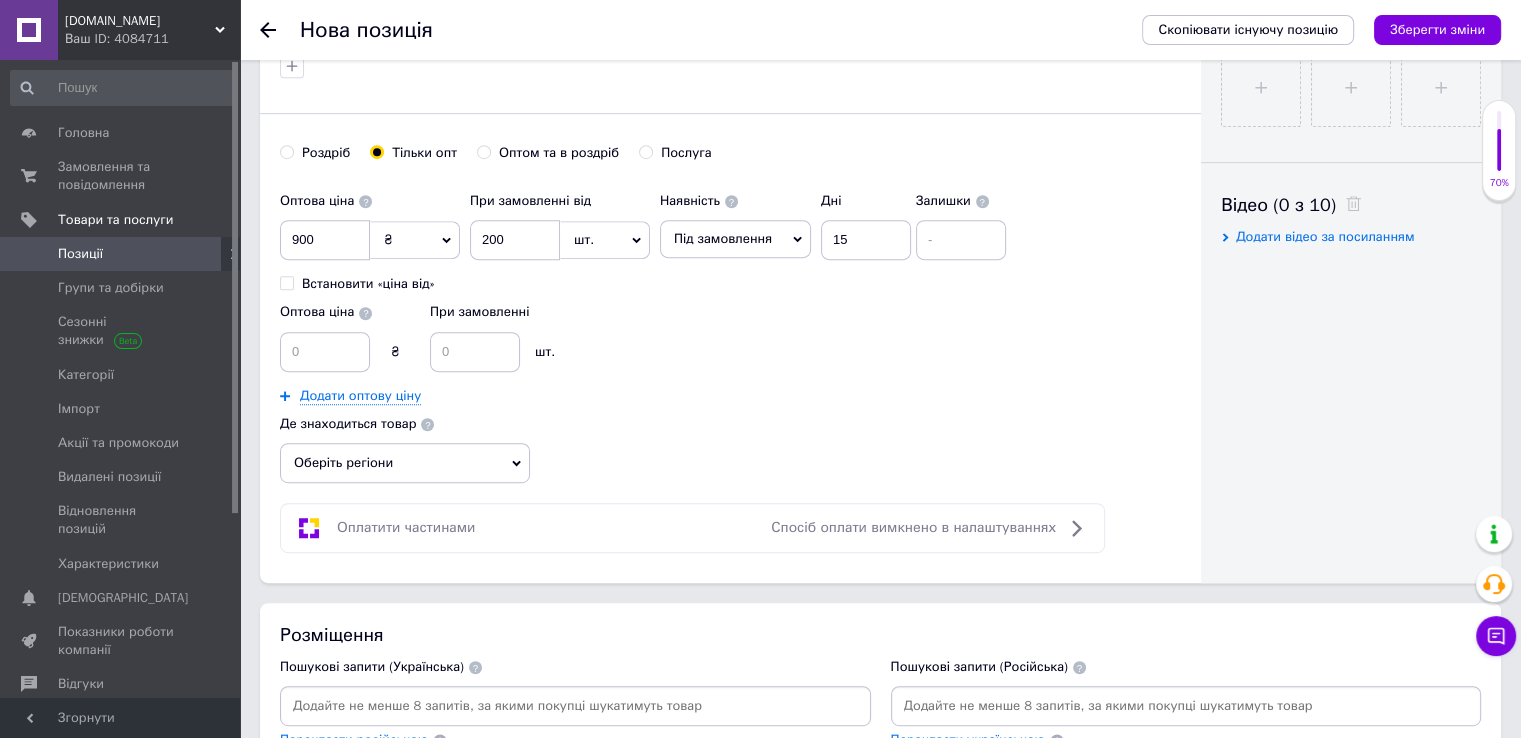 click on "Оптова ціна ₴ При замовленні шт." at bounding box center [648, 332] 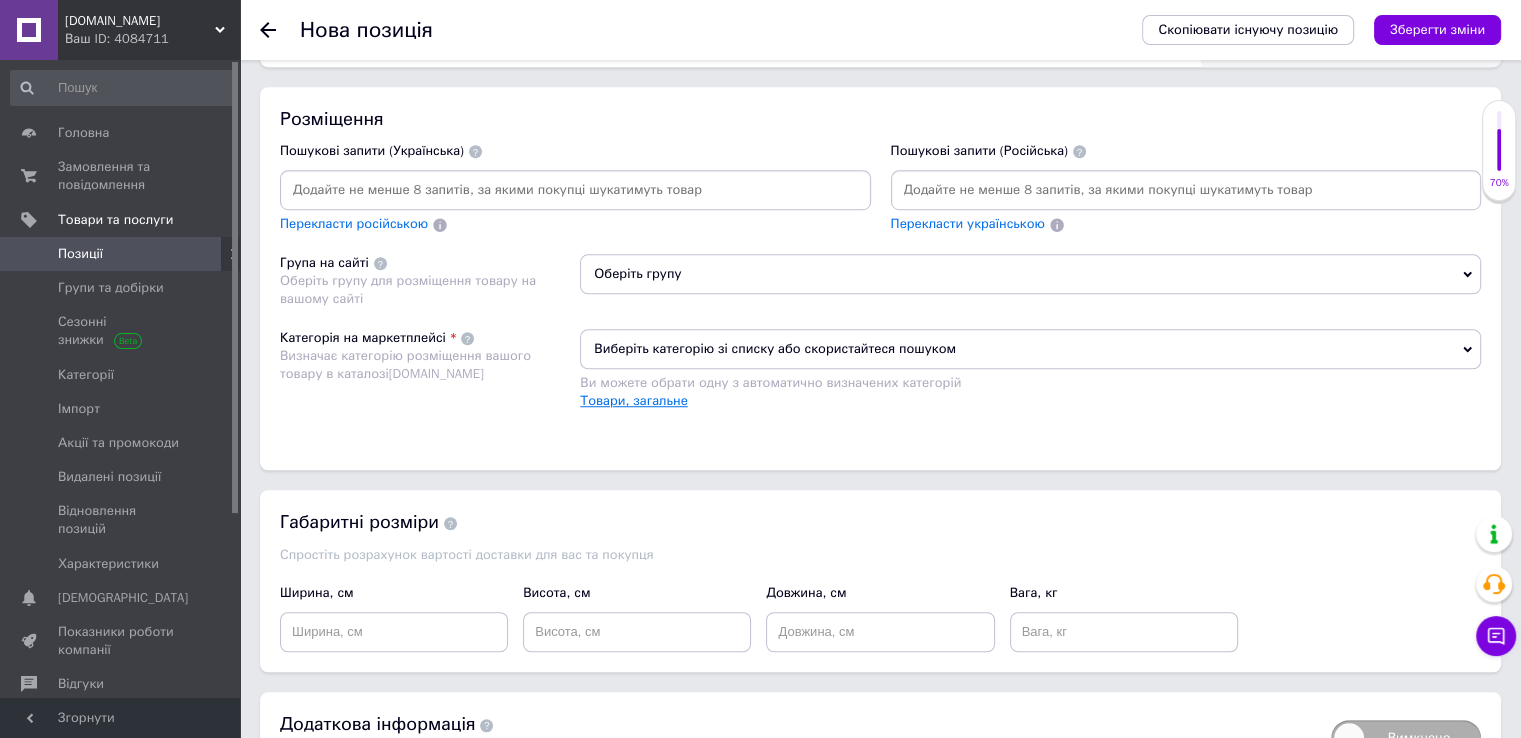 scroll, scrollTop: 1500, scrollLeft: 0, axis: vertical 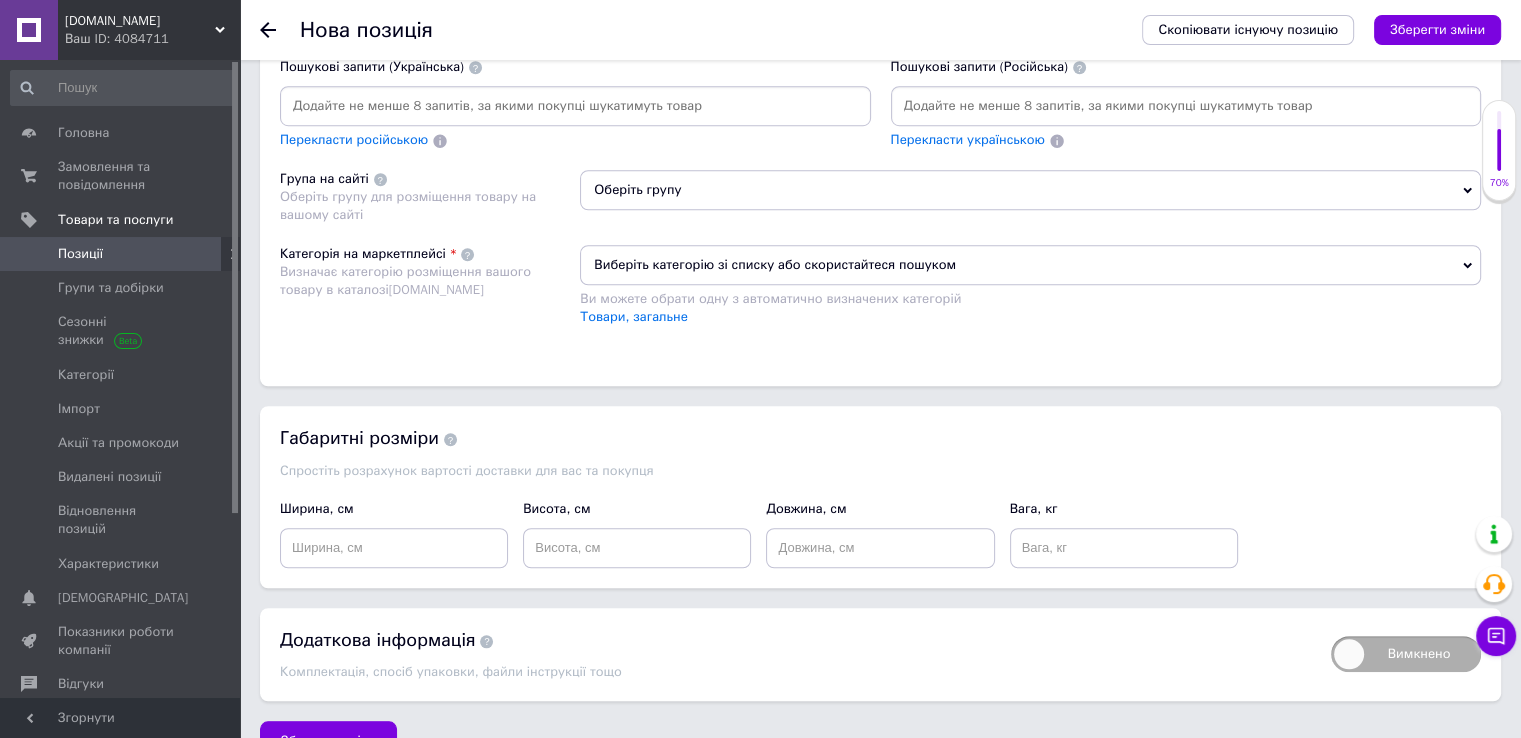 click at bounding box center (575, 106) 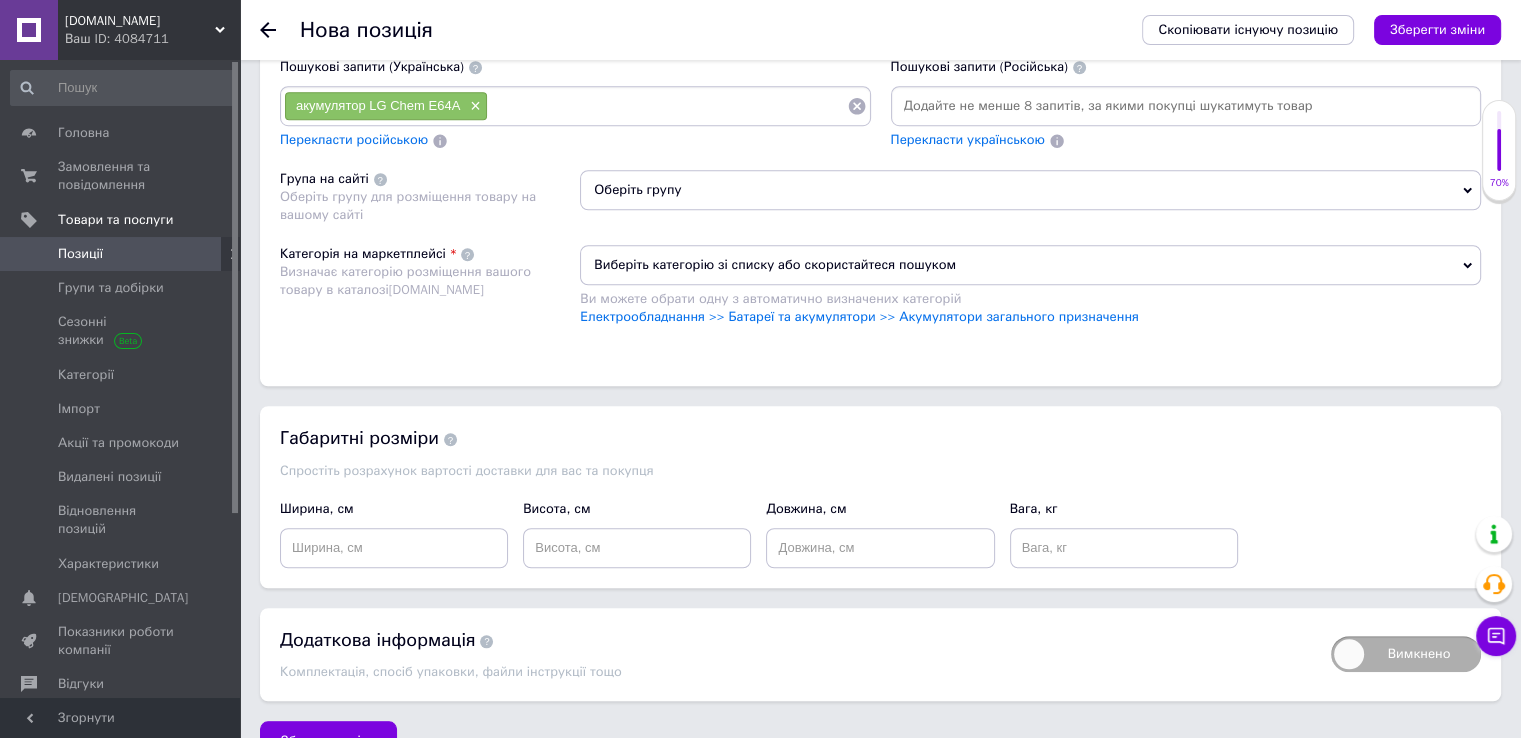 paste on "акумулятор LG 61Ah" 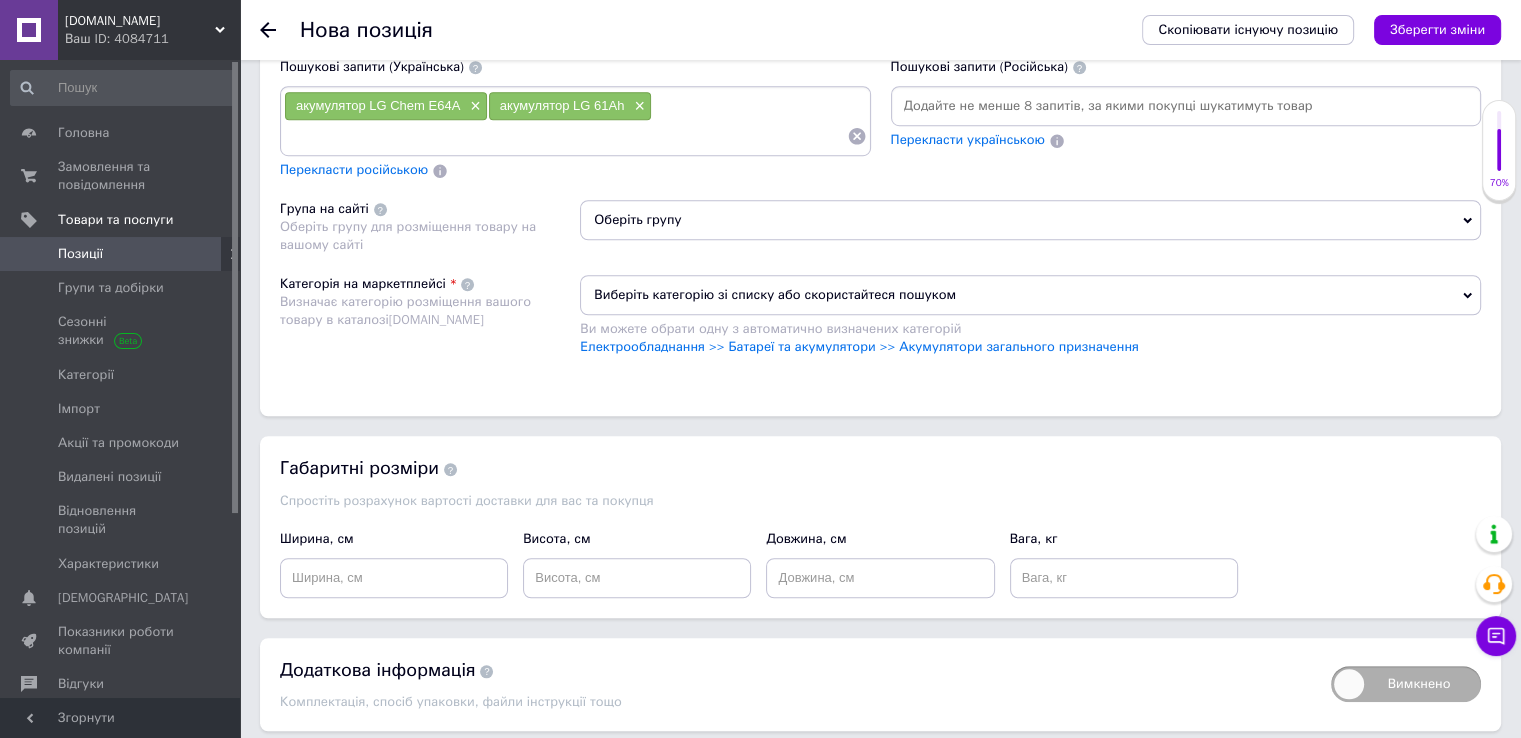 paste on "літій-іонний акумулятор 3.7V 61Ah" 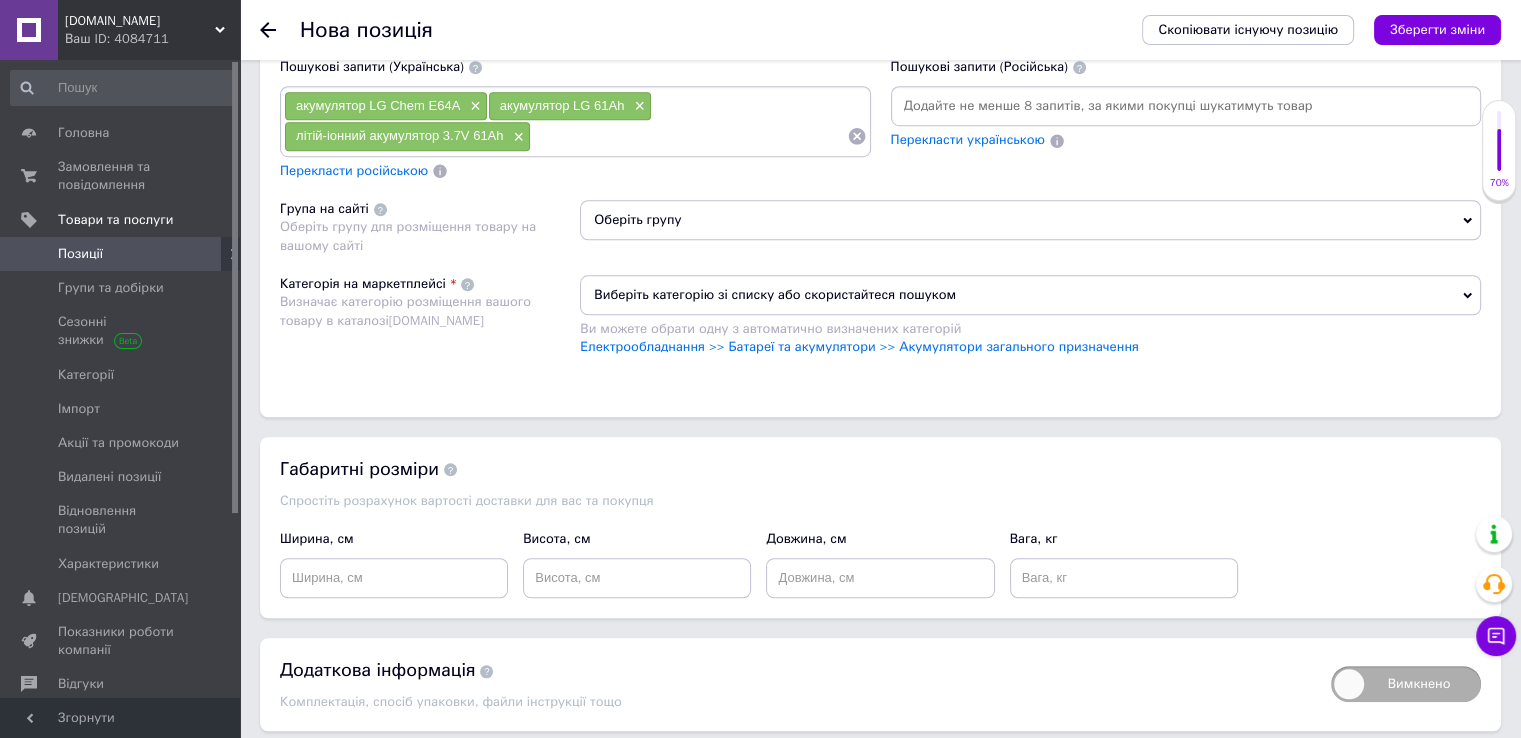 paste on "Li-ion акумулятор LG" 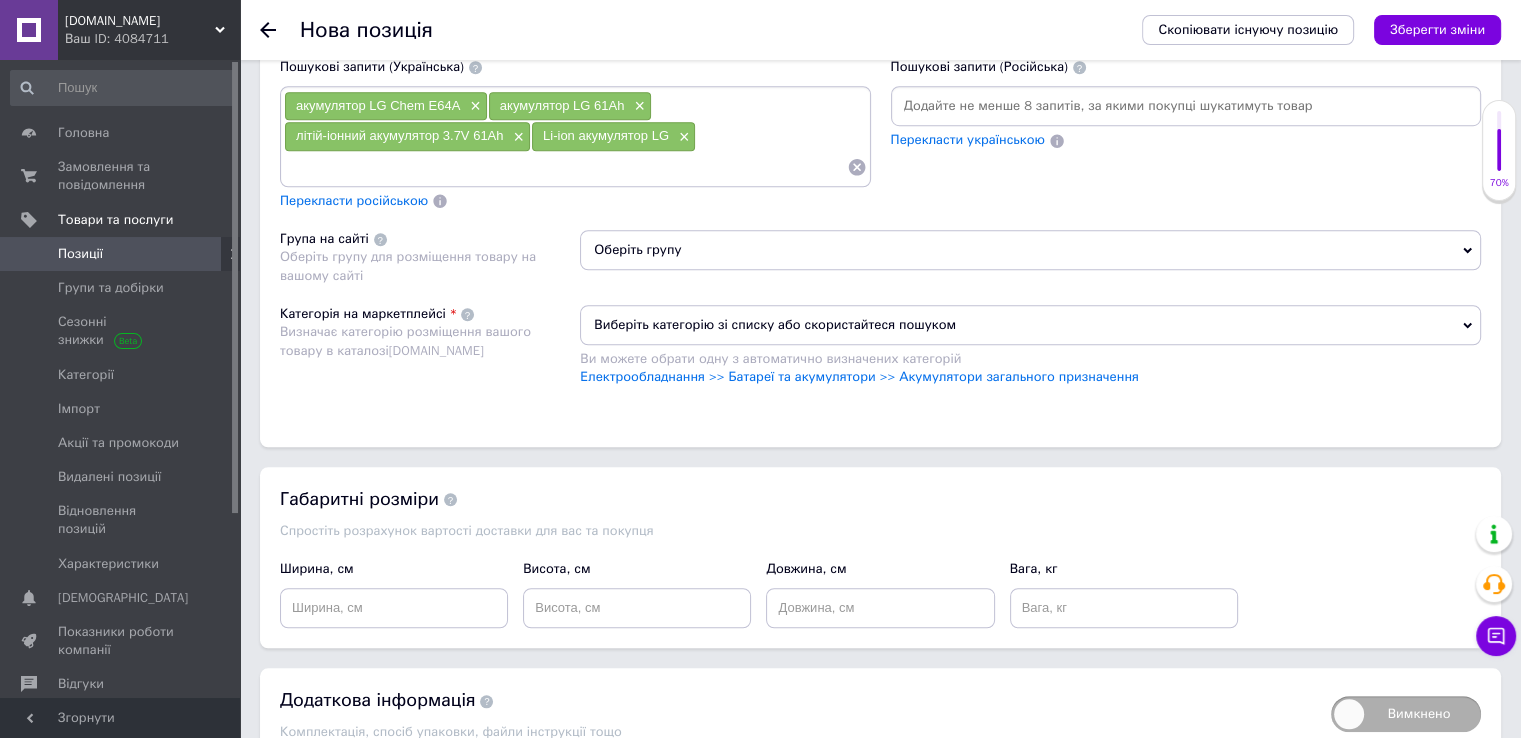 paste on "акумуляторний елемент LG Chem" 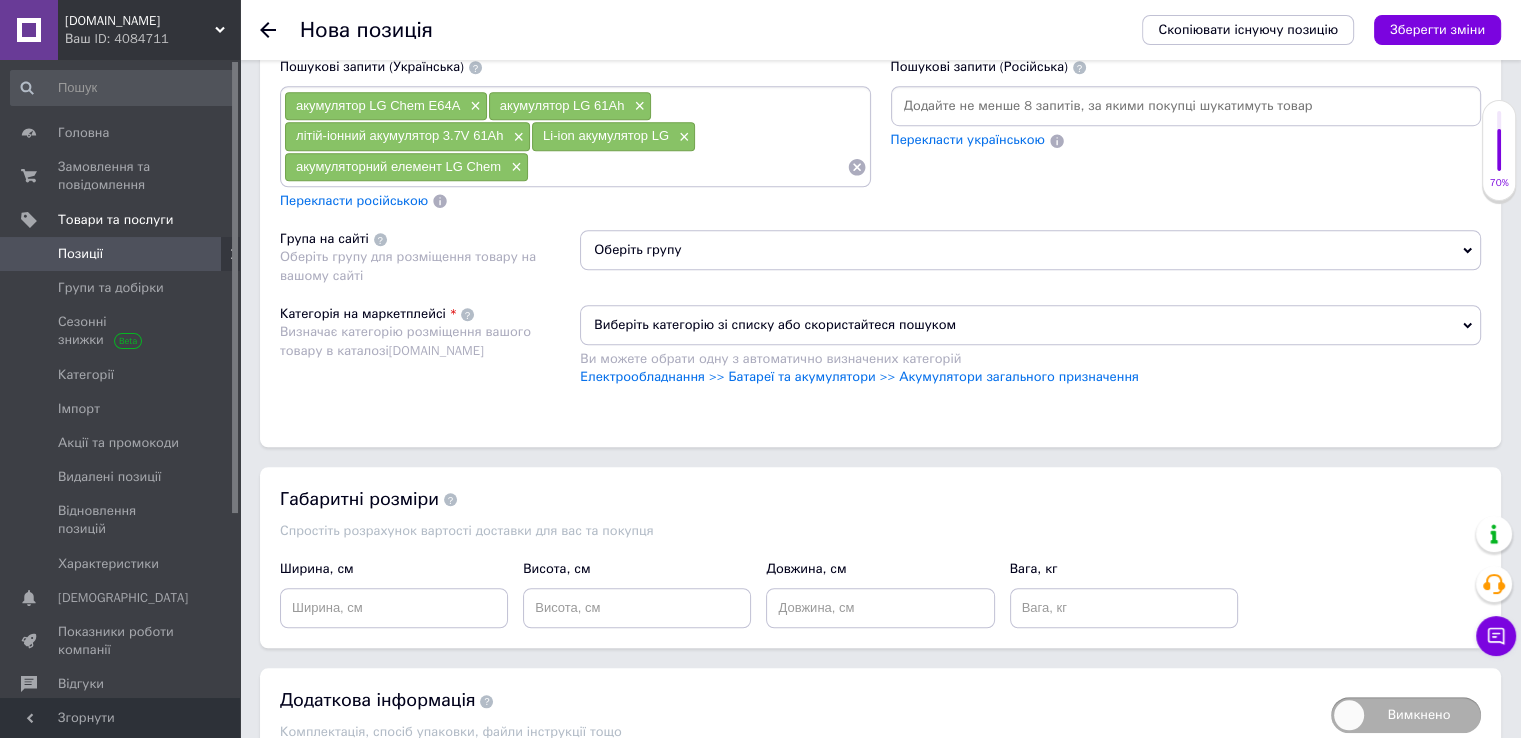 paste on "батарея LG Chem 3.7V" 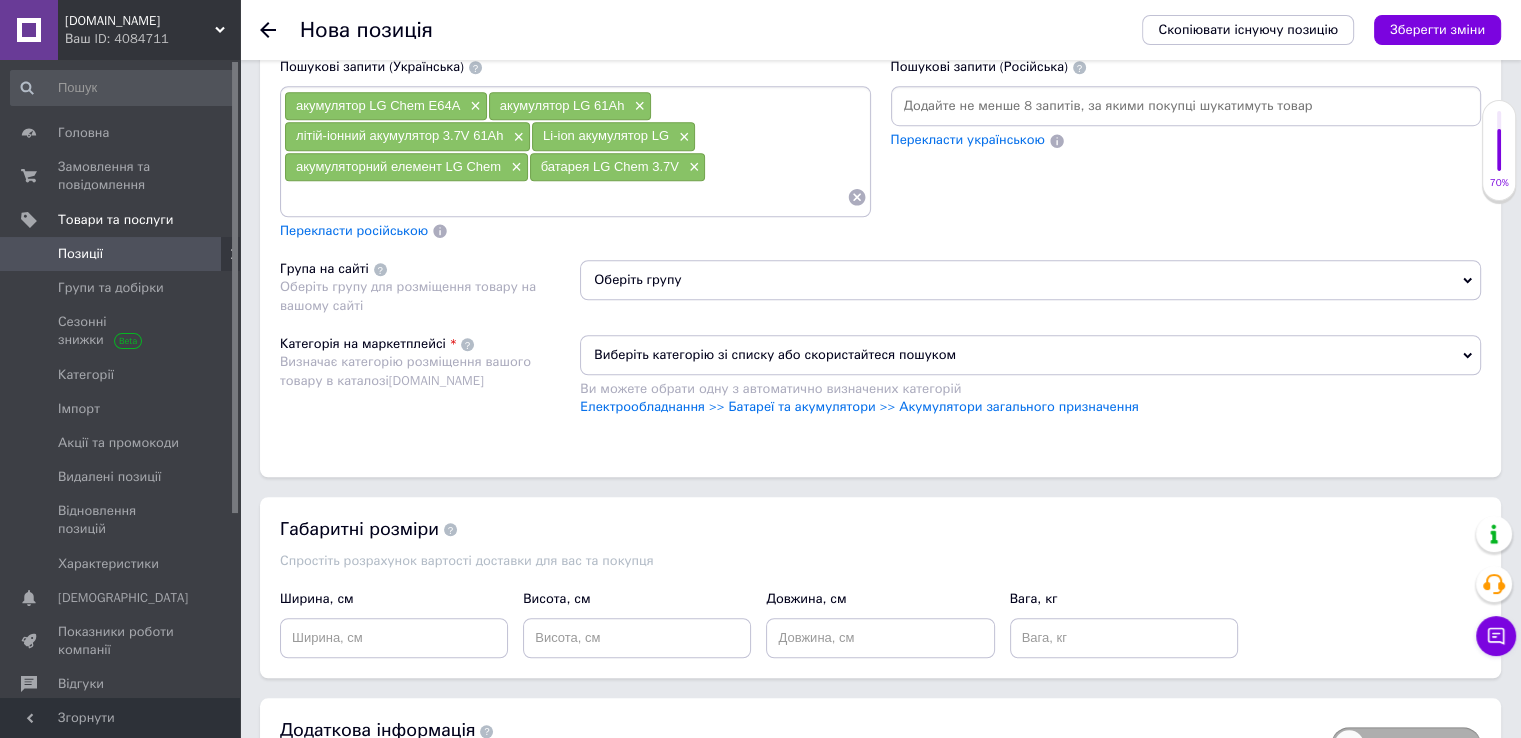 paste on "елемент живлення 61Ah" 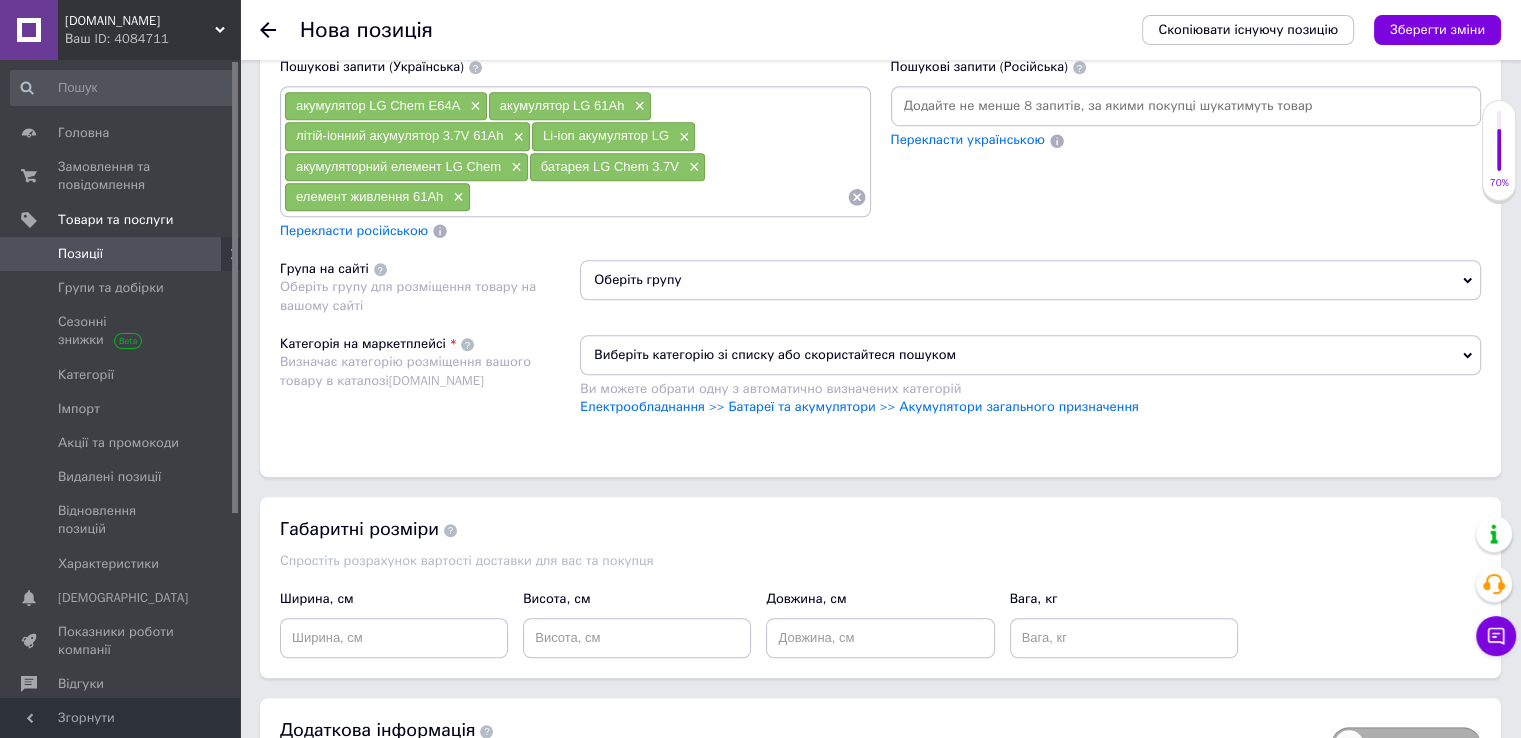 paste on "LG Chem Li-ion battery" 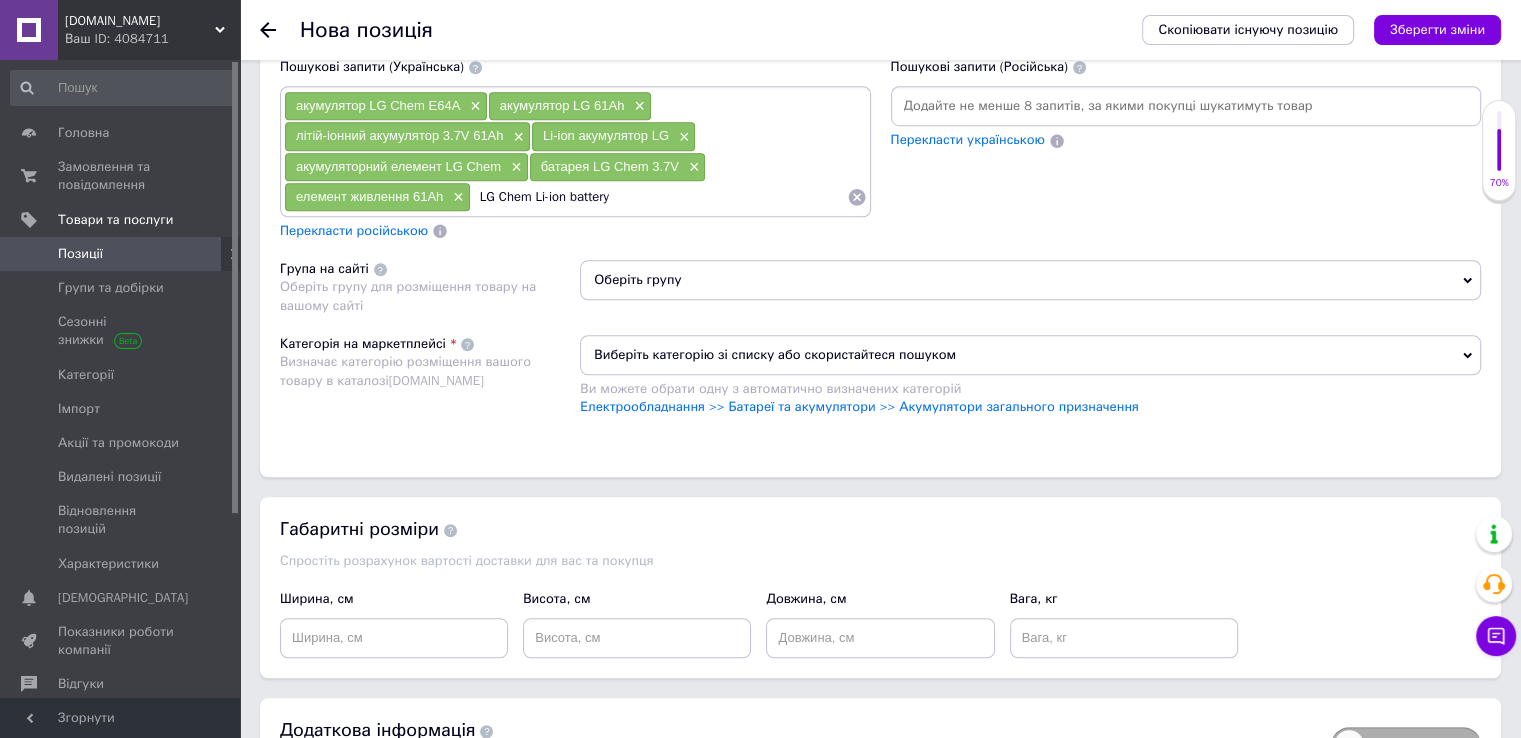 type 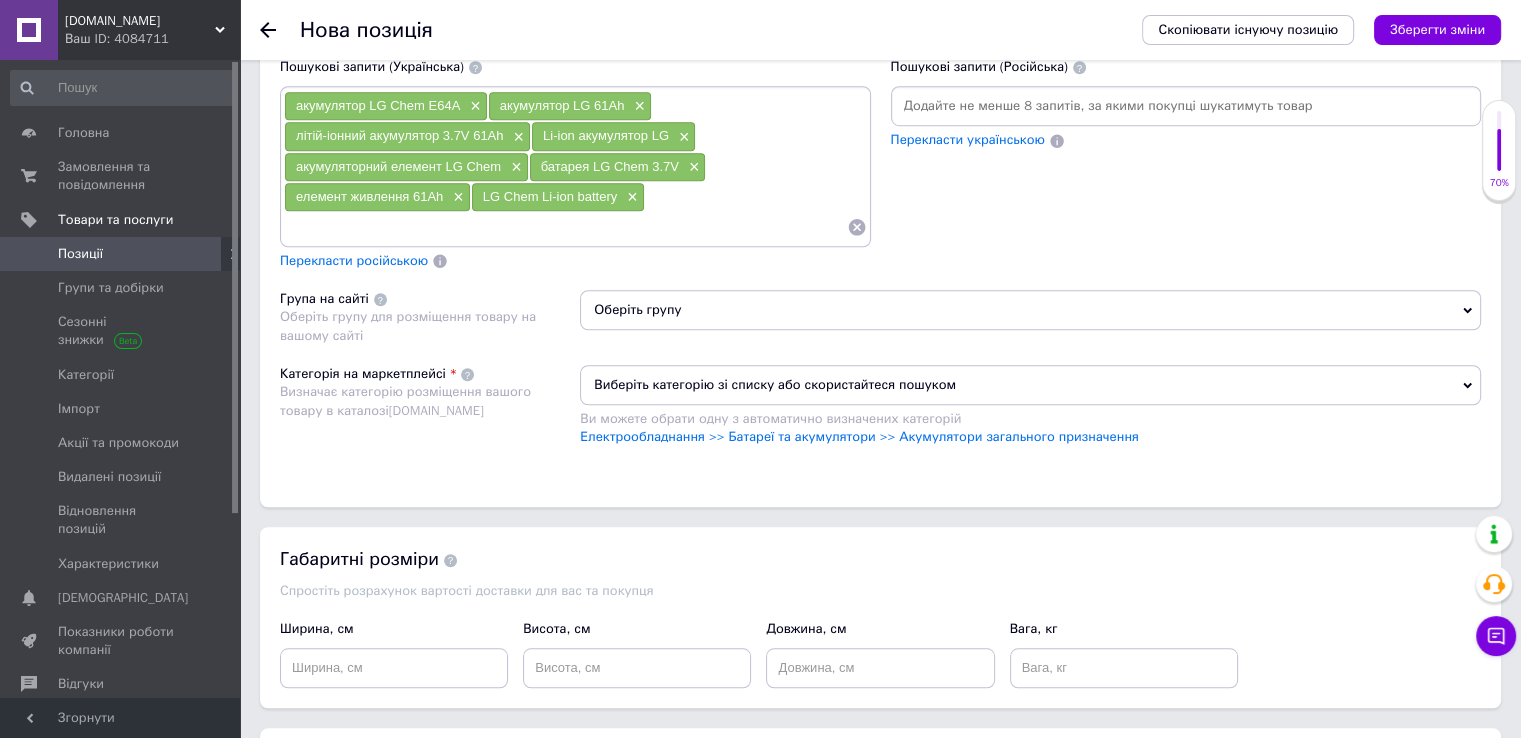 click on "Перекласти російською" at bounding box center [354, 261] 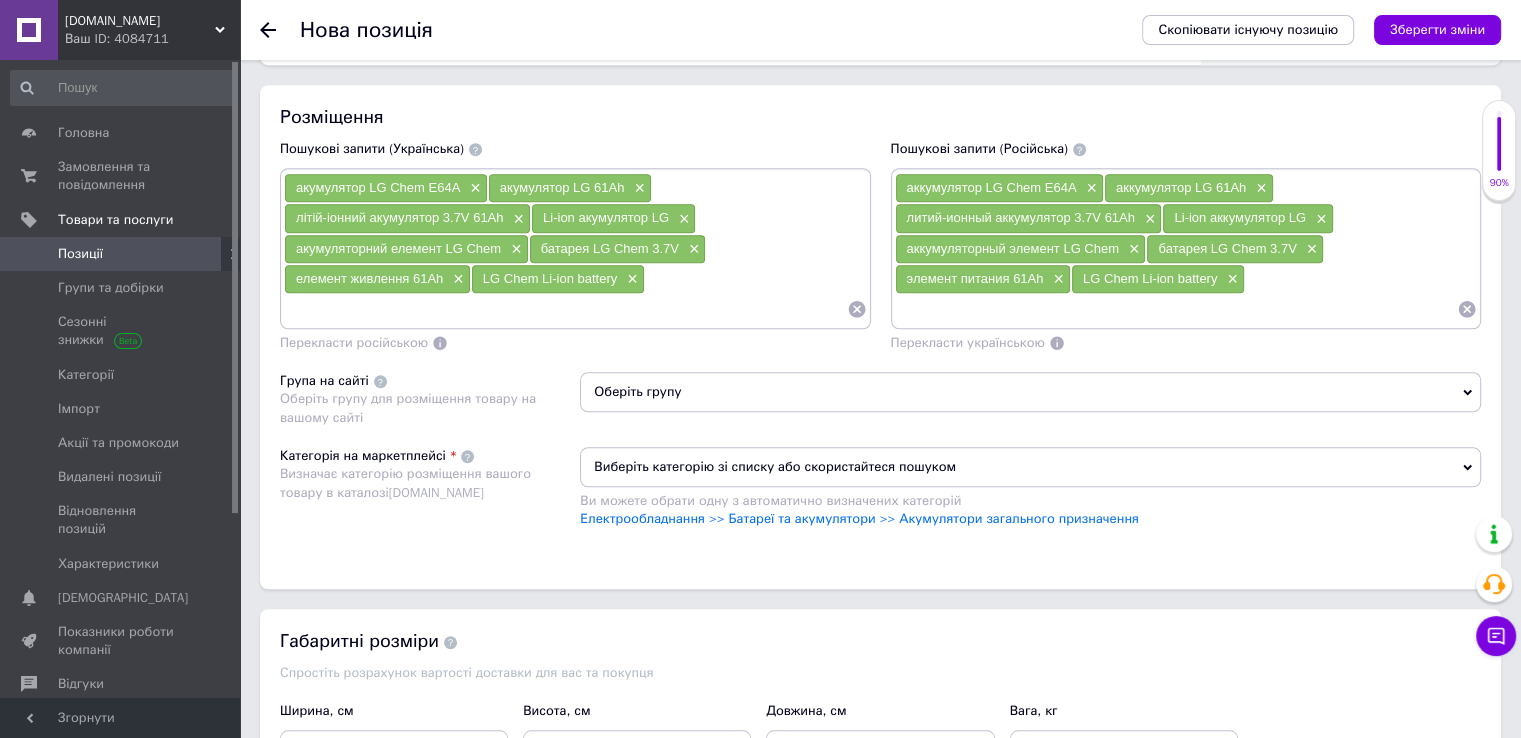 scroll, scrollTop: 1453, scrollLeft: 0, axis: vertical 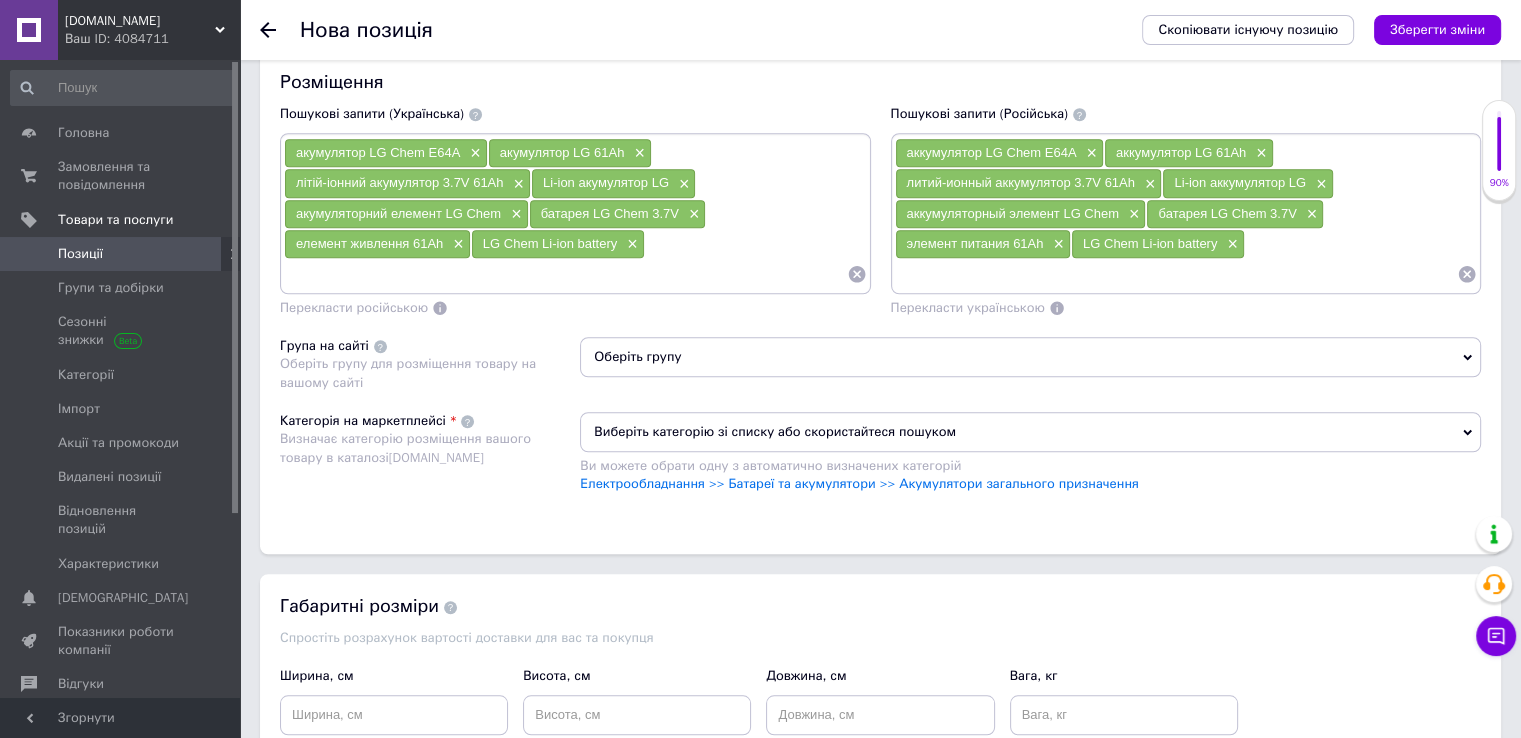click on "Виберіть категорію зі списку або скористайтеся пошуком" at bounding box center (1030, 432) 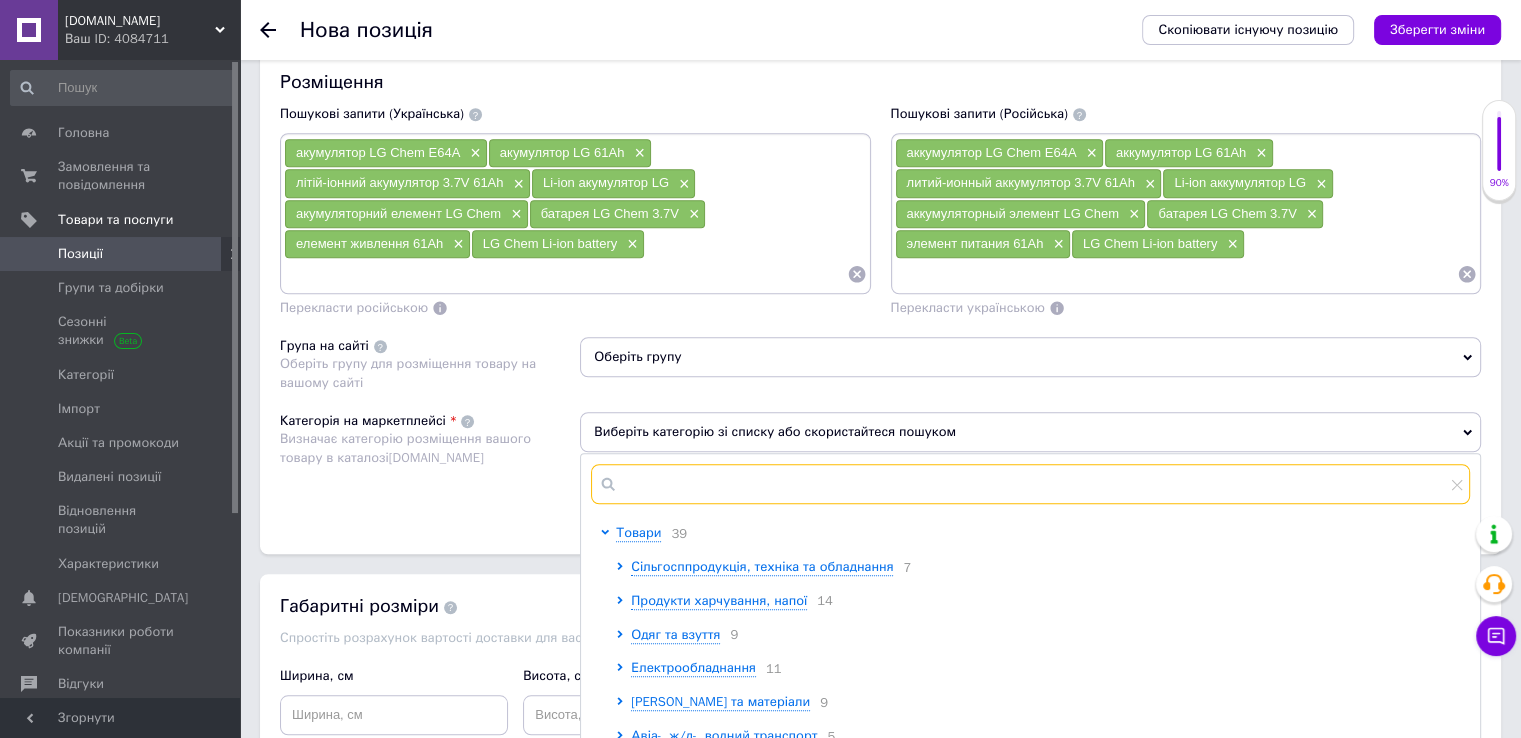 click at bounding box center [1030, 484] 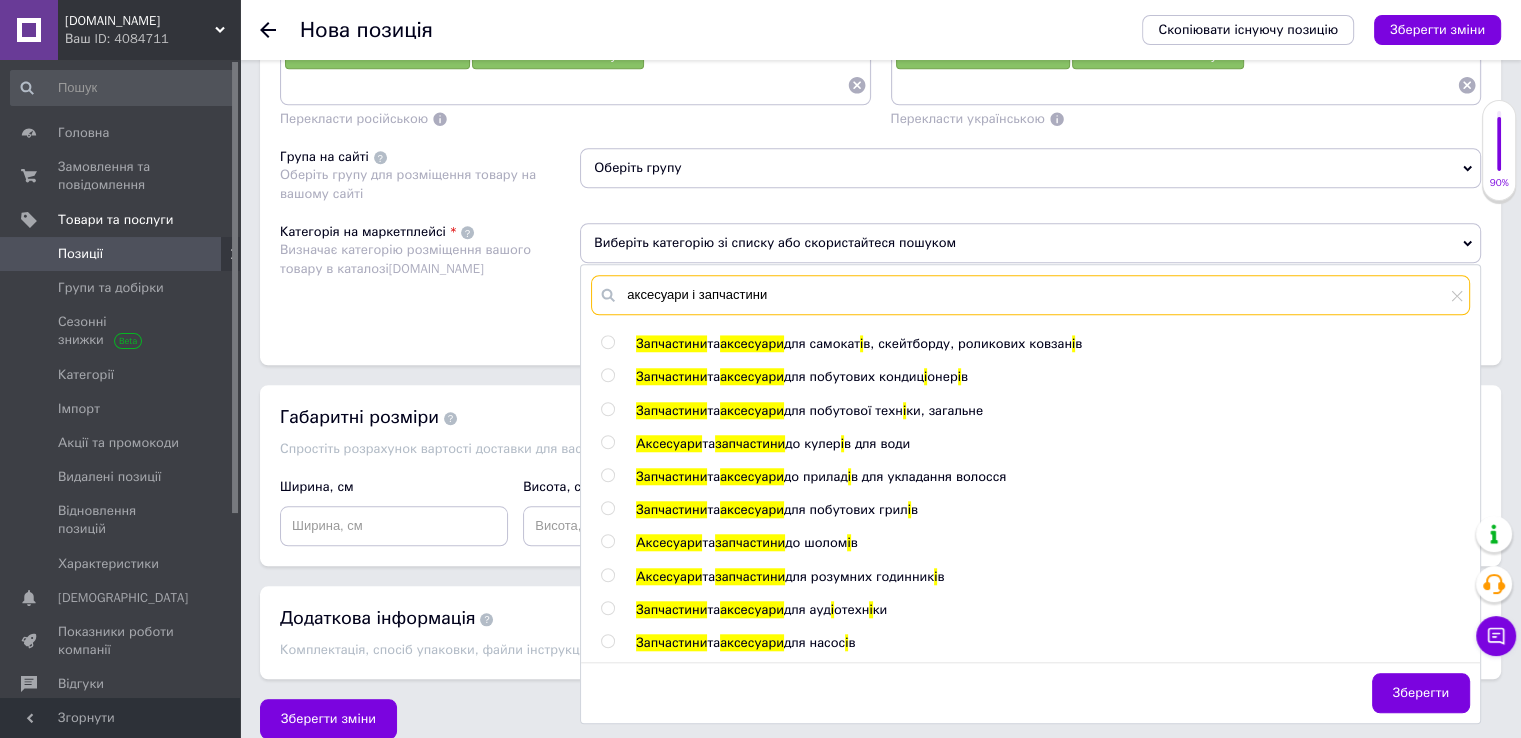 scroll, scrollTop: 1653, scrollLeft: 0, axis: vertical 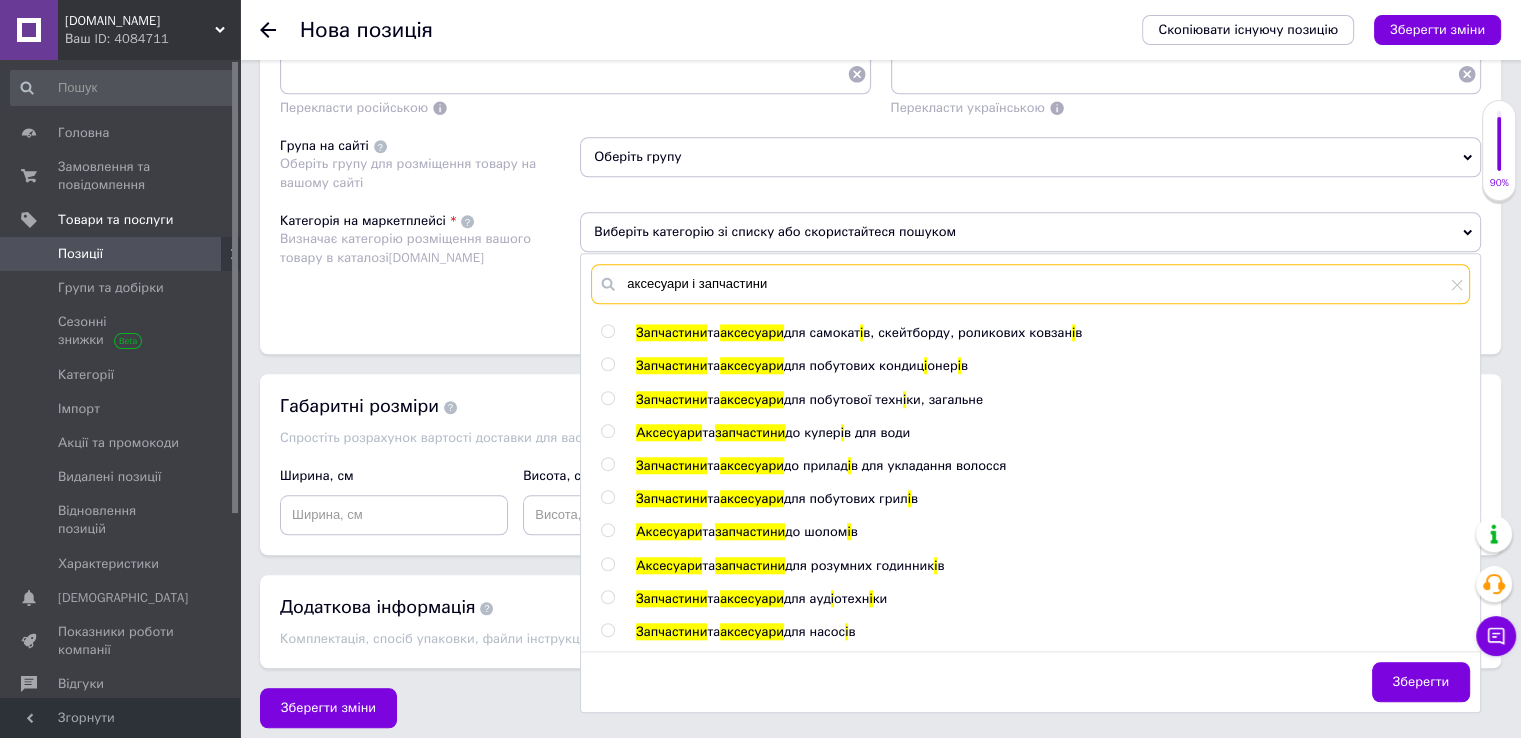 click on "аксесуари і запчастини" at bounding box center [1030, 284] 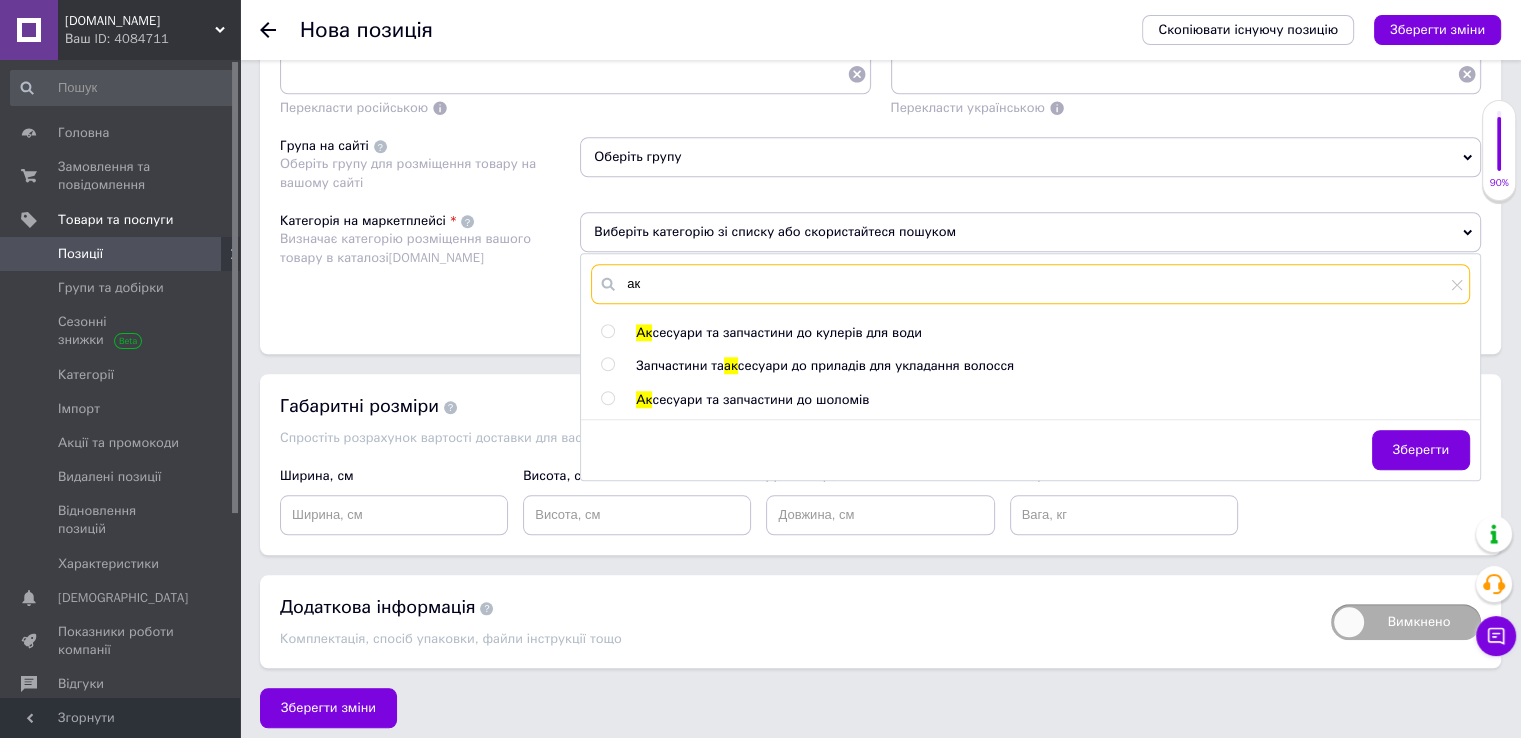 type on "а" 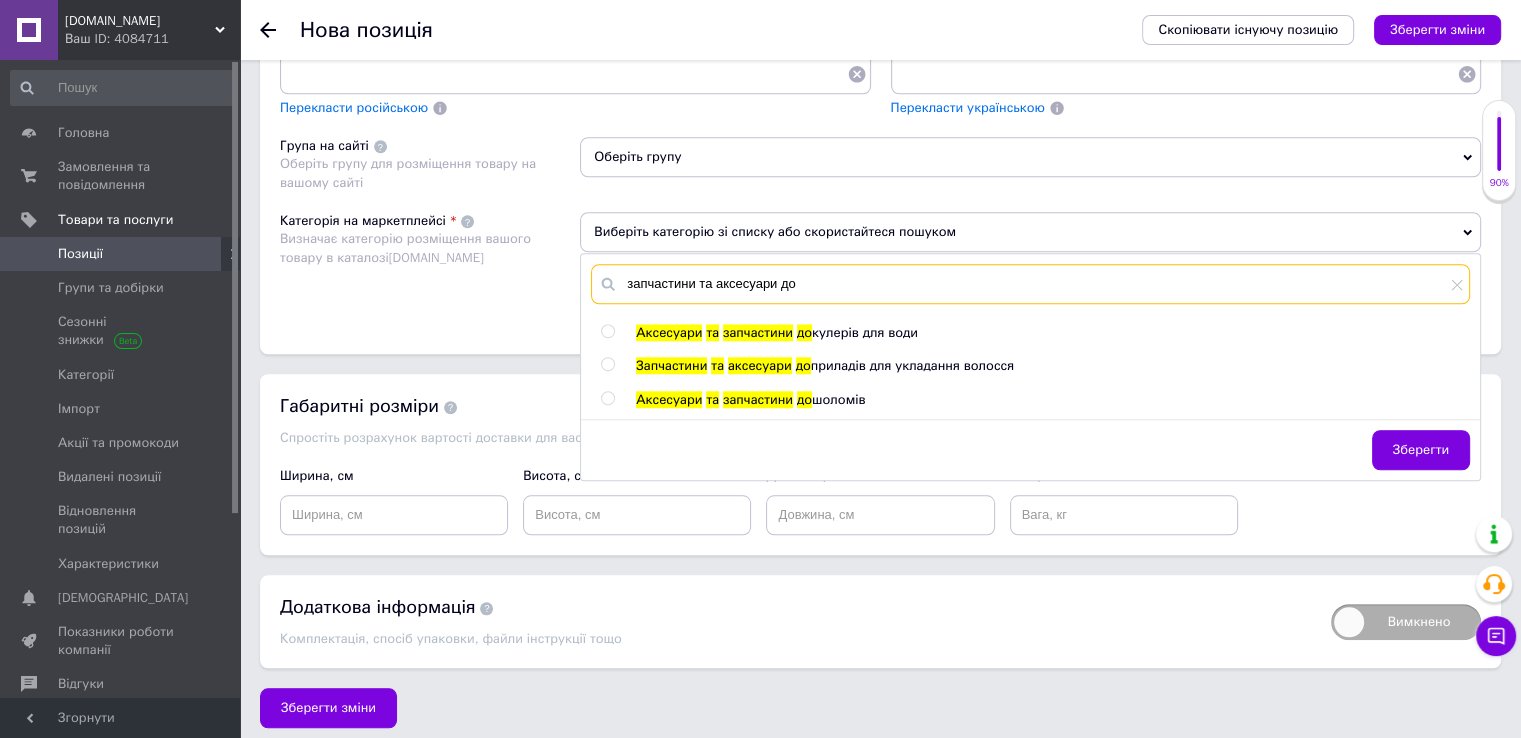 drag, startPoint x: 892, startPoint y: 277, endPoint x: 653, endPoint y: 276, distance: 239.00209 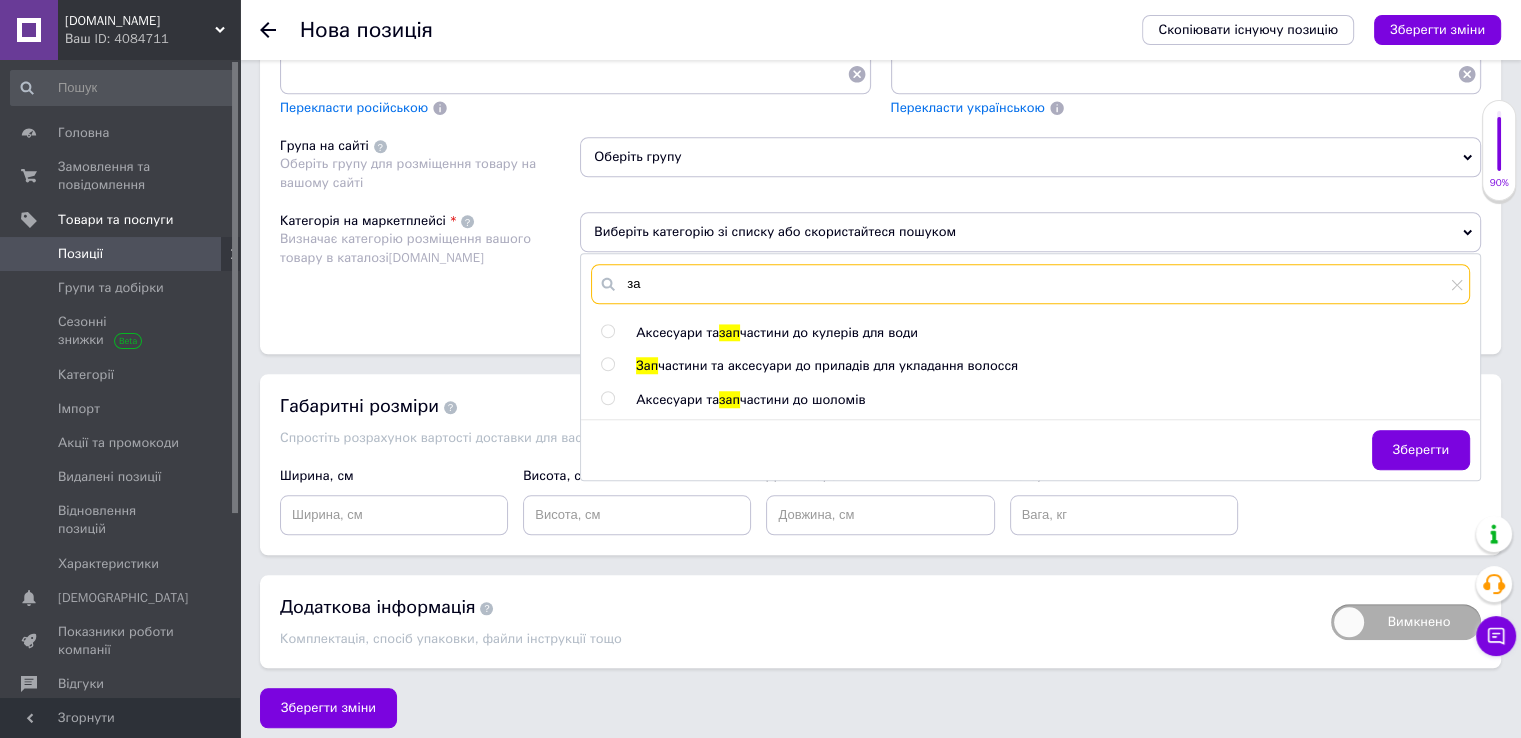 type on "з" 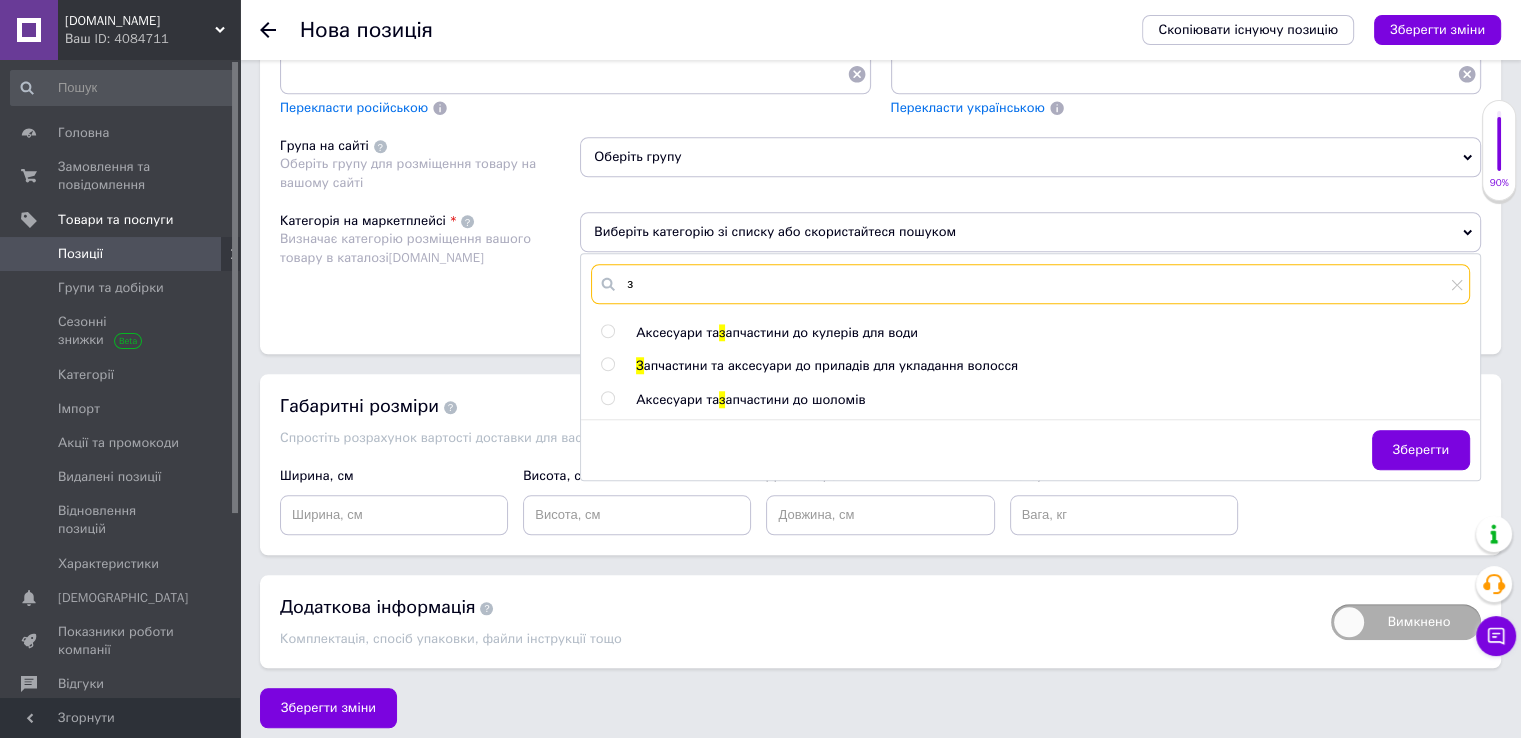 type 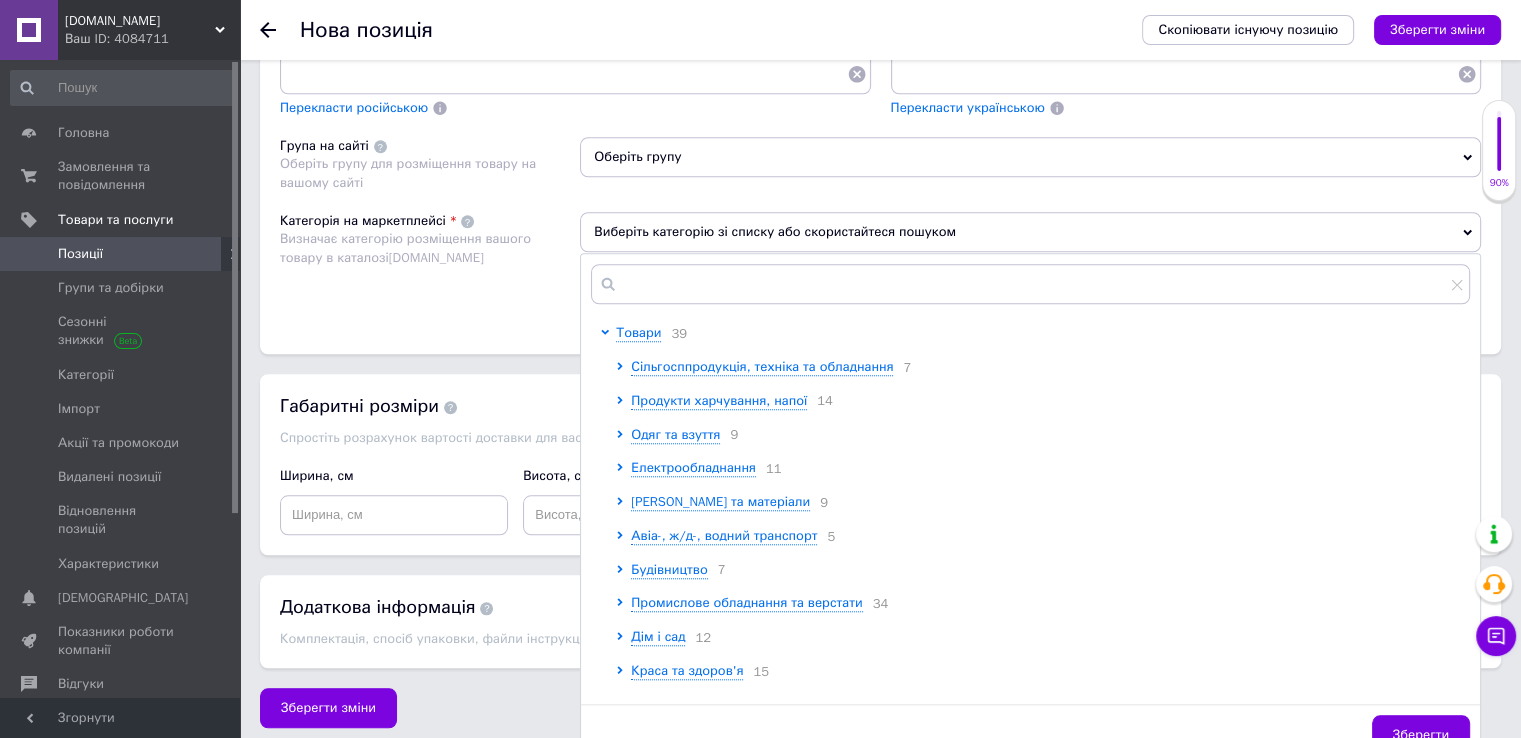click on "Товари 39 Сільгосппродукція, техніка та обладнання 7 Продукти харчування, напої 14 Одяг та взуття 9 Електрообладнання 11 Сировина та матеріали 9 Авіа-, ж/д-, водний транспорт 5 Будівництво 7 Промислове обладнання та верстати 34 Дім і сад 12 Краса та здоров'я 15 Подарунки, хобі, книги 16 Спорт і відпочинок 20 Тара та упаковка 9 Зоотовари 7 Безпека та захист 13 Нерухомість 5 Неліквідні запаси (стоки) 1 Вантажівки, автобуси, спецтехніка 8 Антикваріат і колекціонування 18 Медичне обладнання та витратні матеріали 6 Вироби з металу, пластику, гуми 8 Техніка та електроніка 11 15 5 6 17 6" at bounding box center (1030, 509) 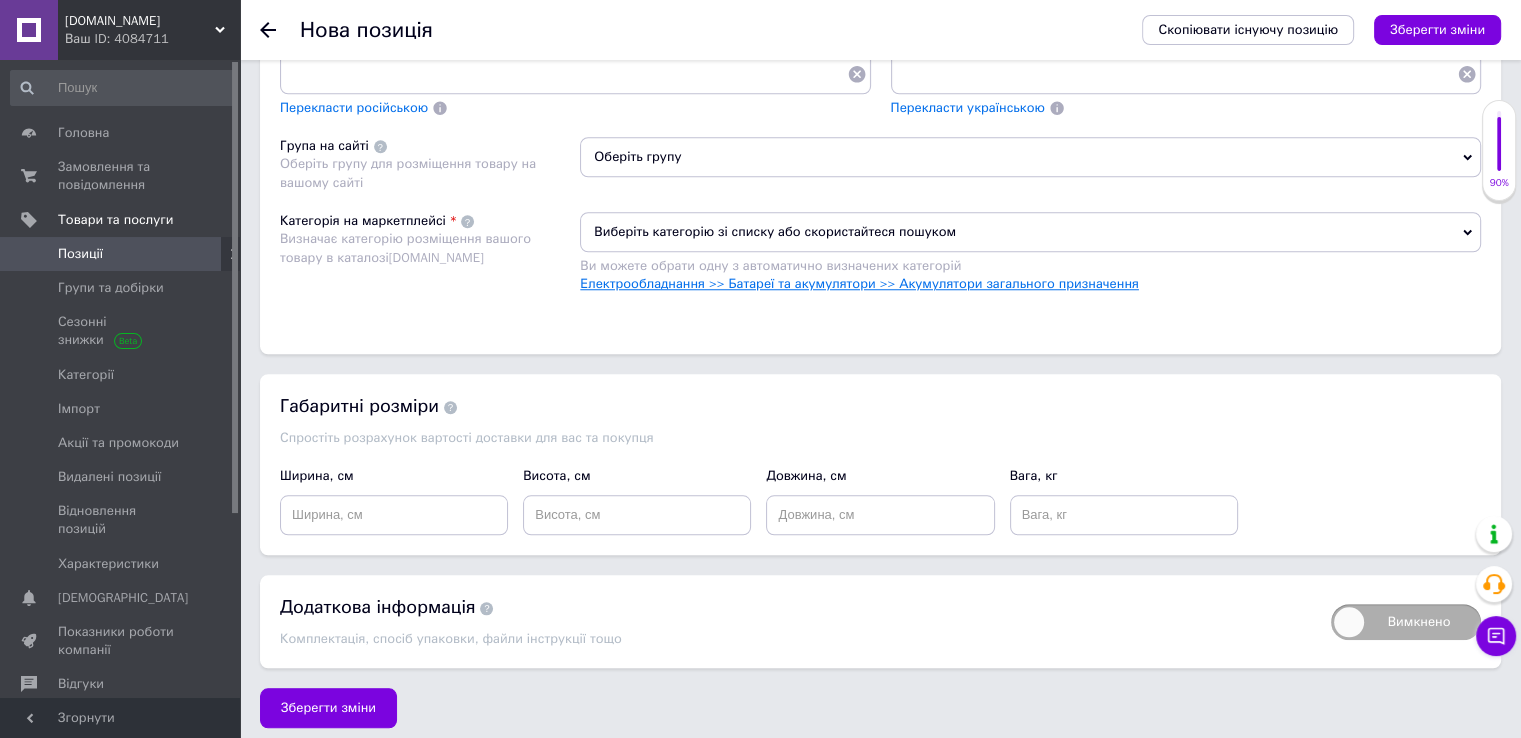 click on "Ви можете обрати одну з автоматично визначених категорій" at bounding box center (1030, 266) 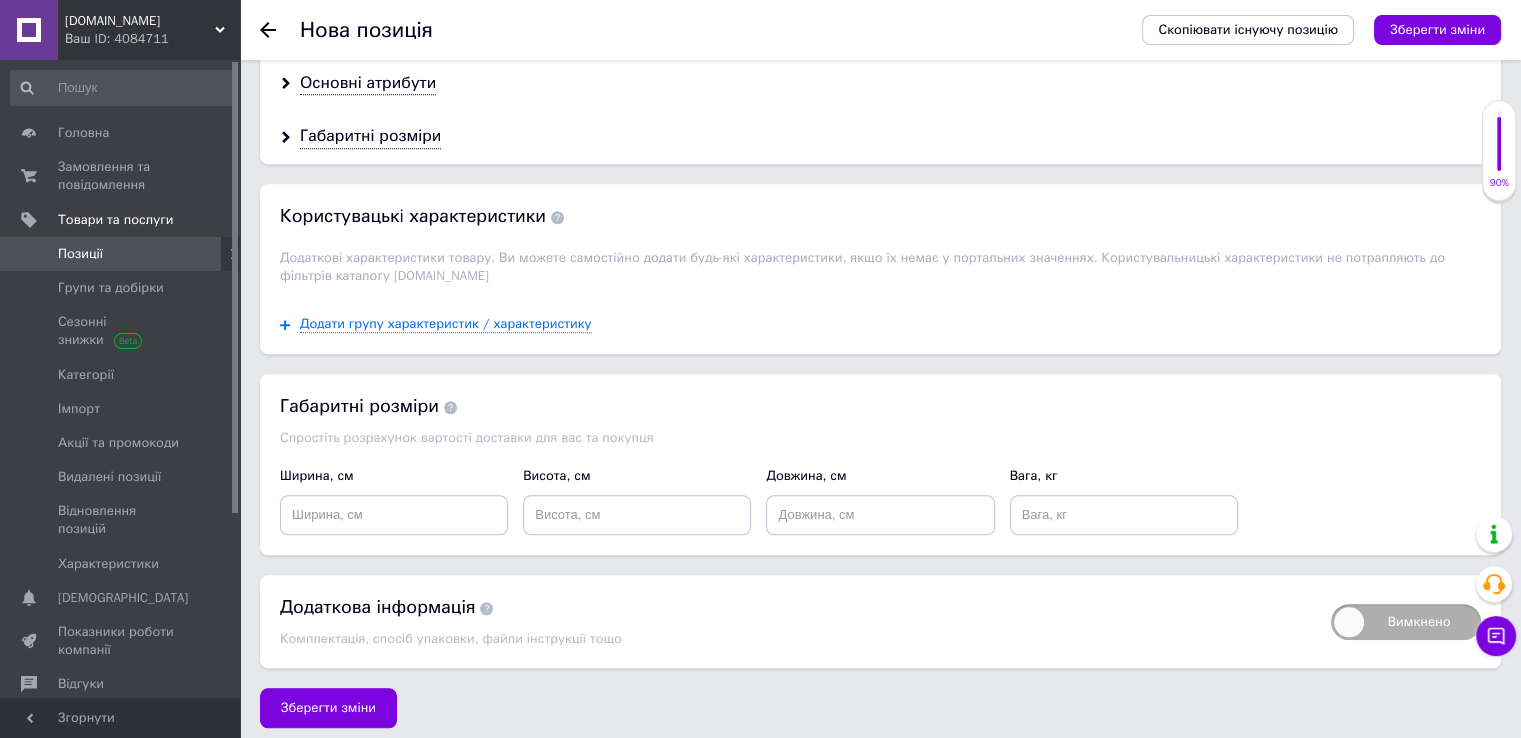 scroll, scrollTop: 1763, scrollLeft: 0, axis: vertical 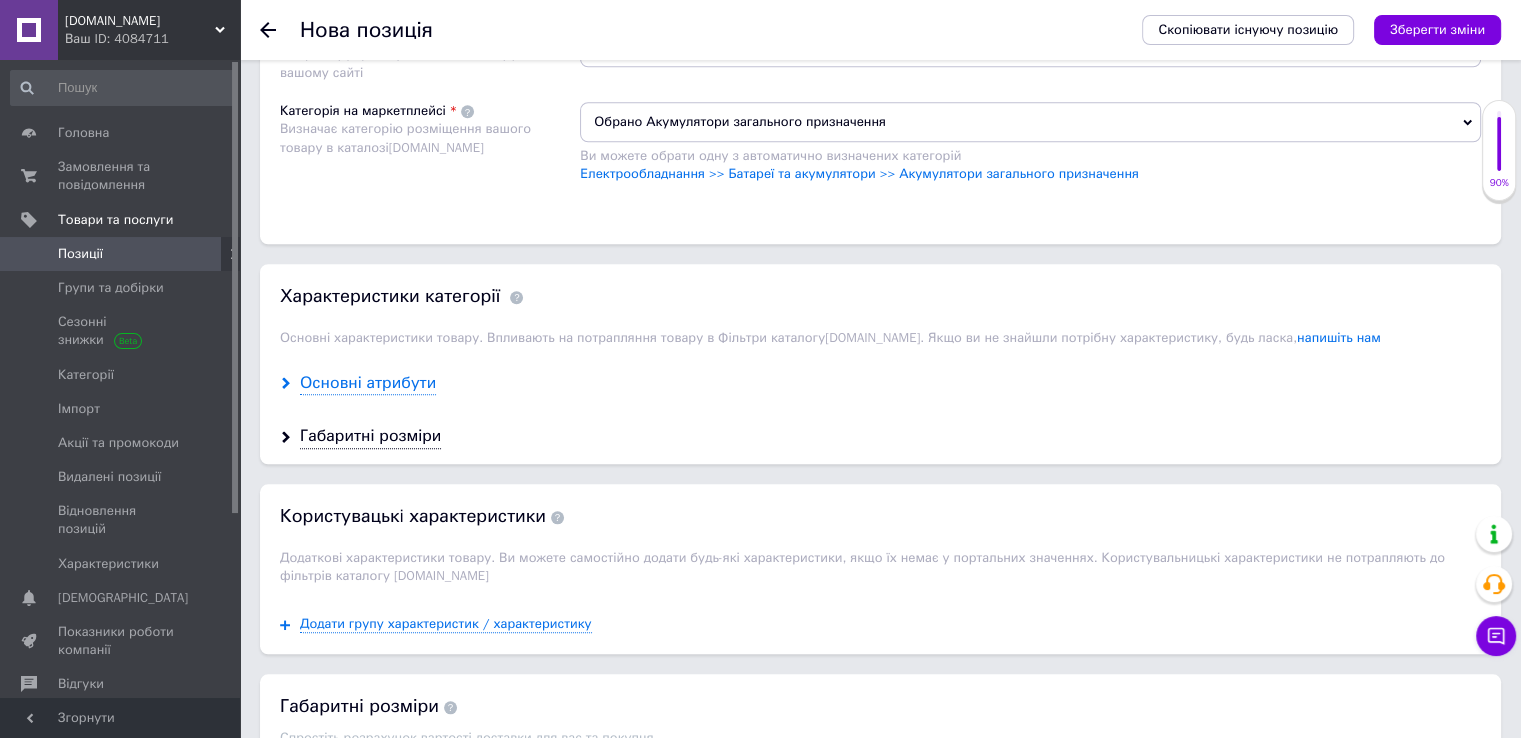 click on "Основні атрибути" at bounding box center (368, 383) 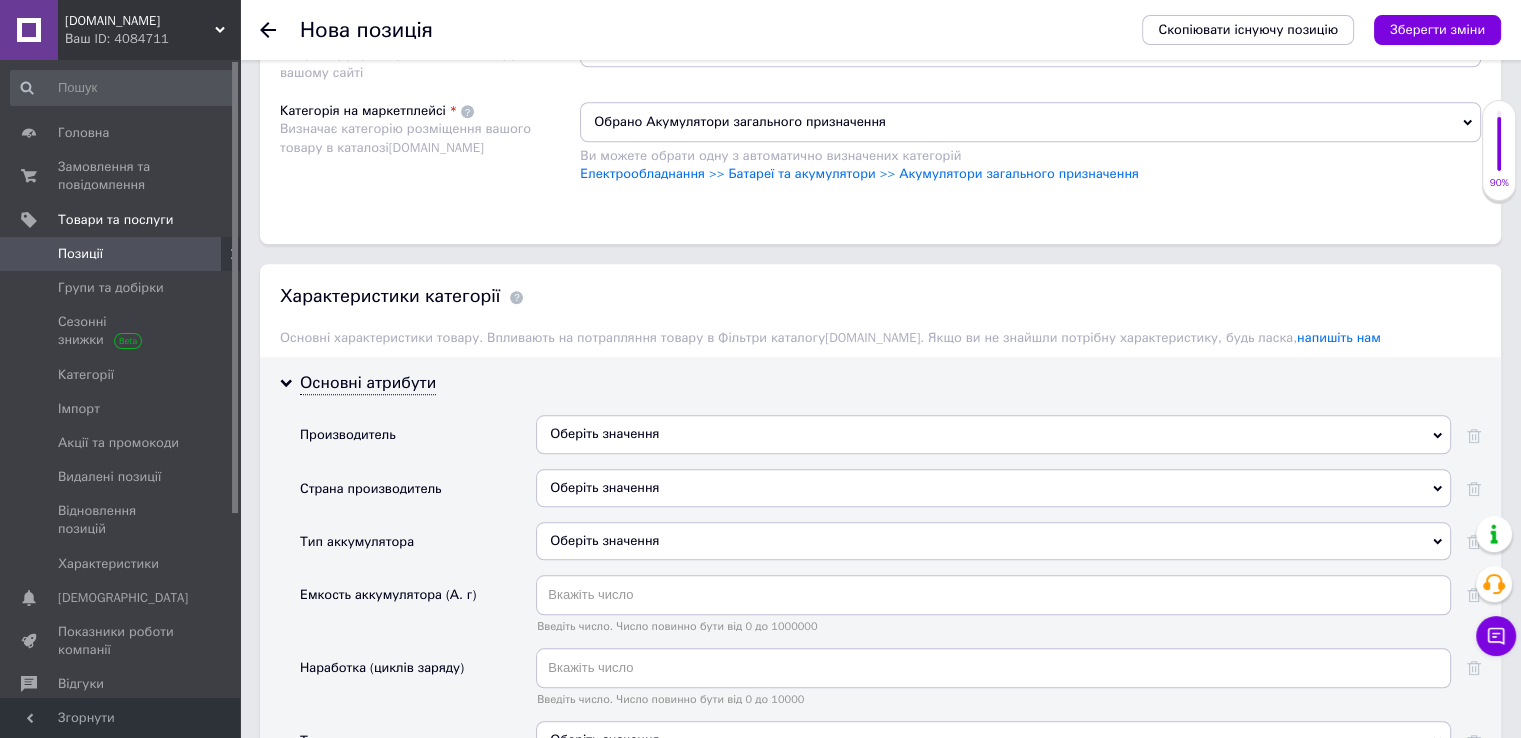 click on "Оберіть значення" at bounding box center [993, 434] 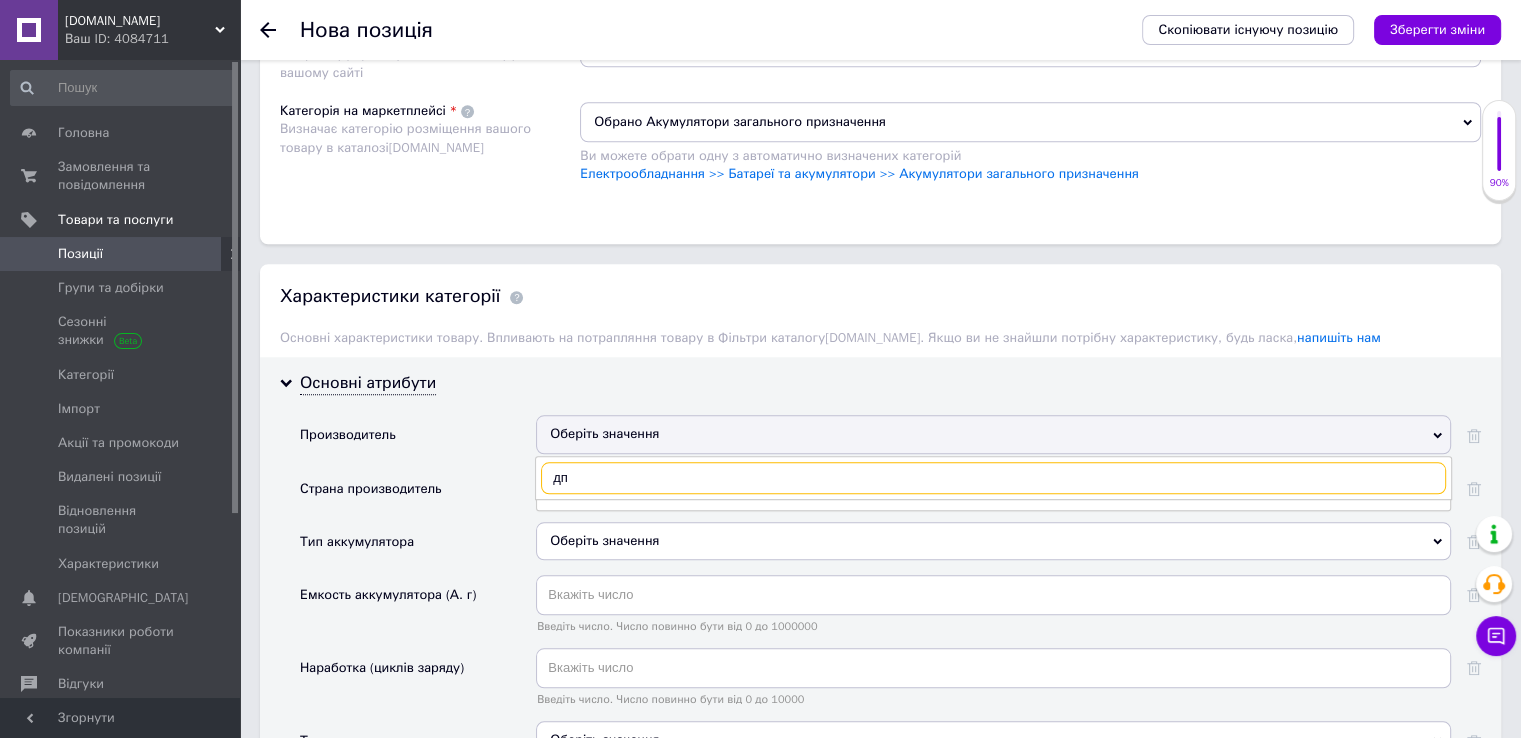 type on "д" 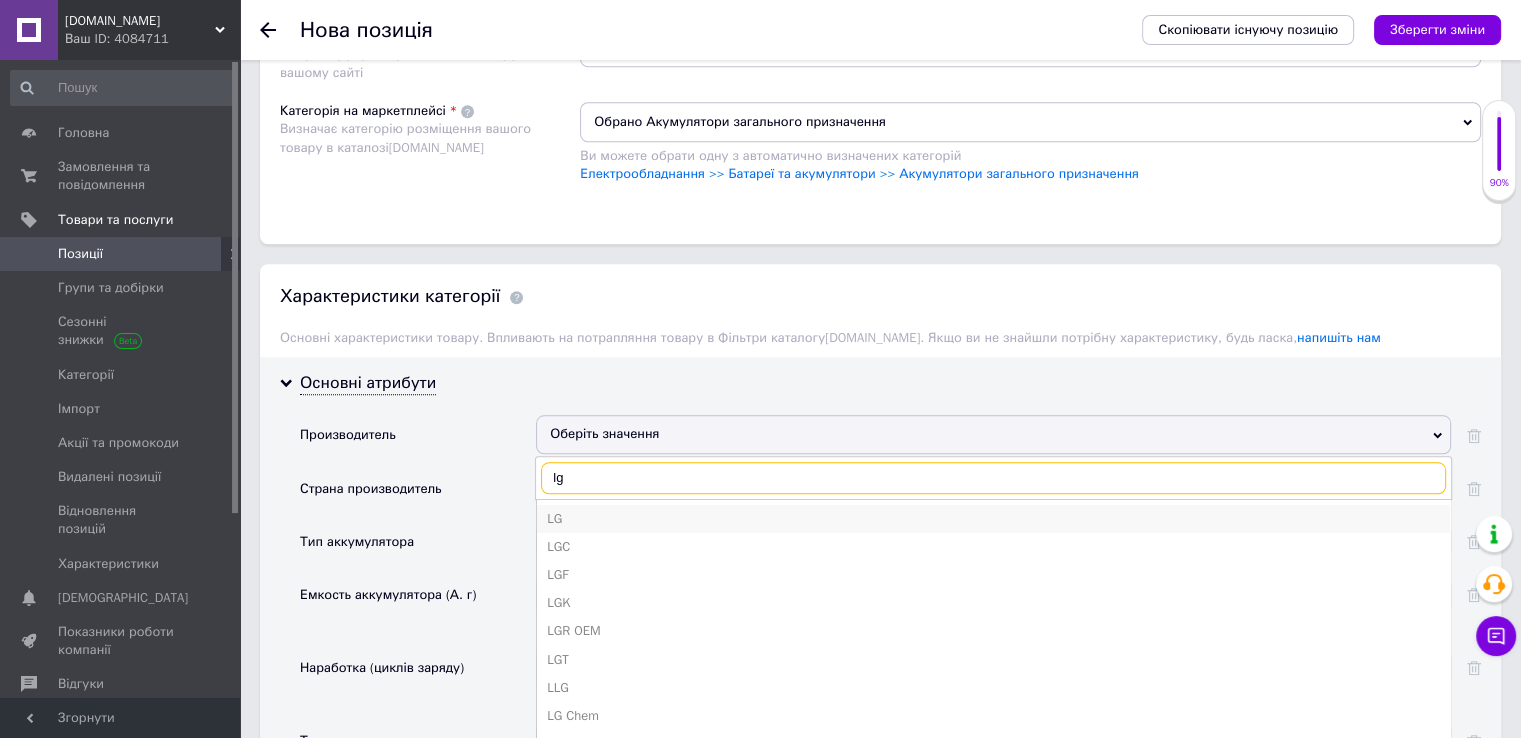 type on "lg" 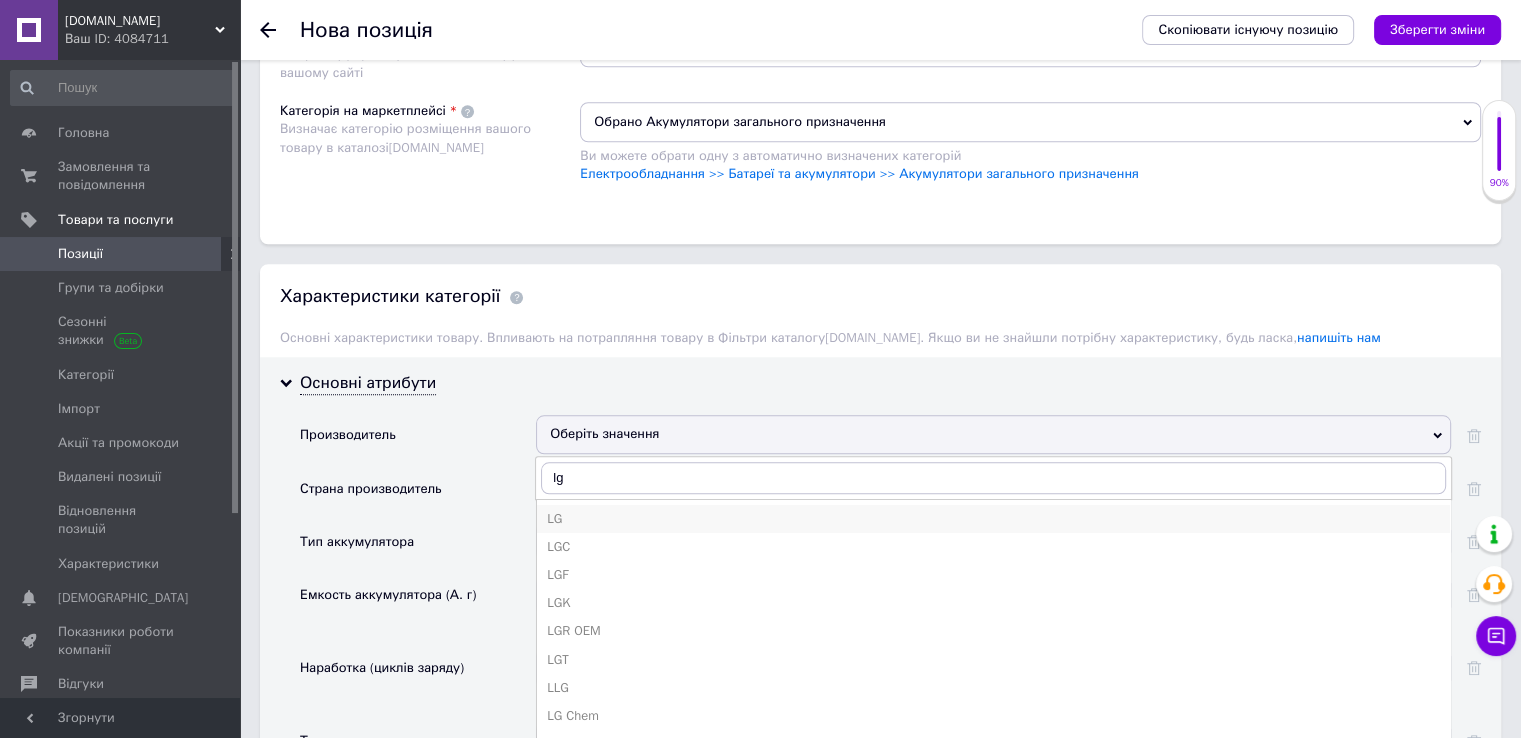 click on "LG" at bounding box center [993, 519] 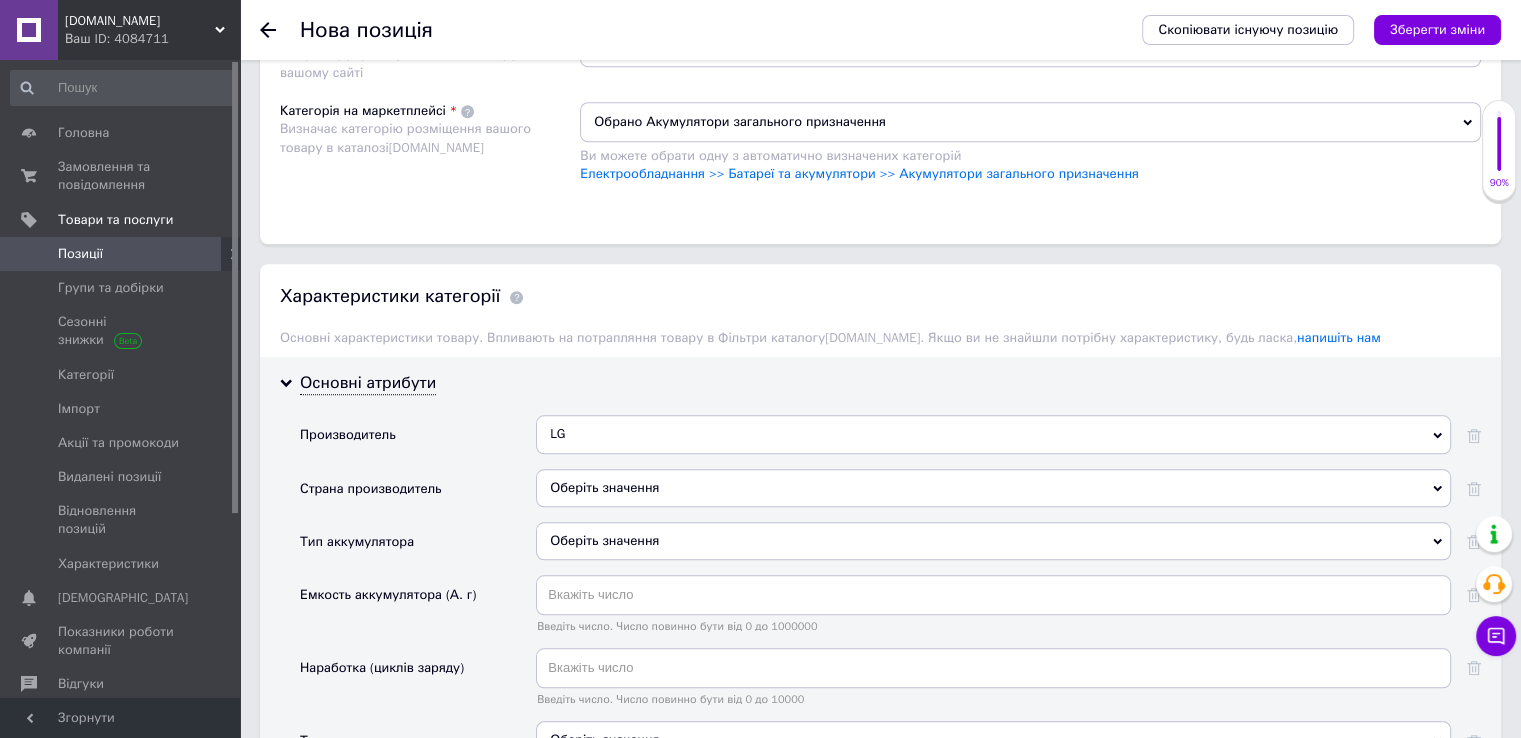 click on "Оберіть значення" at bounding box center [993, 541] 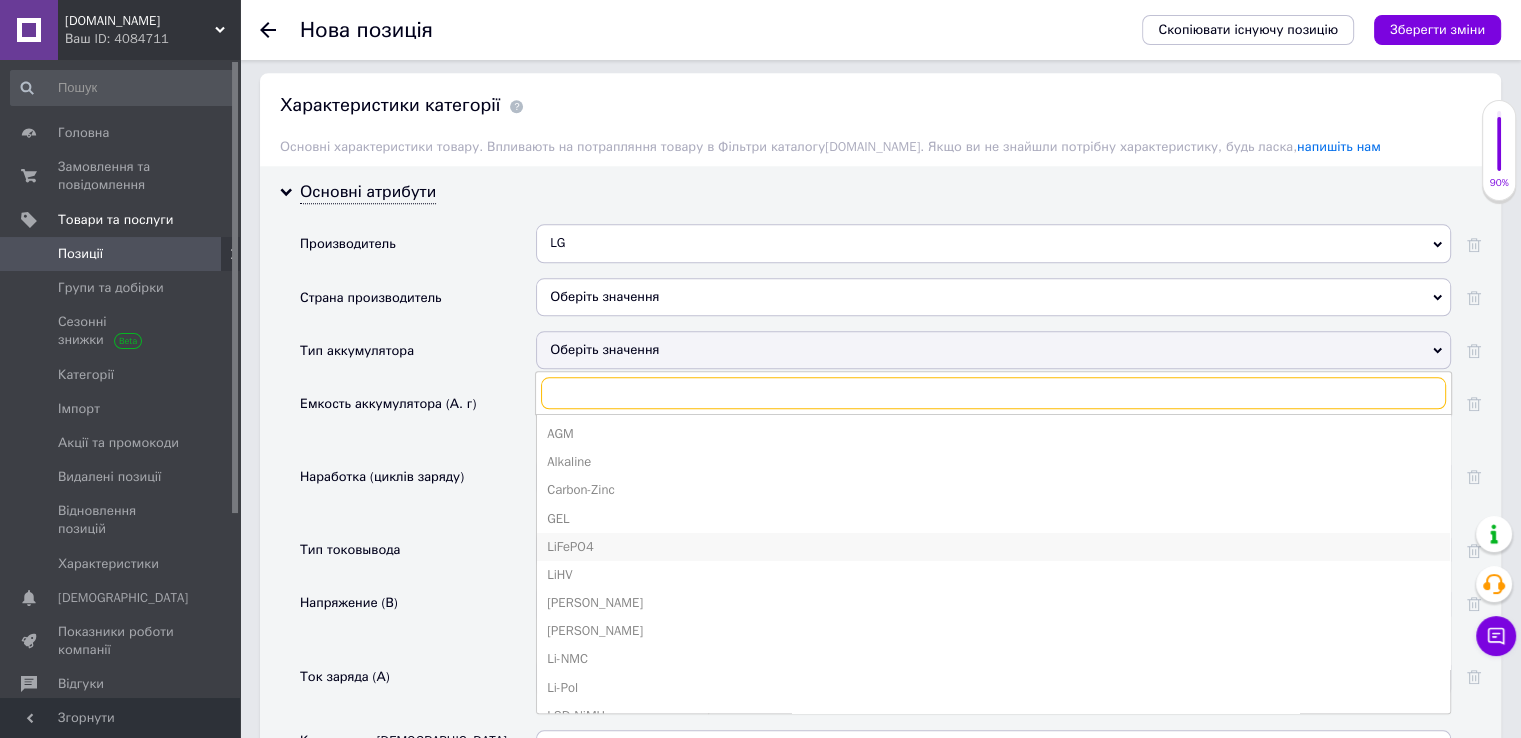 scroll, scrollTop: 1963, scrollLeft: 0, axis: vertical 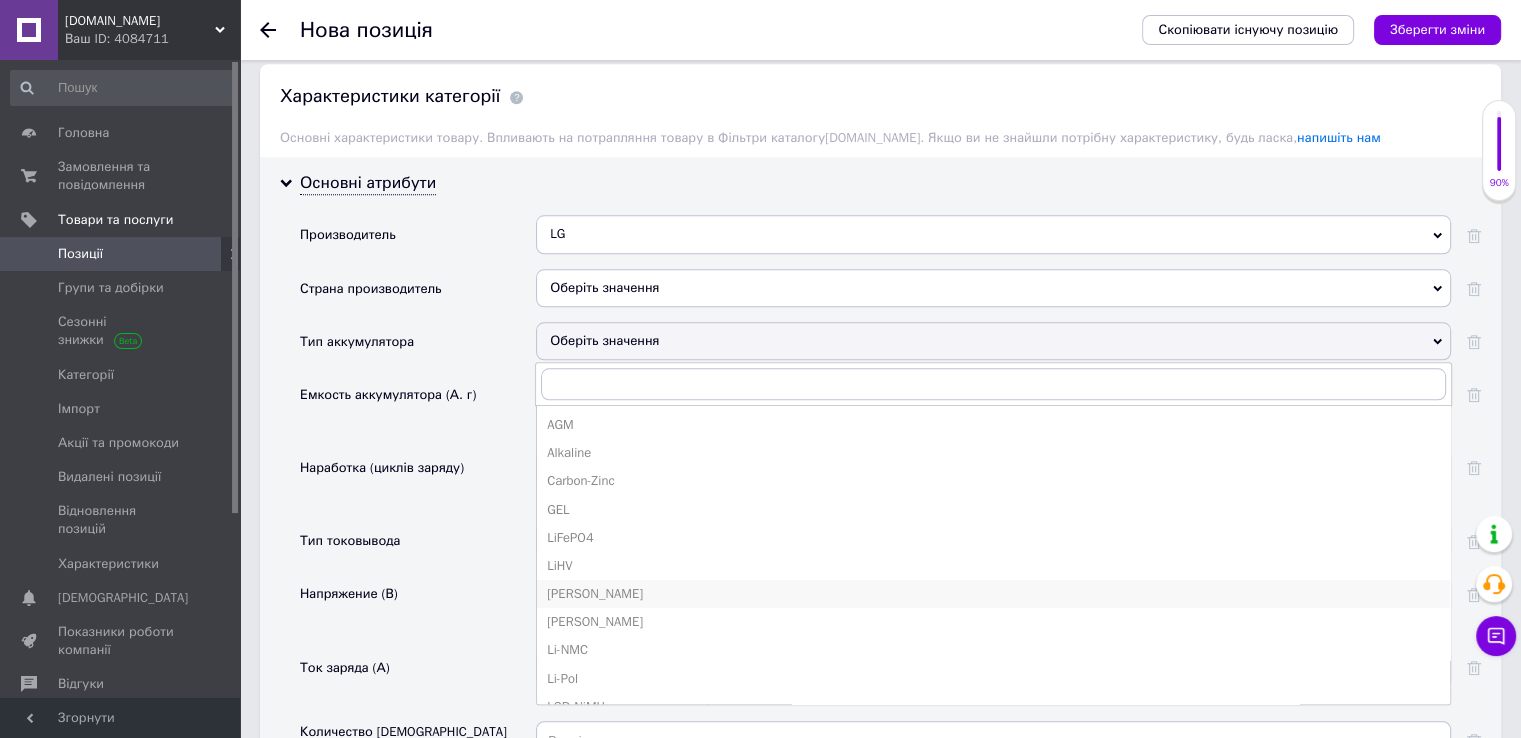 click on "[PERSON_NAME]" at bounding box center (993, 594) 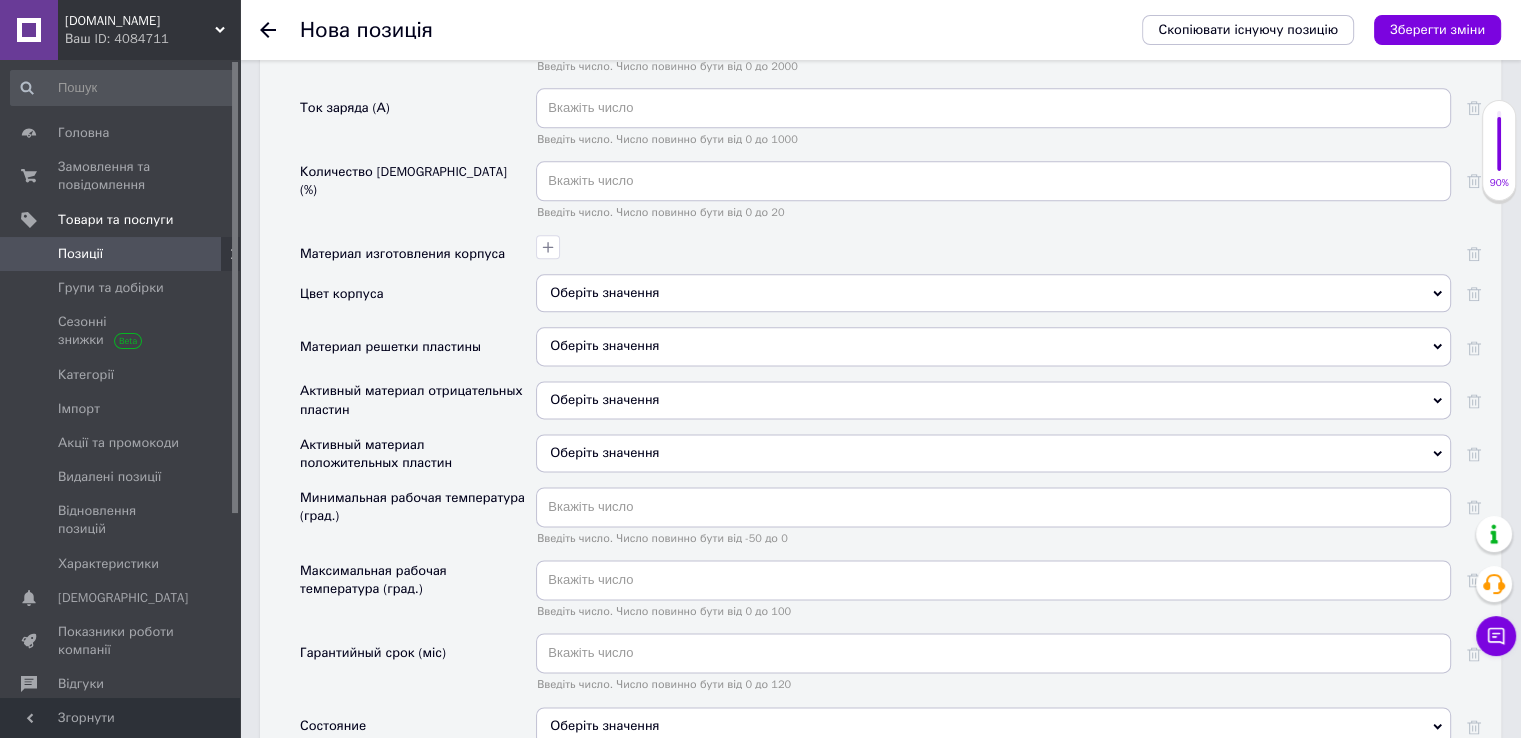 scroll, scrollTop: 2663, scrollLeft: 0, axis: vertical 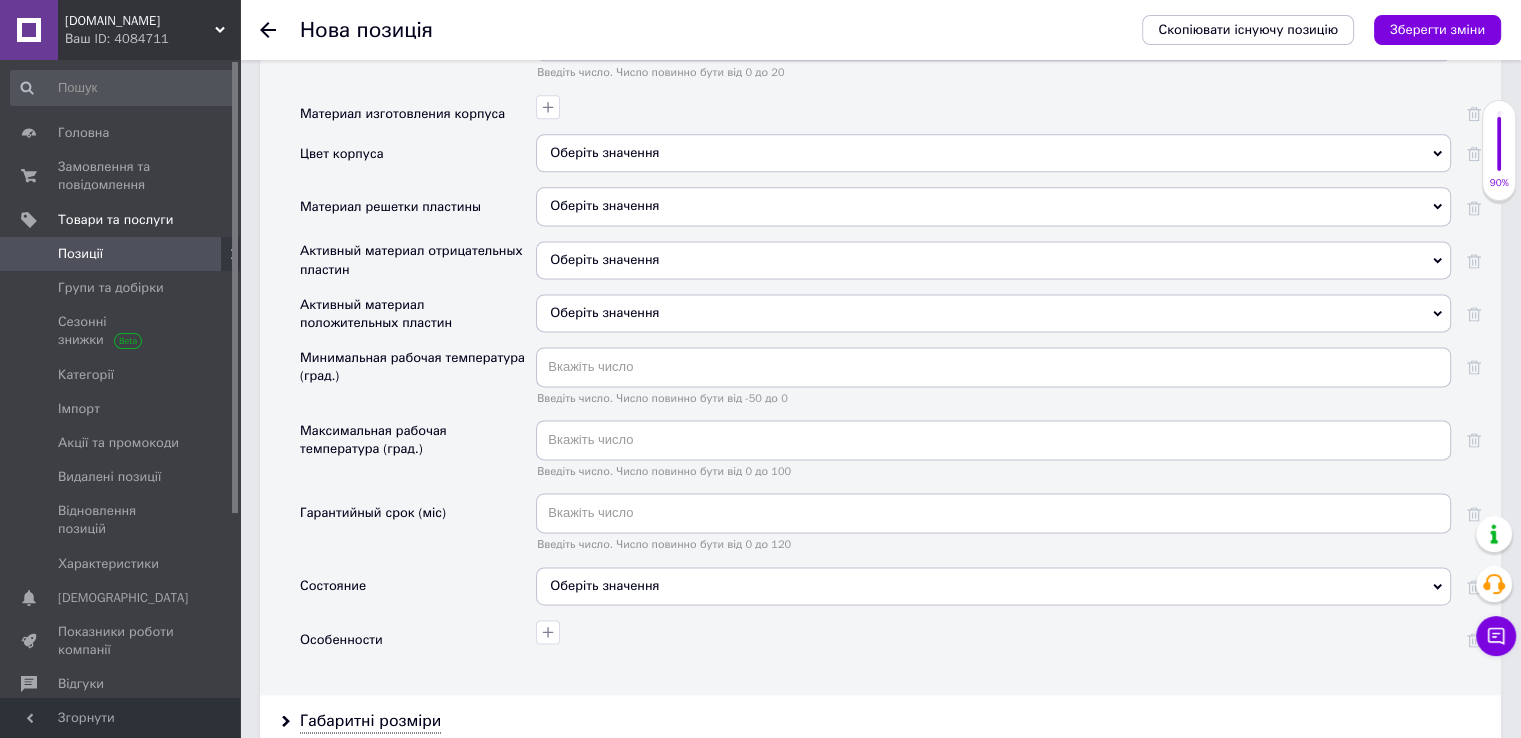 click on "Оберіть значення" at bounding box center [993, 586] 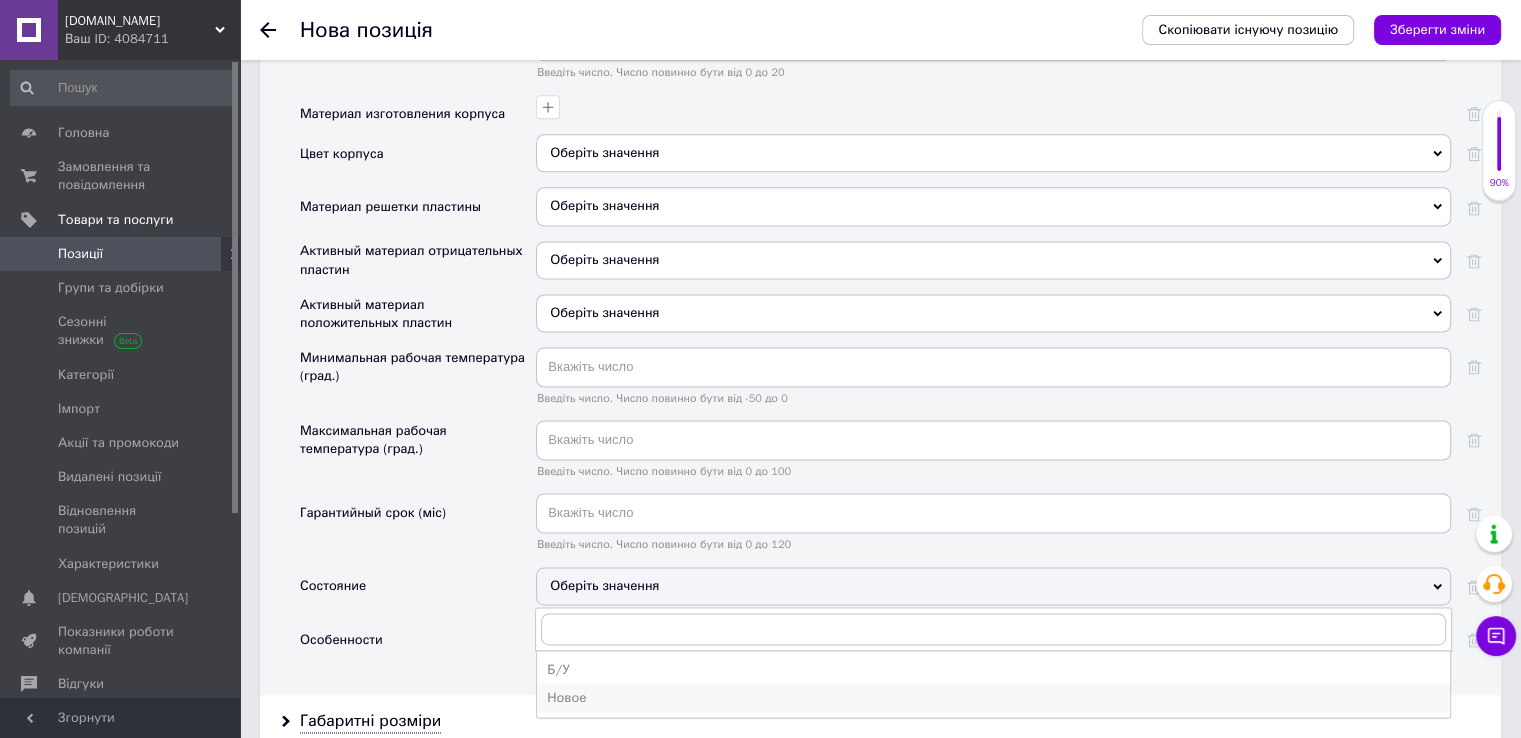 click on "Новое" at bounding box center (993, 698) 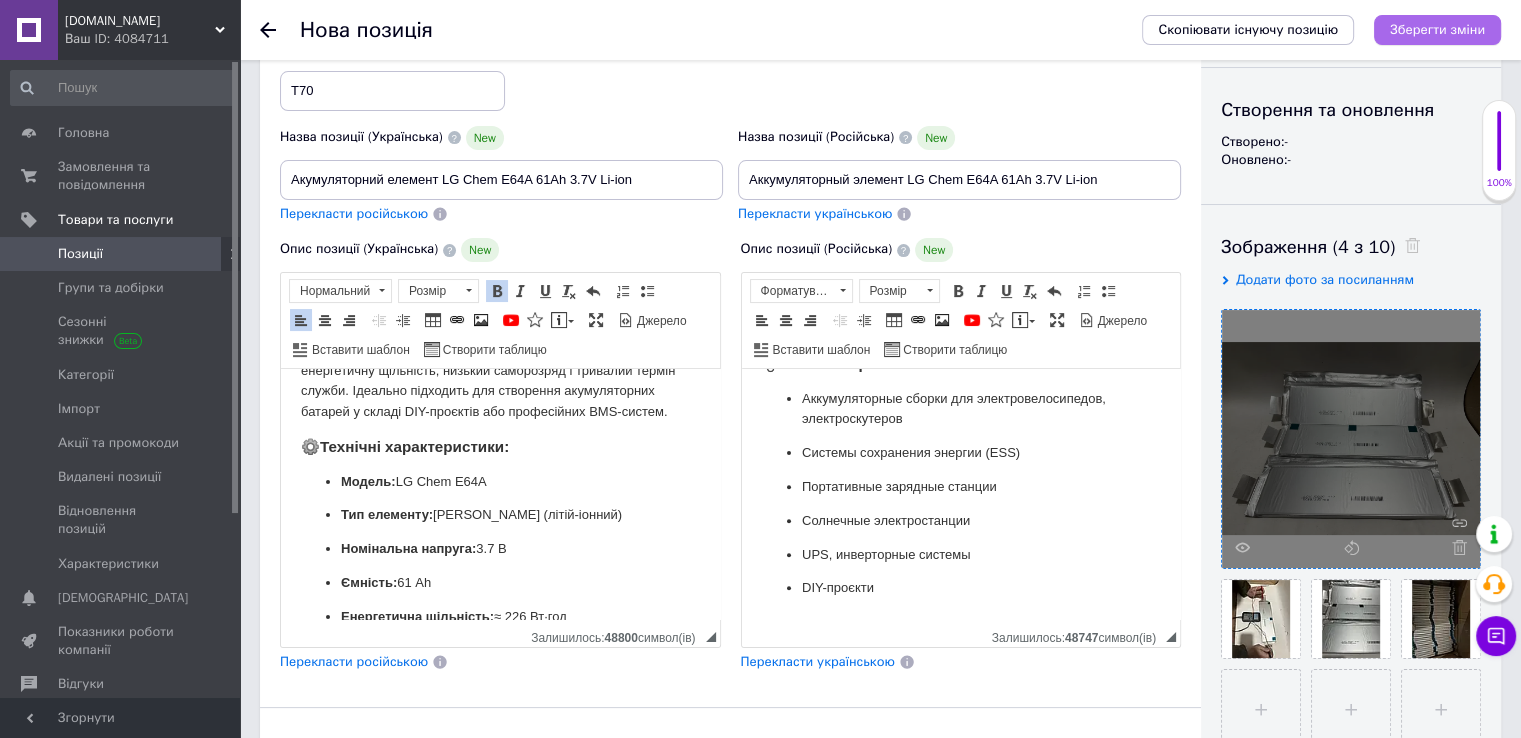 scroll, scrollTop: 63, scrollLeft: 0, axis: vertical 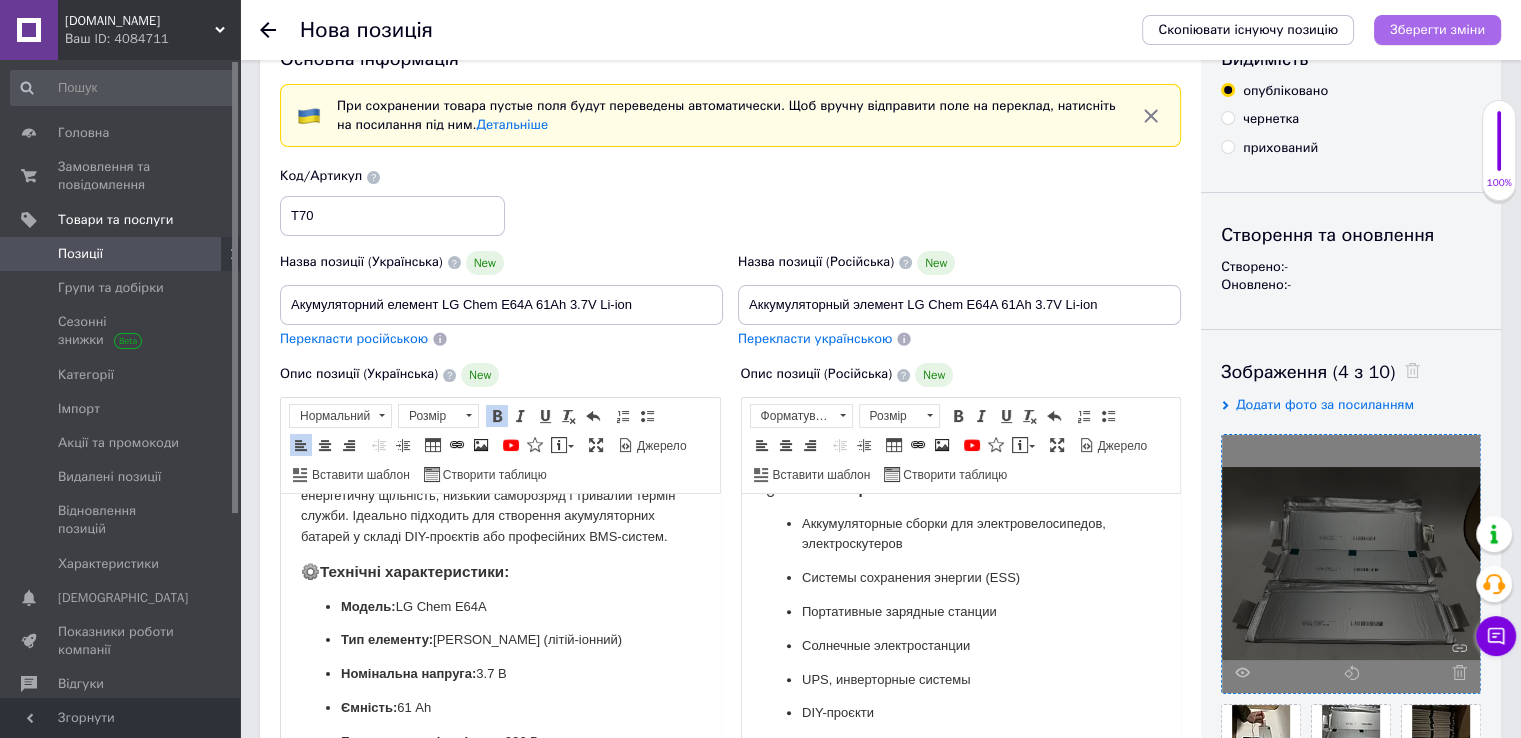 click on "Зберегти зміни" at bounding box center (1437, 29) 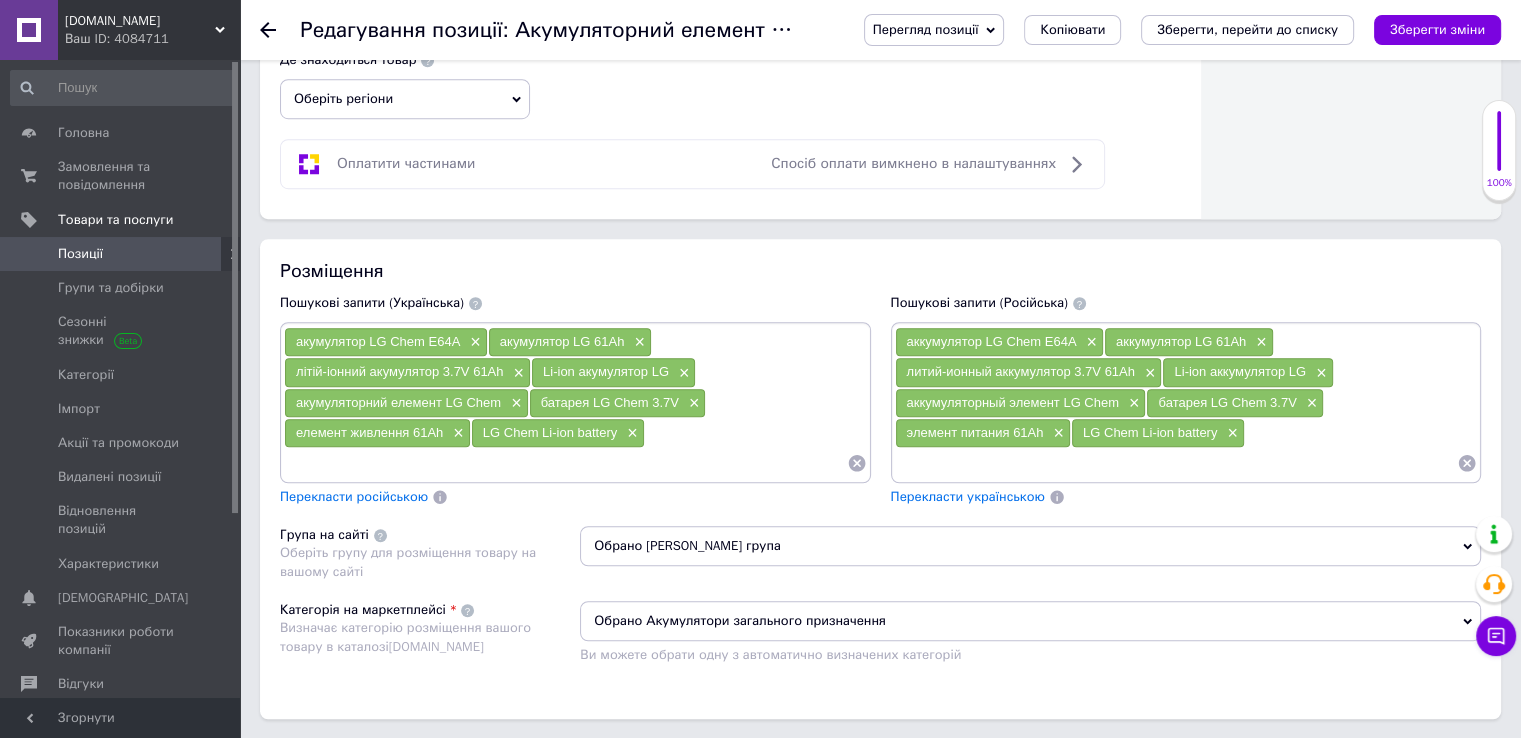 scroll, scrollTop: 1400, scrollLeft: 0, axis: vertical 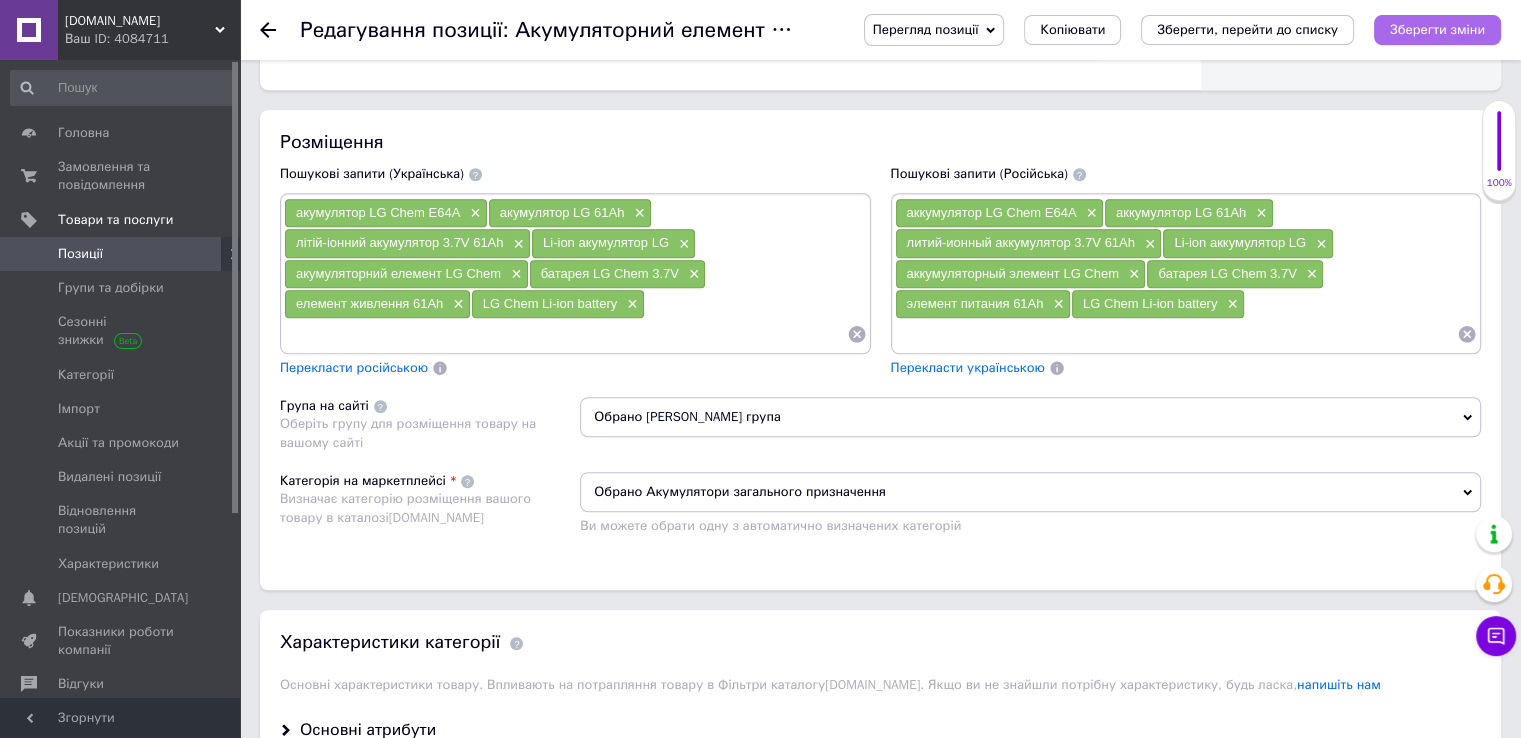 click on "Зберегти зміни" at bounding box center [1437, 29] 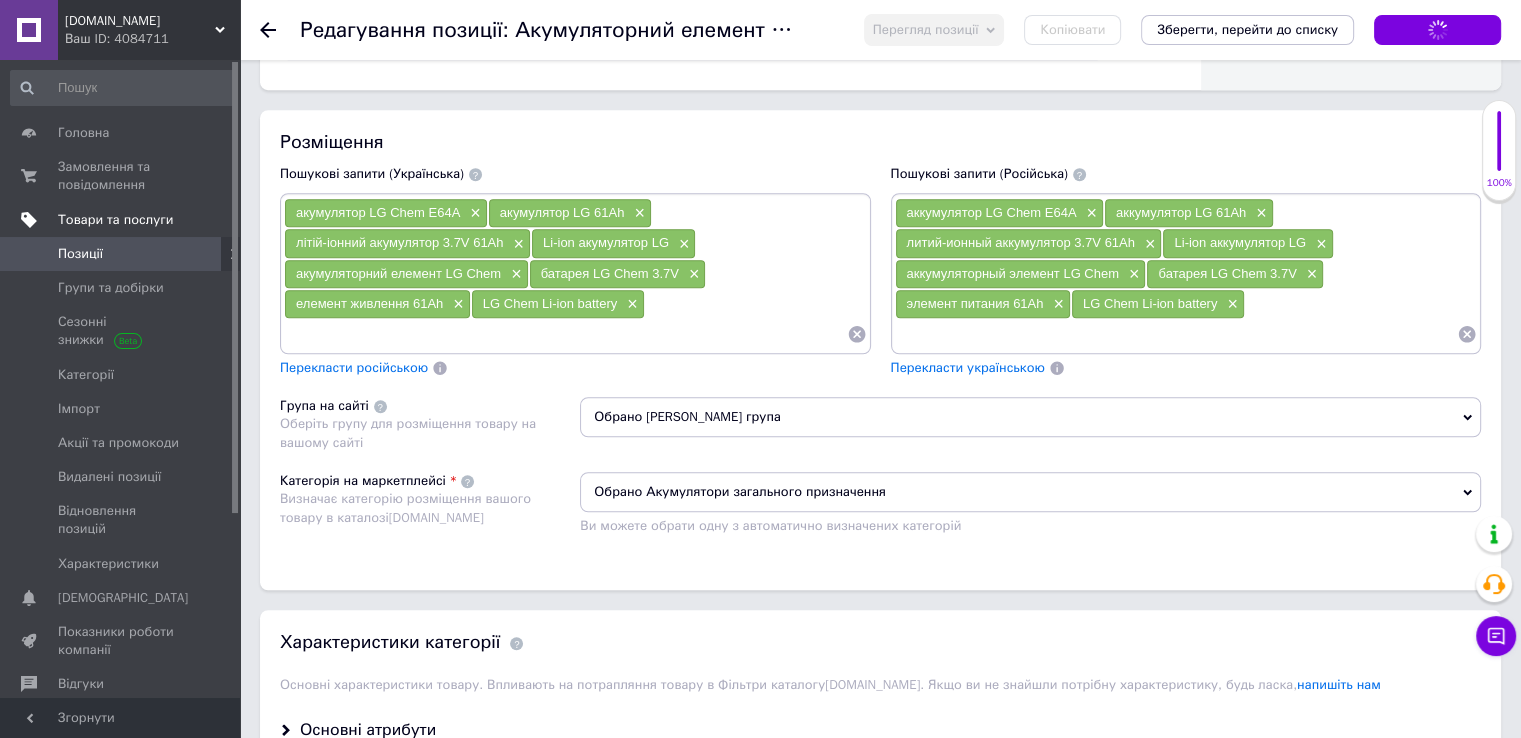 click on "Товари та послуги" at bounding box center [115, 220] 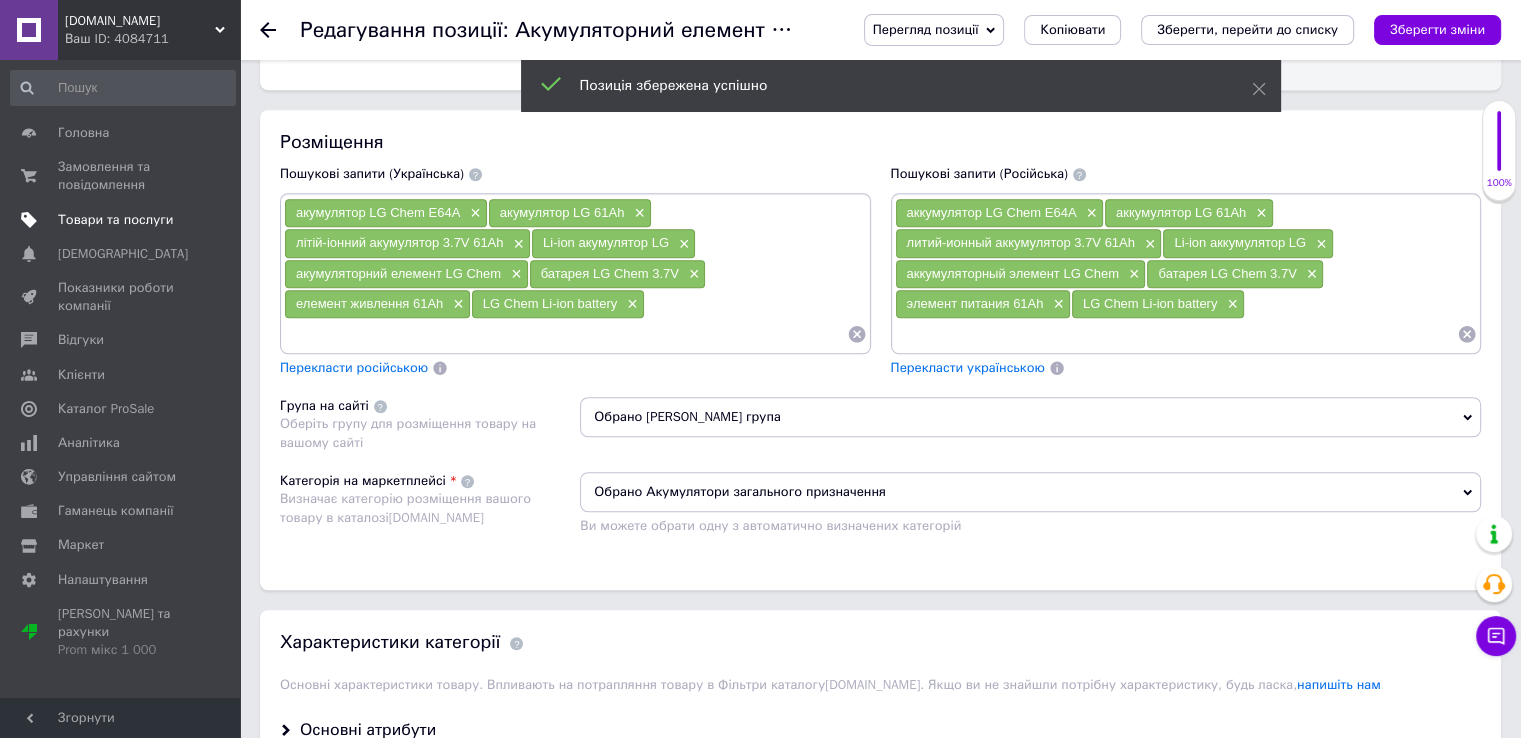 click 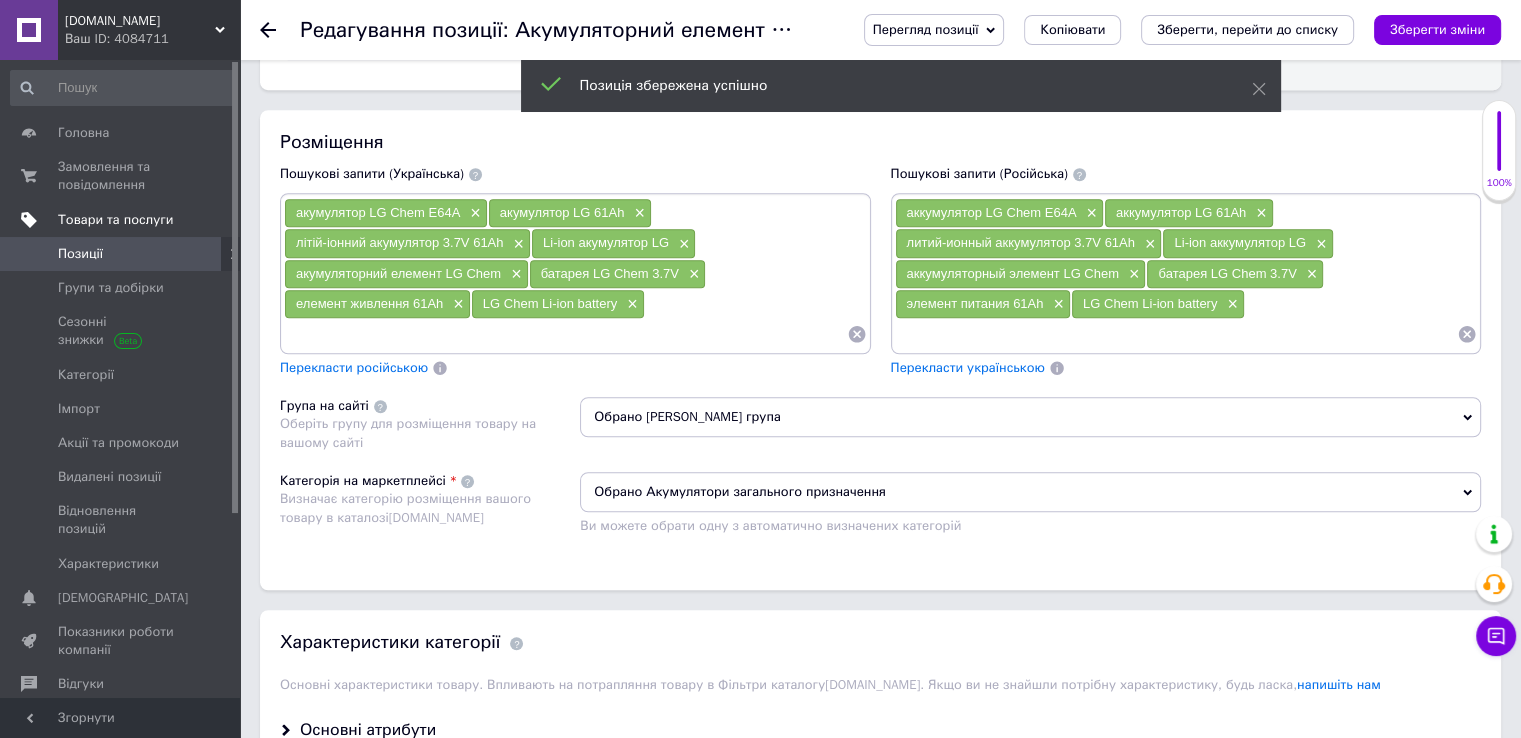 click on "Товари та послуги" at bounding box center (115, 220) 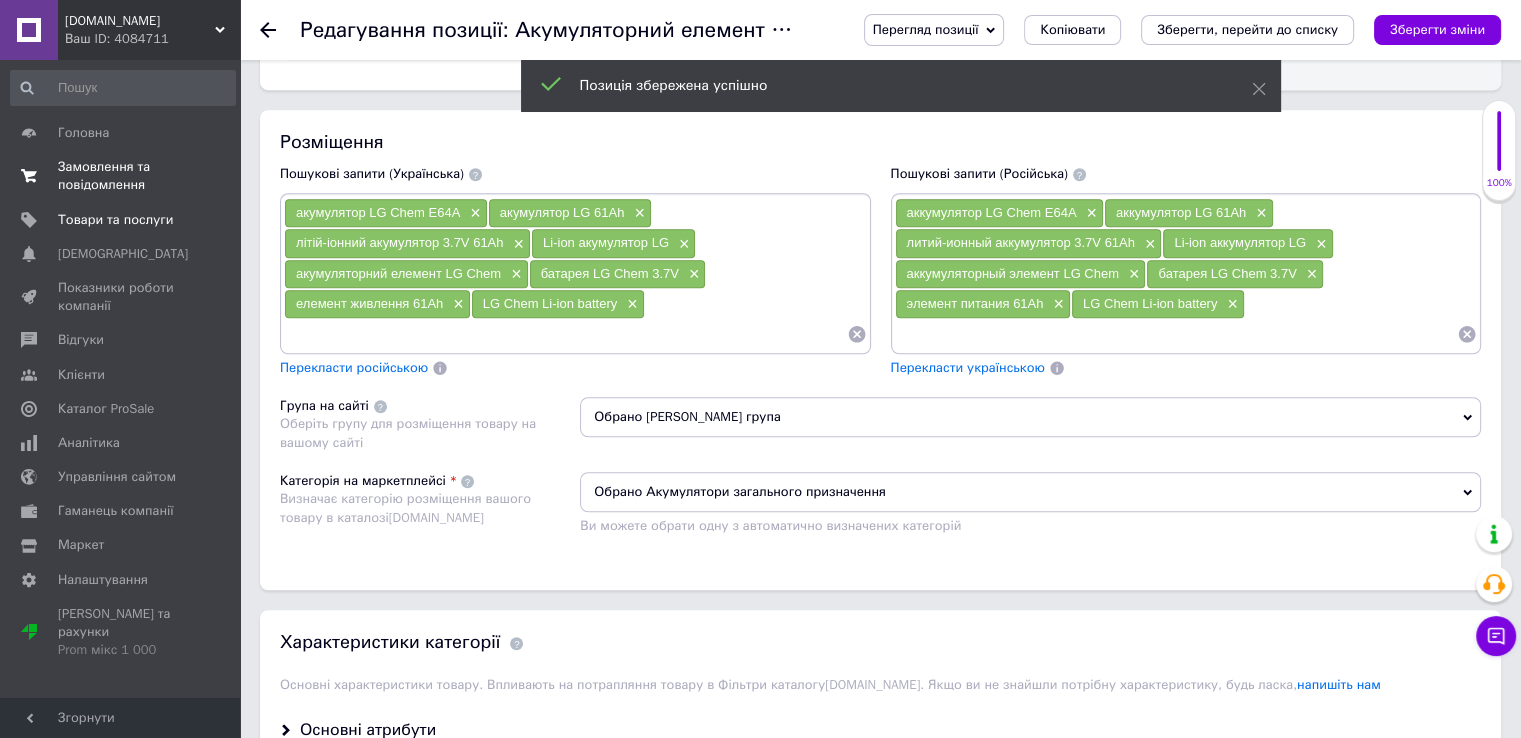 click on "Замовлення та повідомлення" at bounding box center [121, 176] 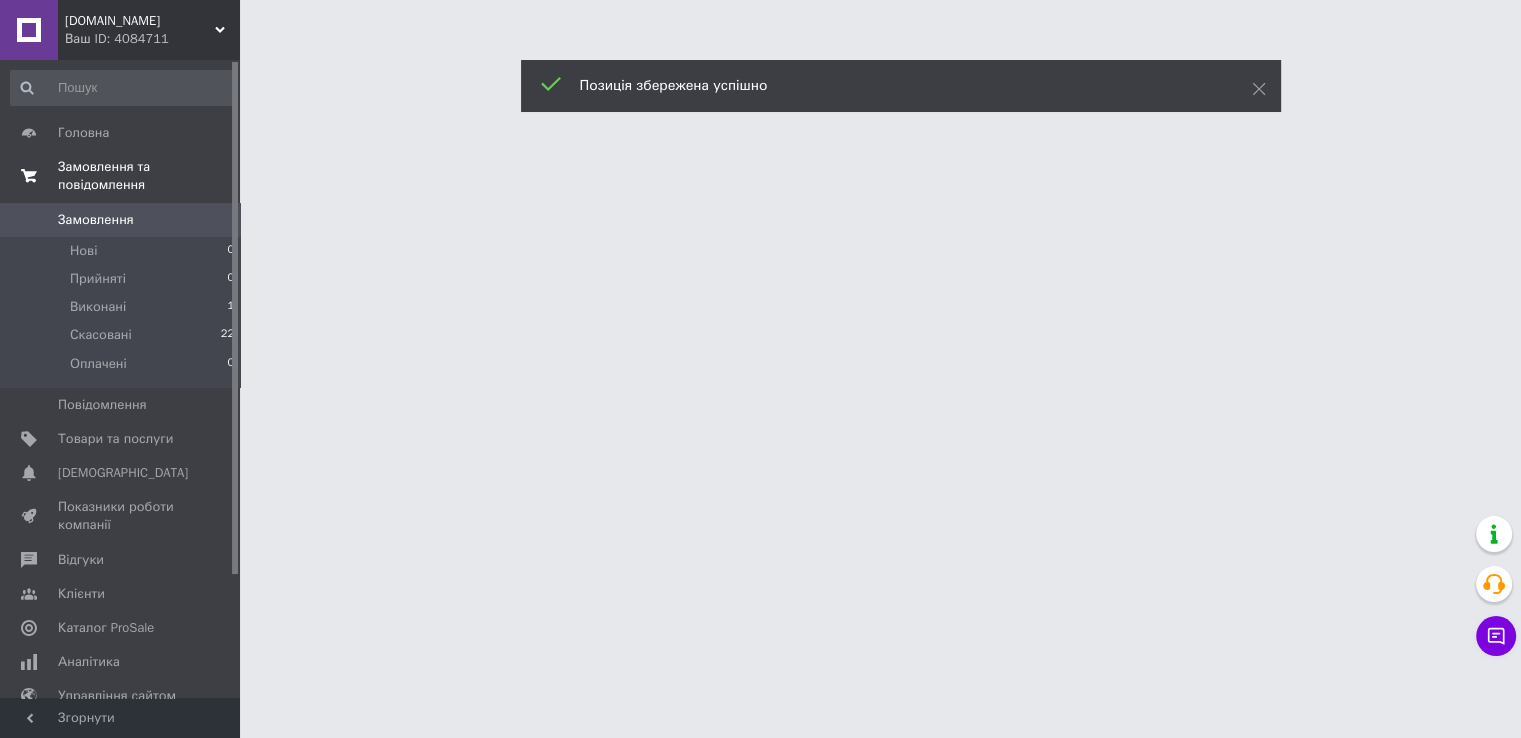 scroll, scrollTop: 0, scrollLeft: 0, axis: both 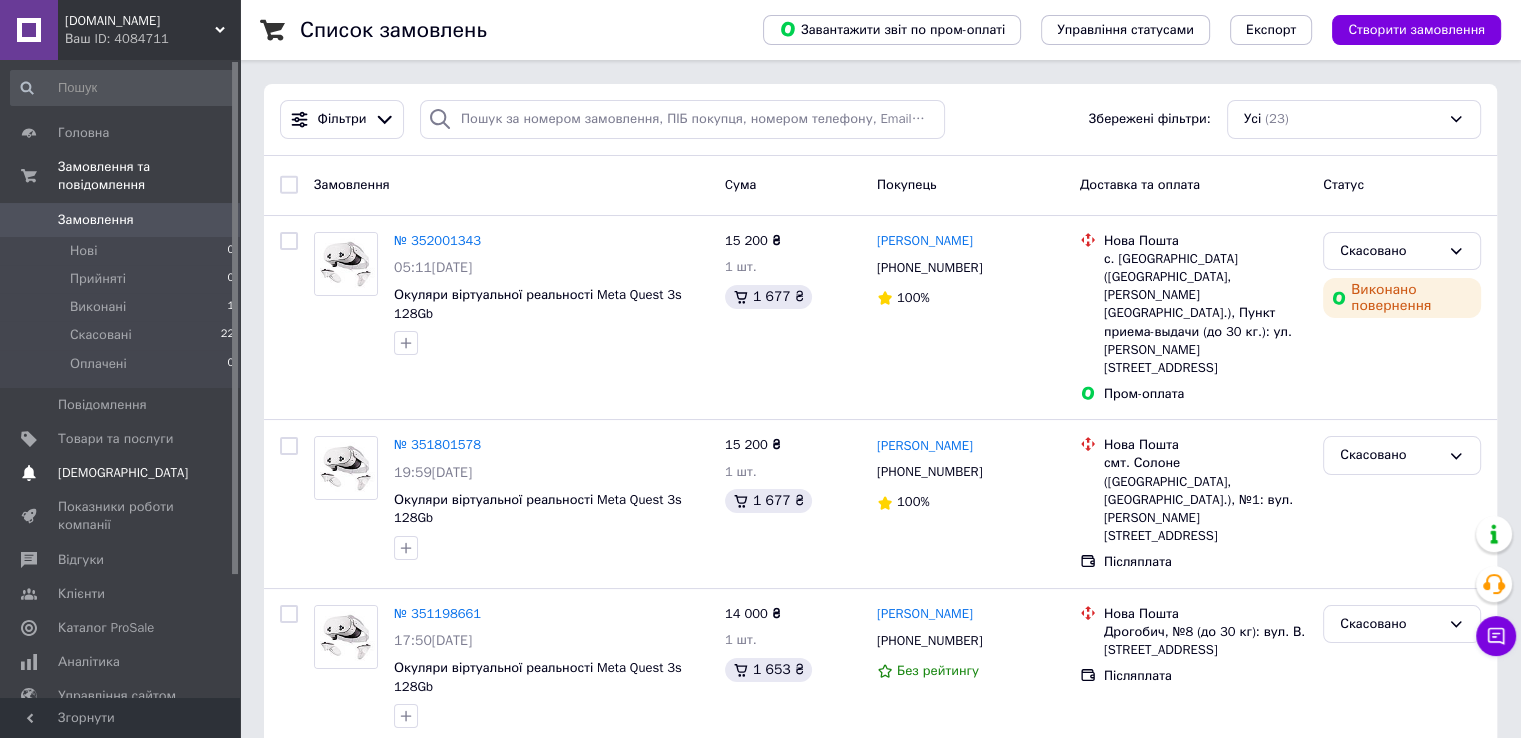 click on "[DEMOGRAPHIC_DATA]" at bounding box center (121, 473) 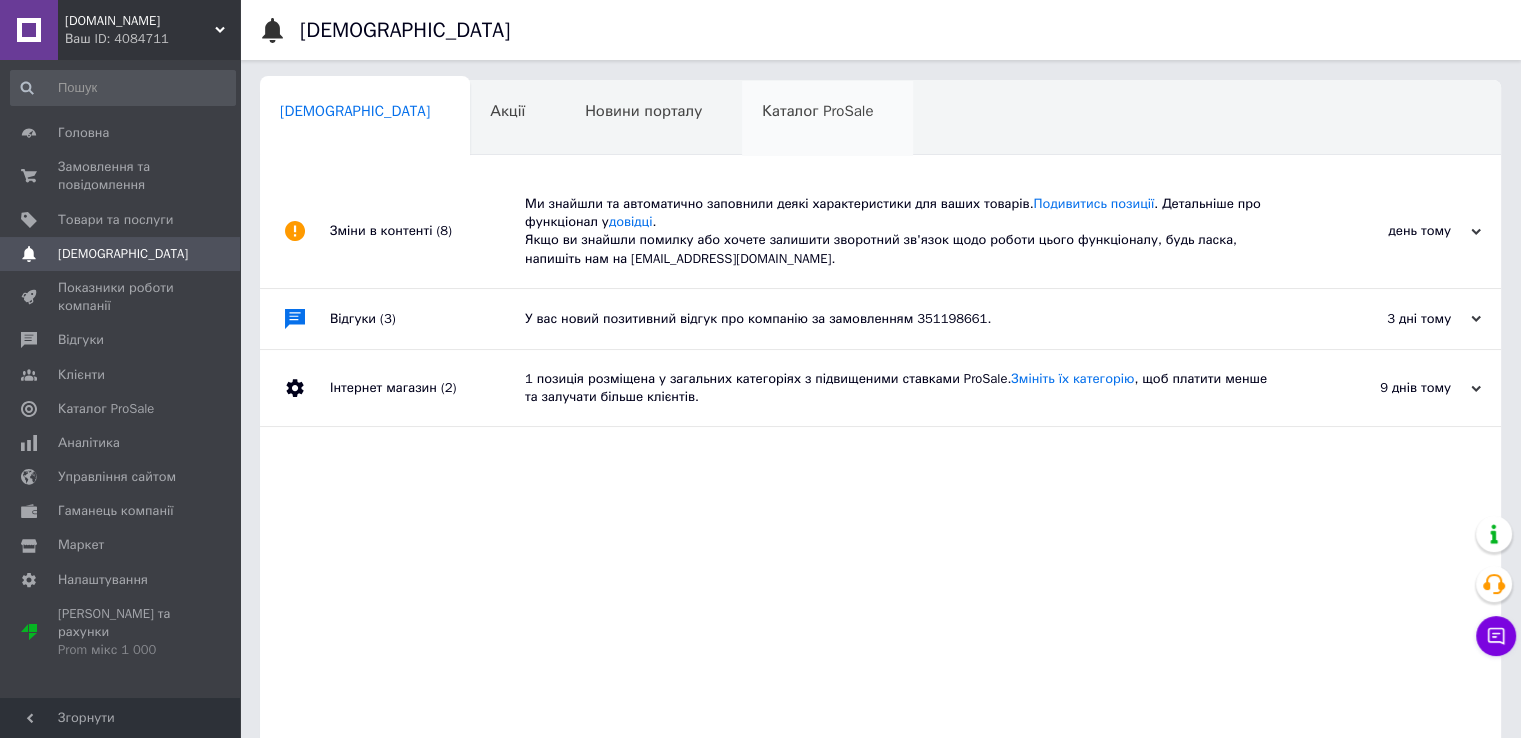 click on "Каталог ProSale 0" at bounding box center [827, 119] 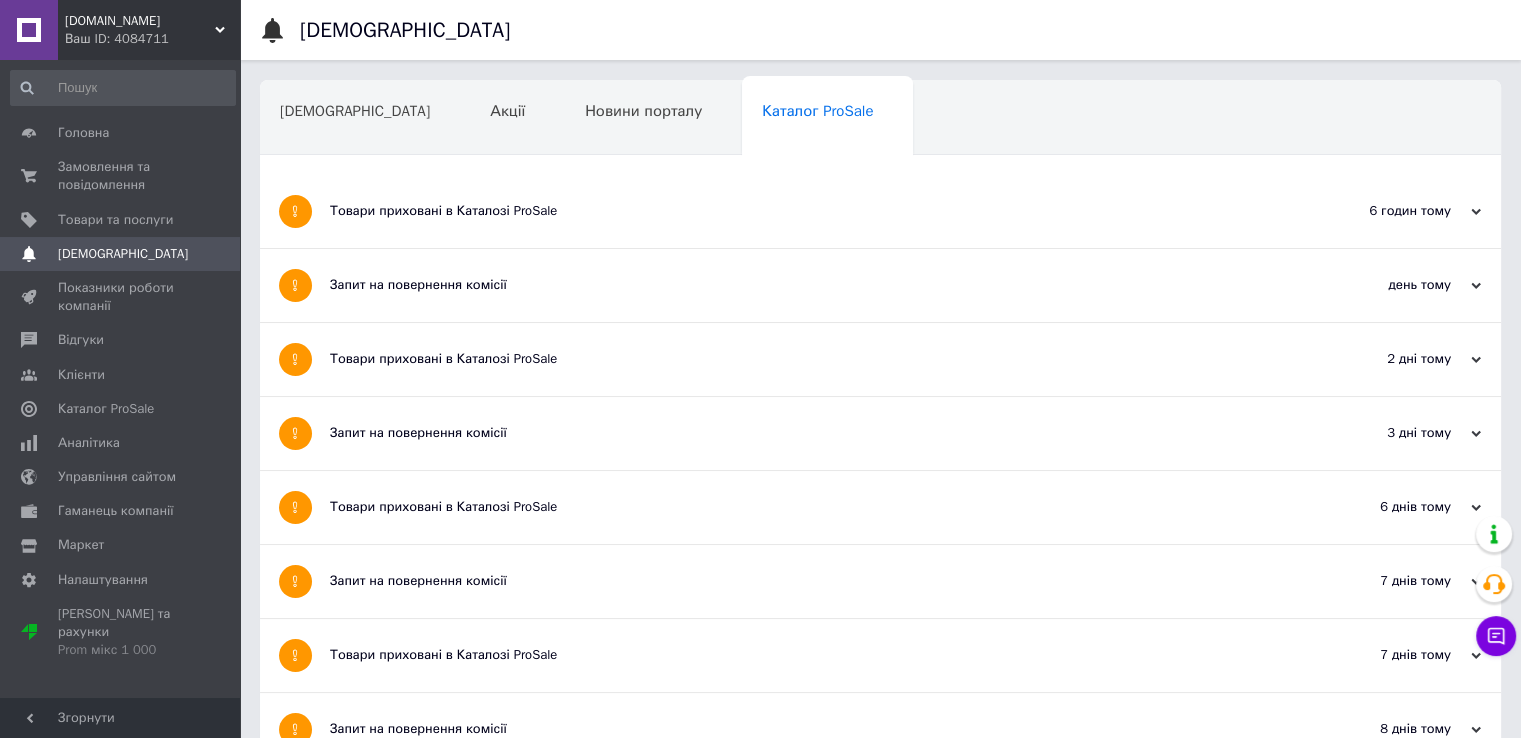 click on "6 годин тому" at bounding box center [1381, 211] 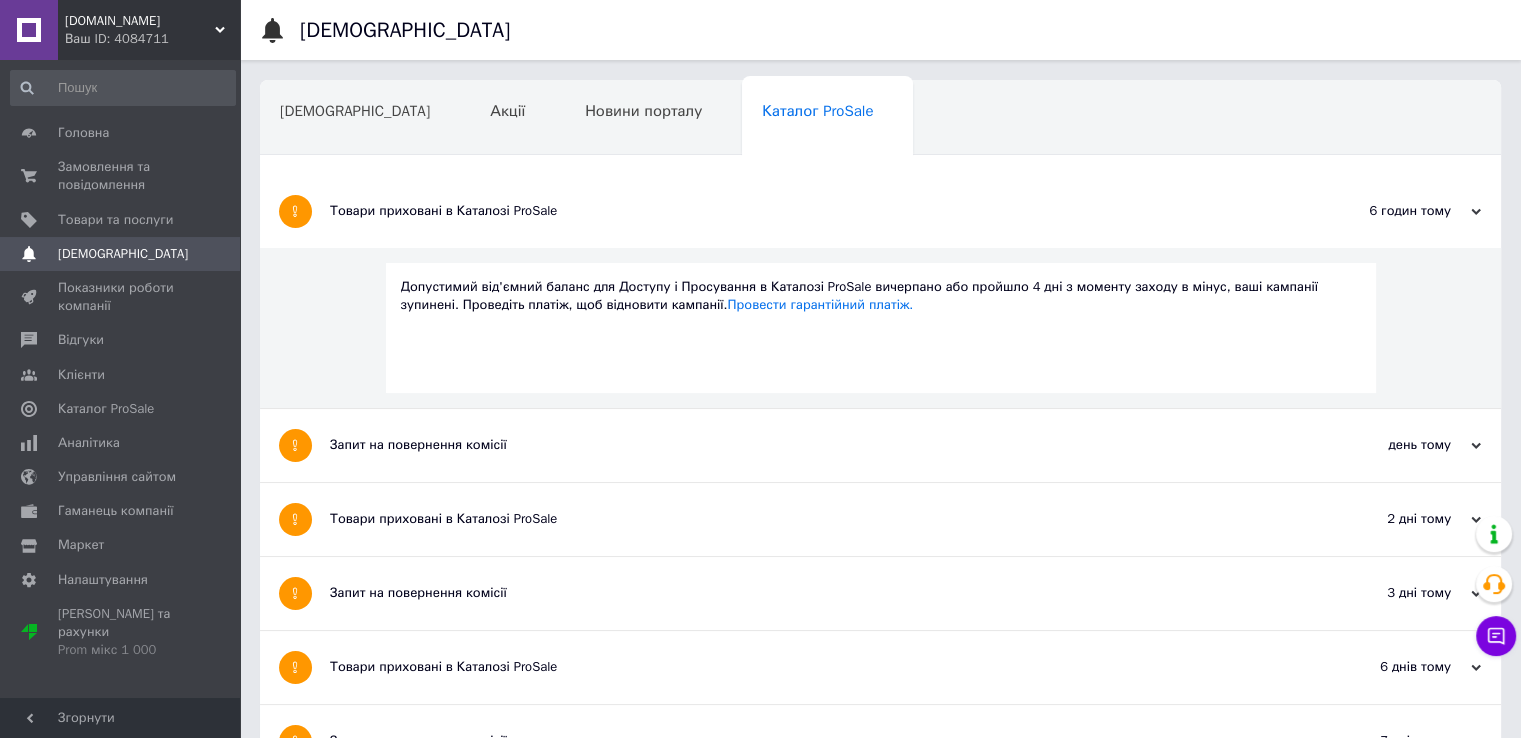 click at bounding box center (295, 211) 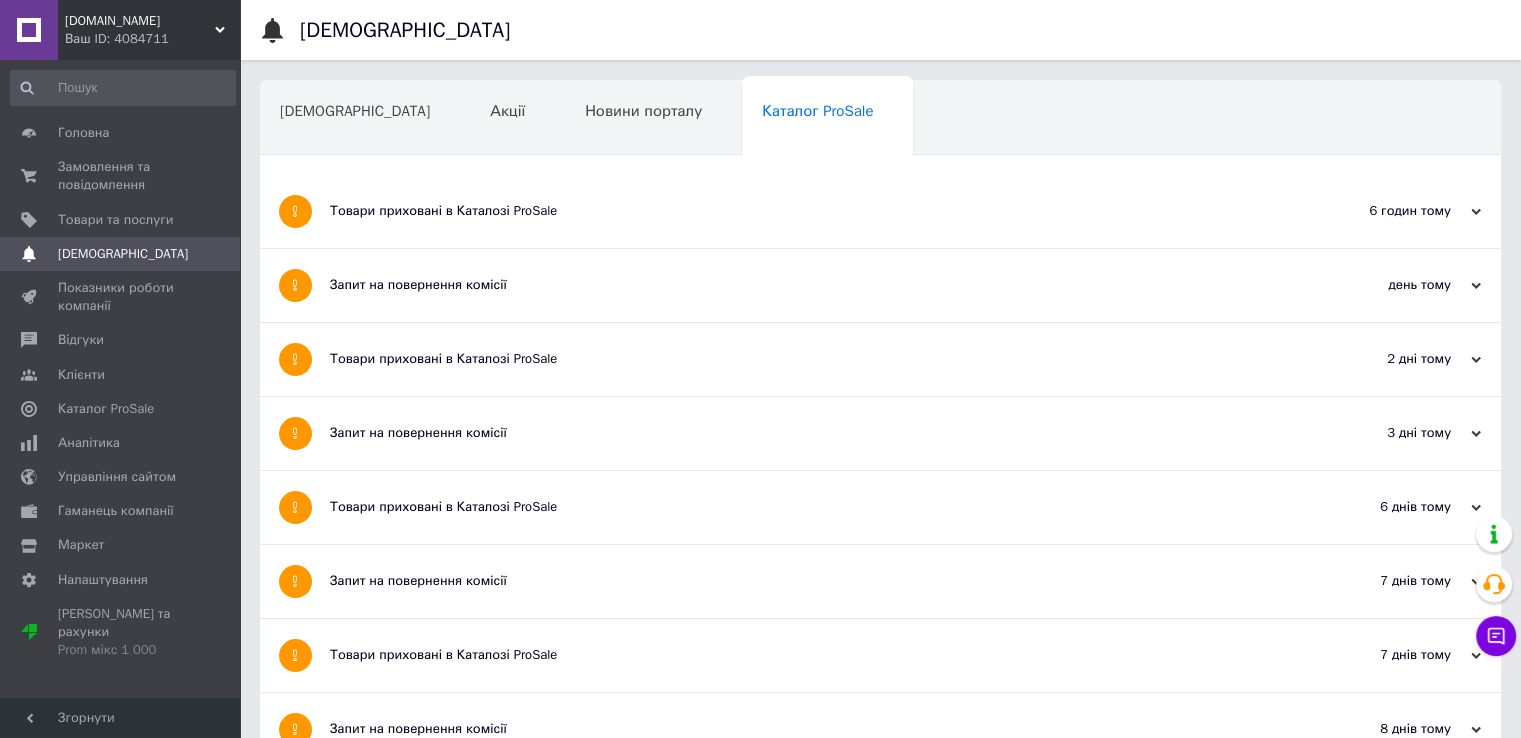 click on "Запит на повернення комісії" at bounding box center [805, 285] 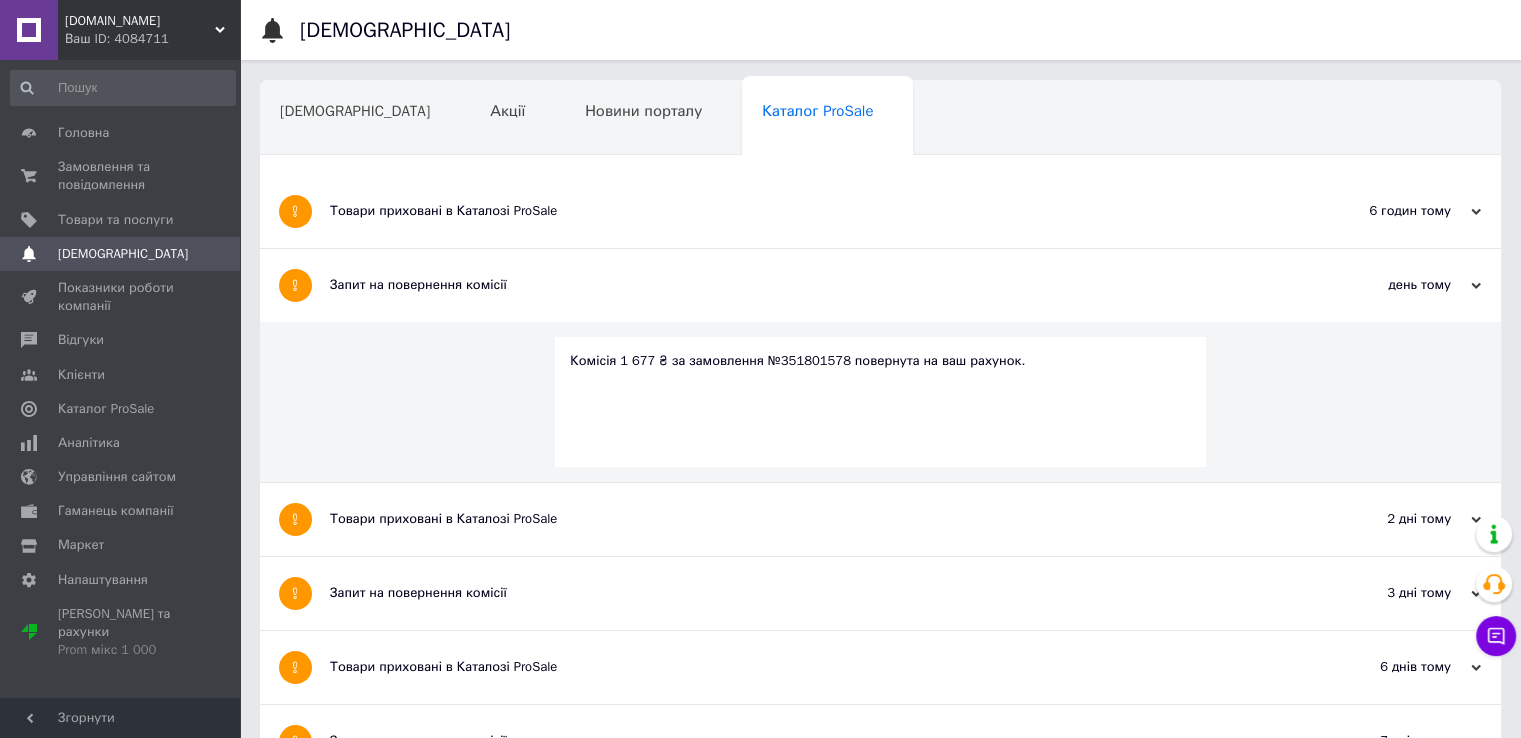 click on "Запит на повернення комісії" at bounding box center [805, 285] 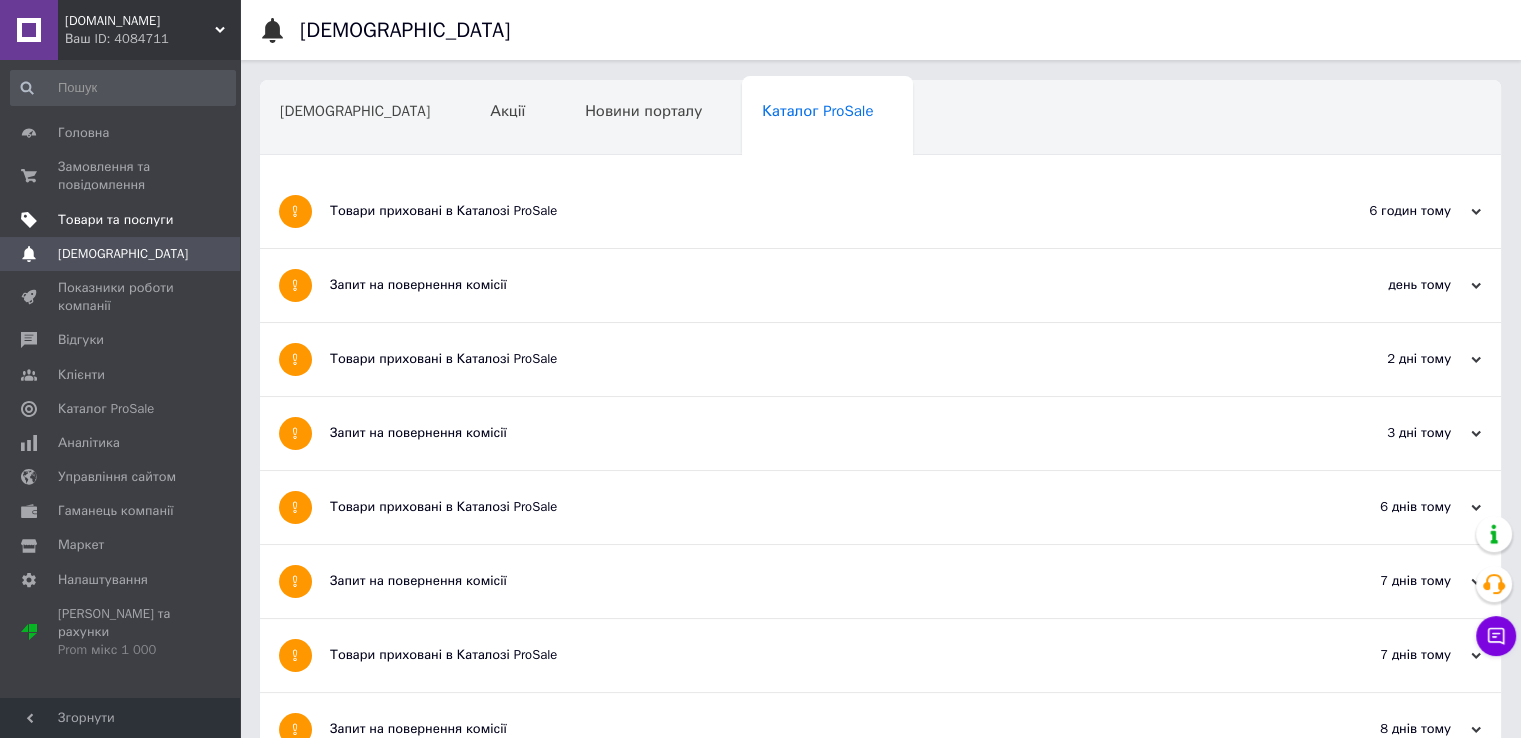 click on "Товари та послуги" at bounding box center (123, 220) 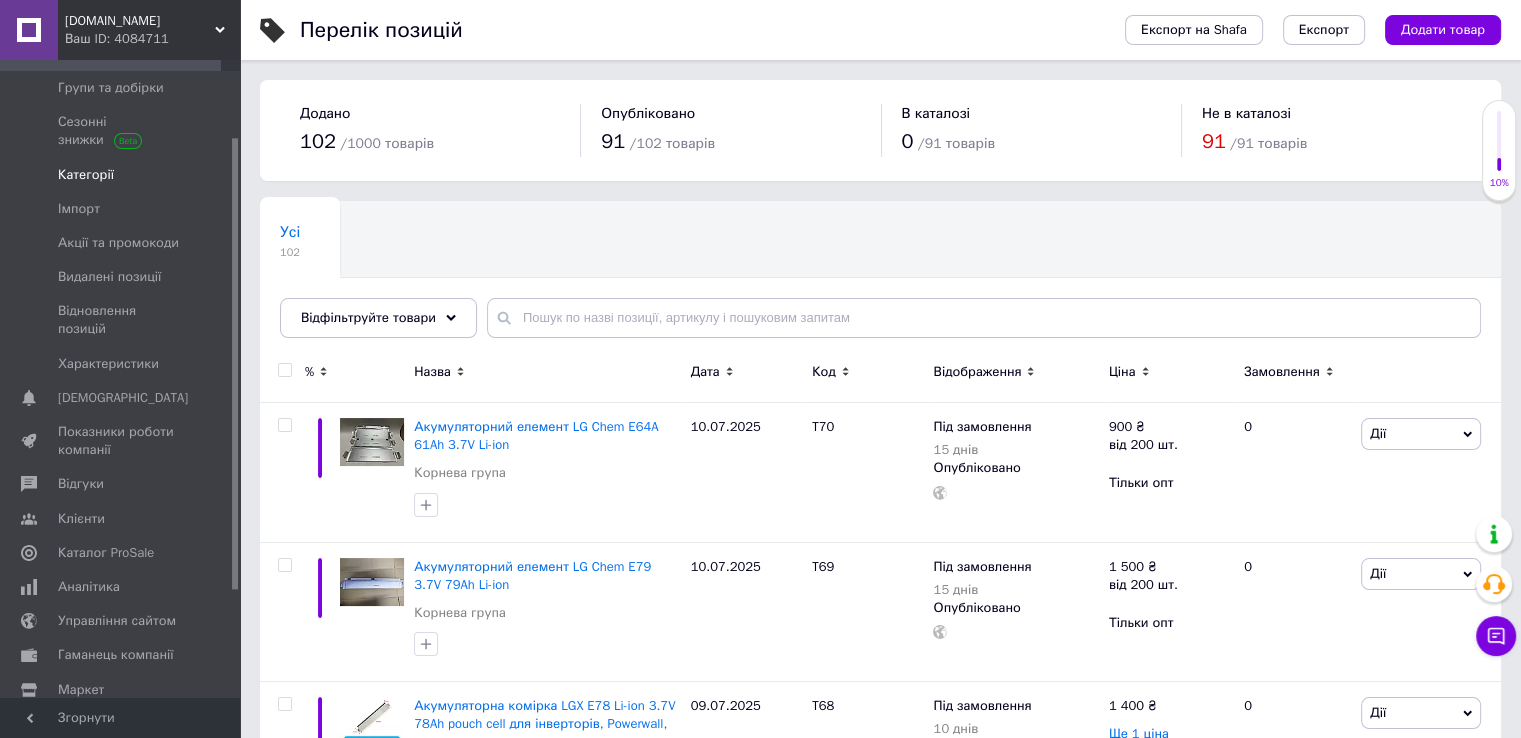 scroll, scrollTop: 0, scrollLeft: 0, axis: both 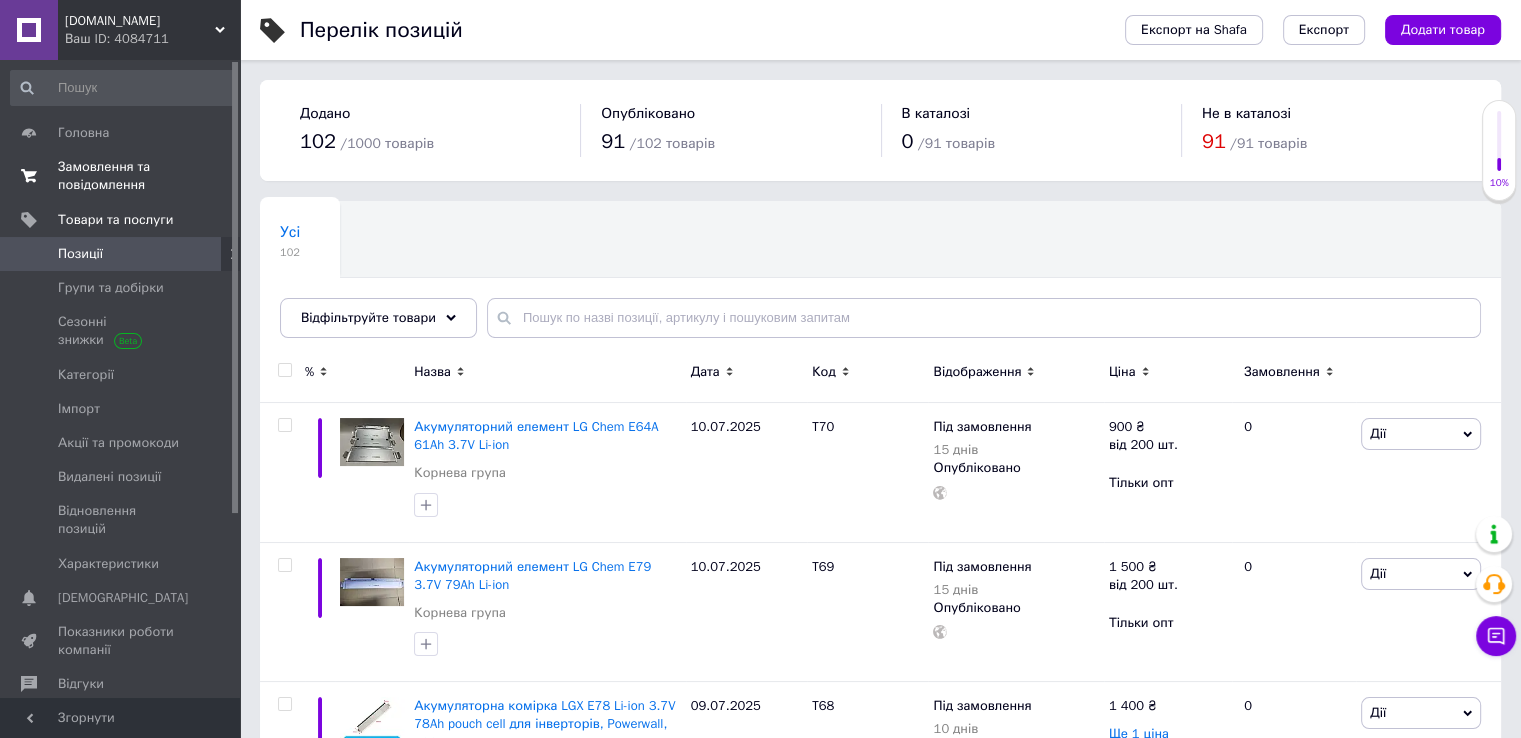 click on "Замовлення та повідомлення" at bounding box center (121, 176) 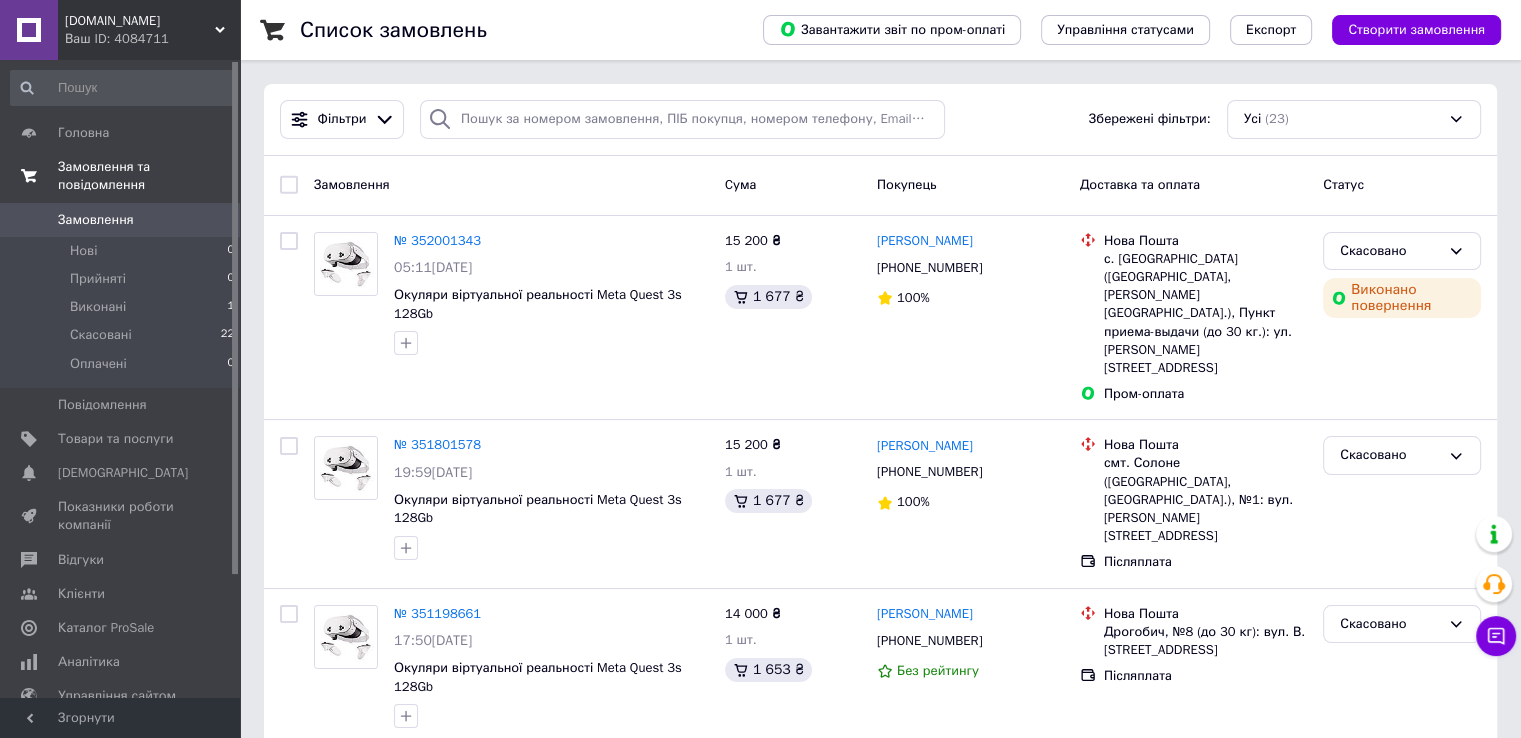 click on "Замовлення та повідомлення" at bounding box center [149, 176] 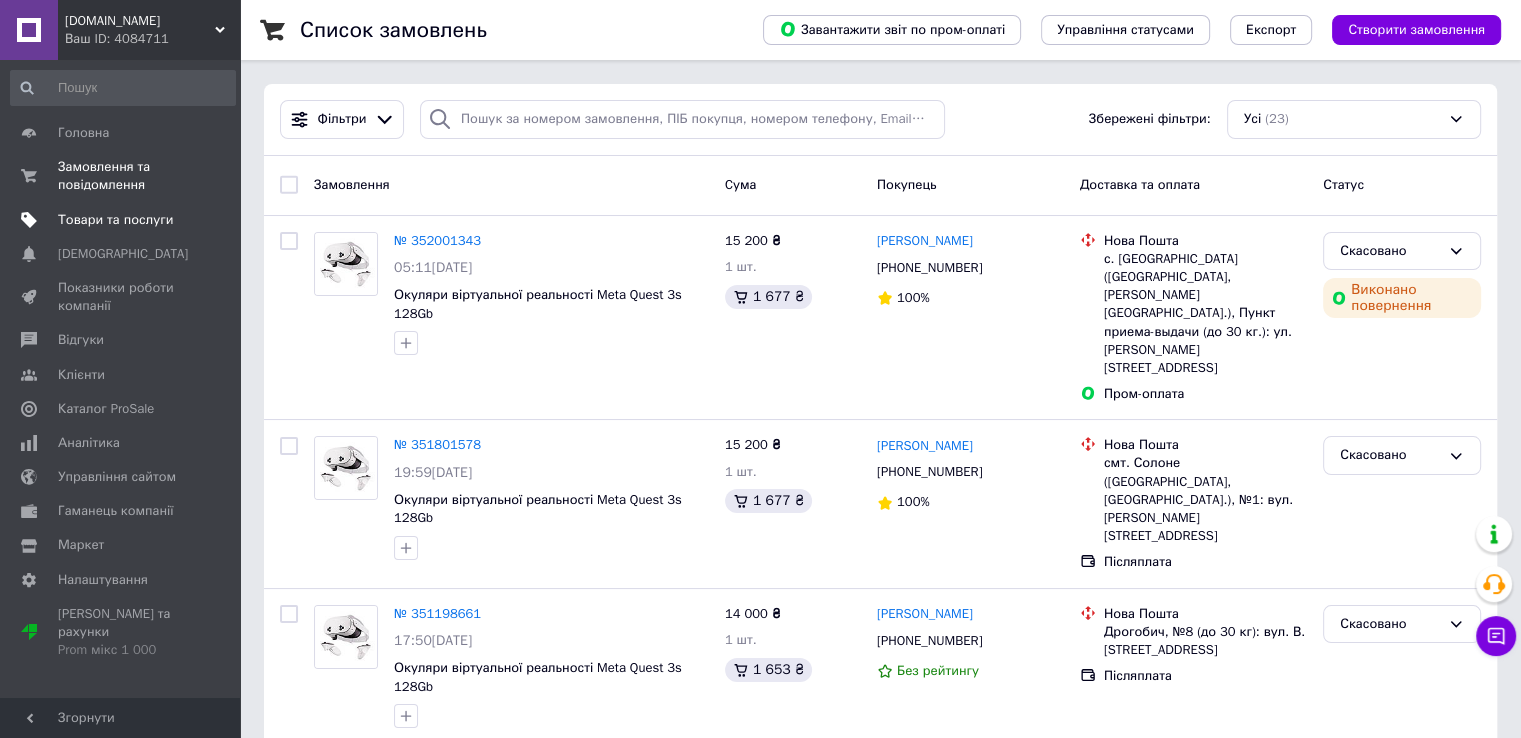 click on "Товари та послуги" at bounding box center (115, 220) 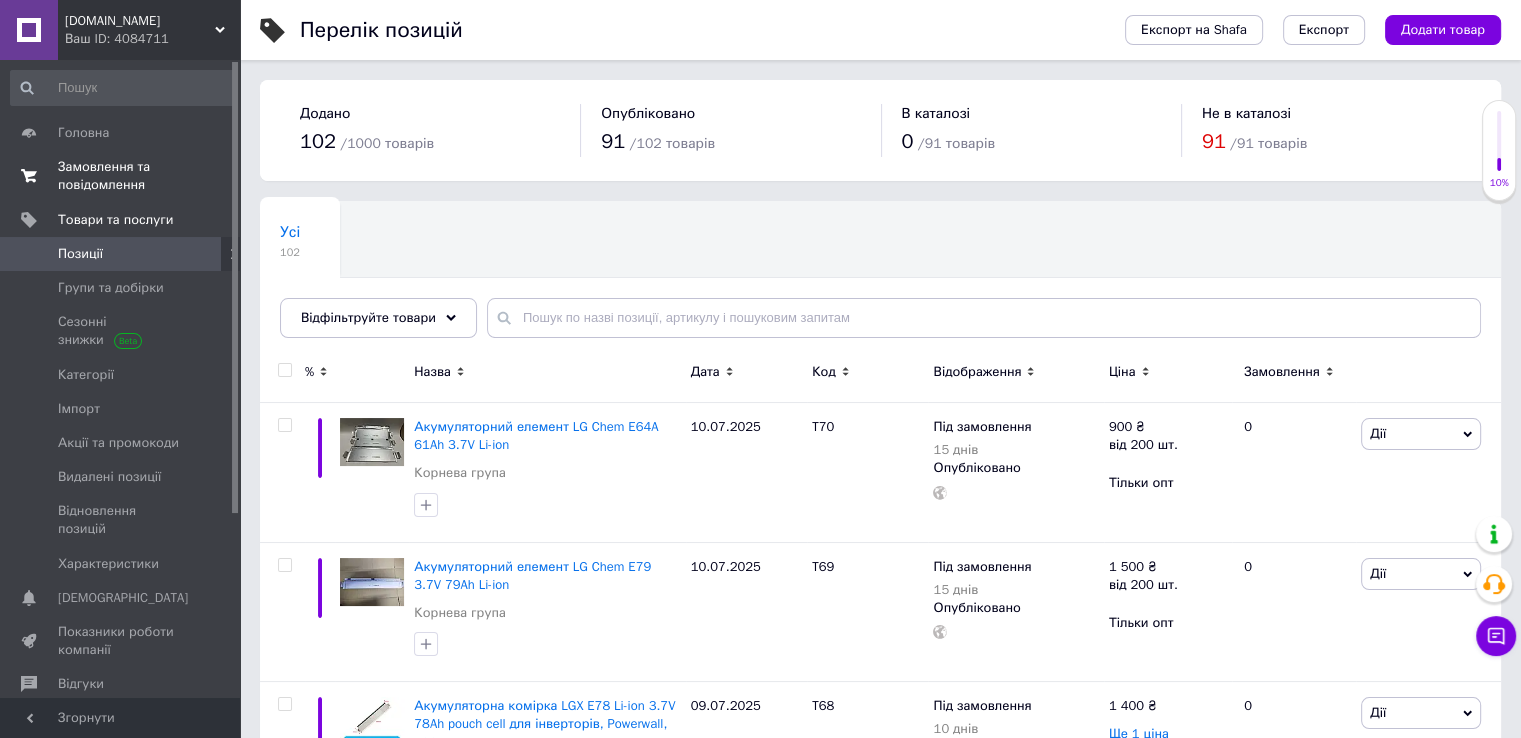 click at bounding box center (29, 176) 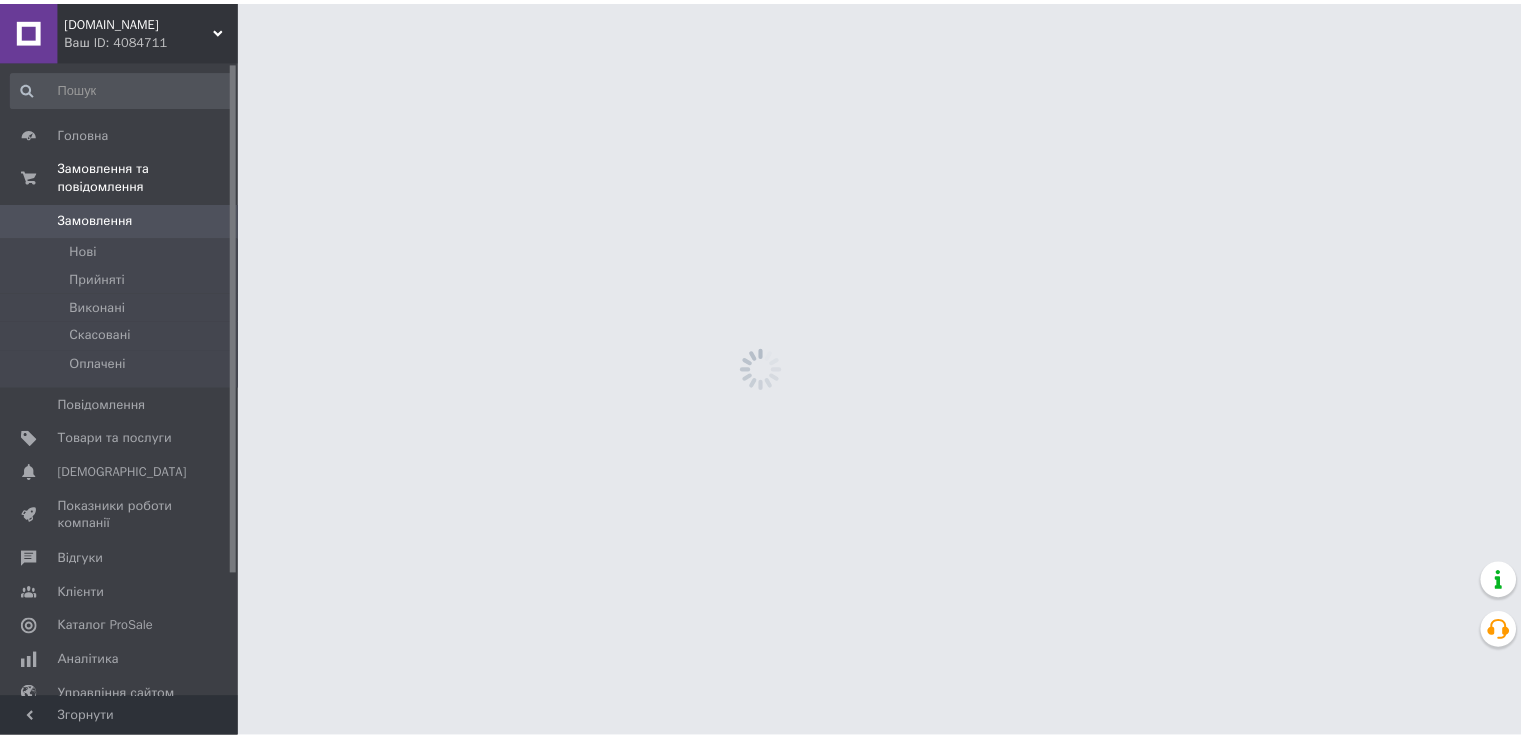 scroll, scrollTop: 0, scrollLeft: 0, axis: both 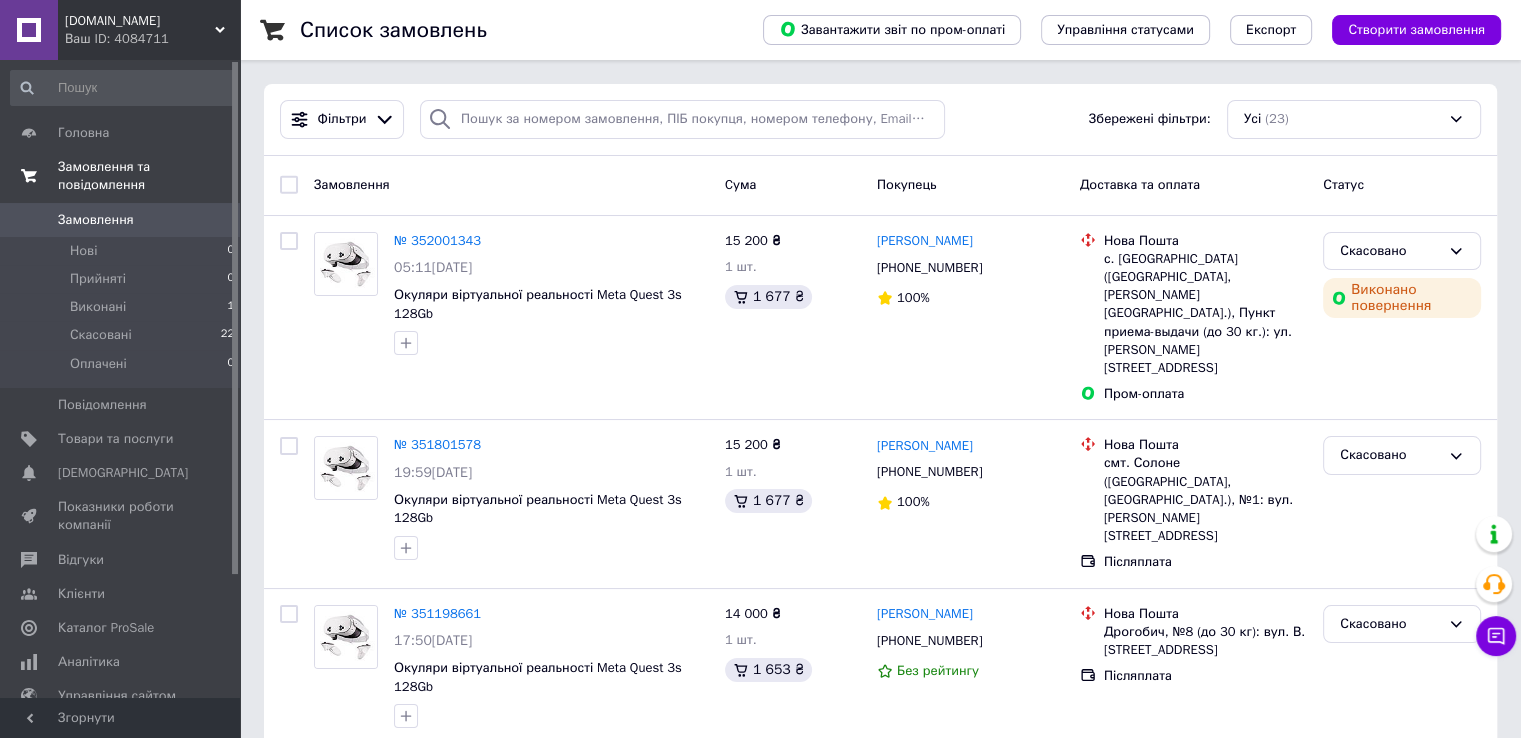 click on "Замовлення та повідомлення" at bounding box center (149, 176) 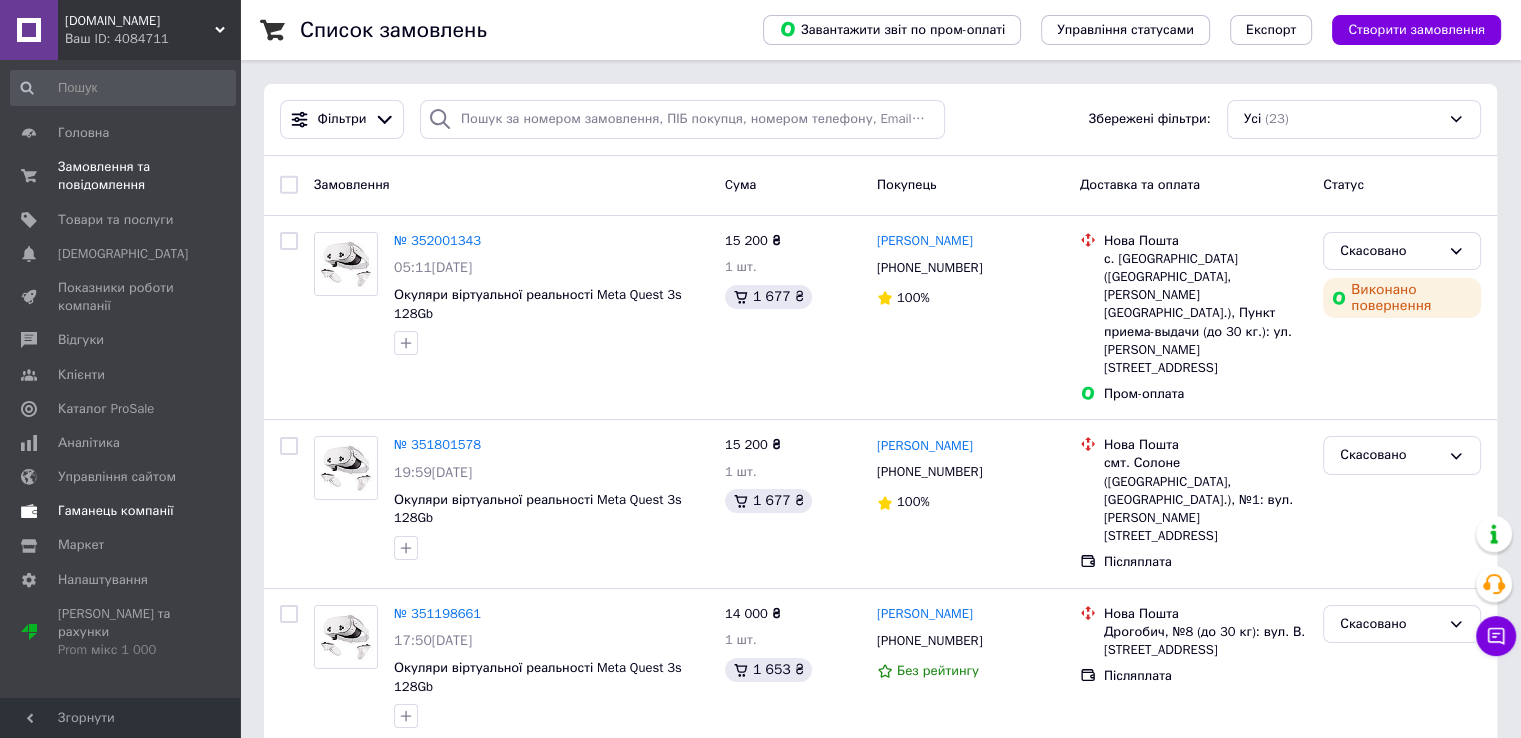 click on "Гаманець компанії" at bounding box center [116, 511] 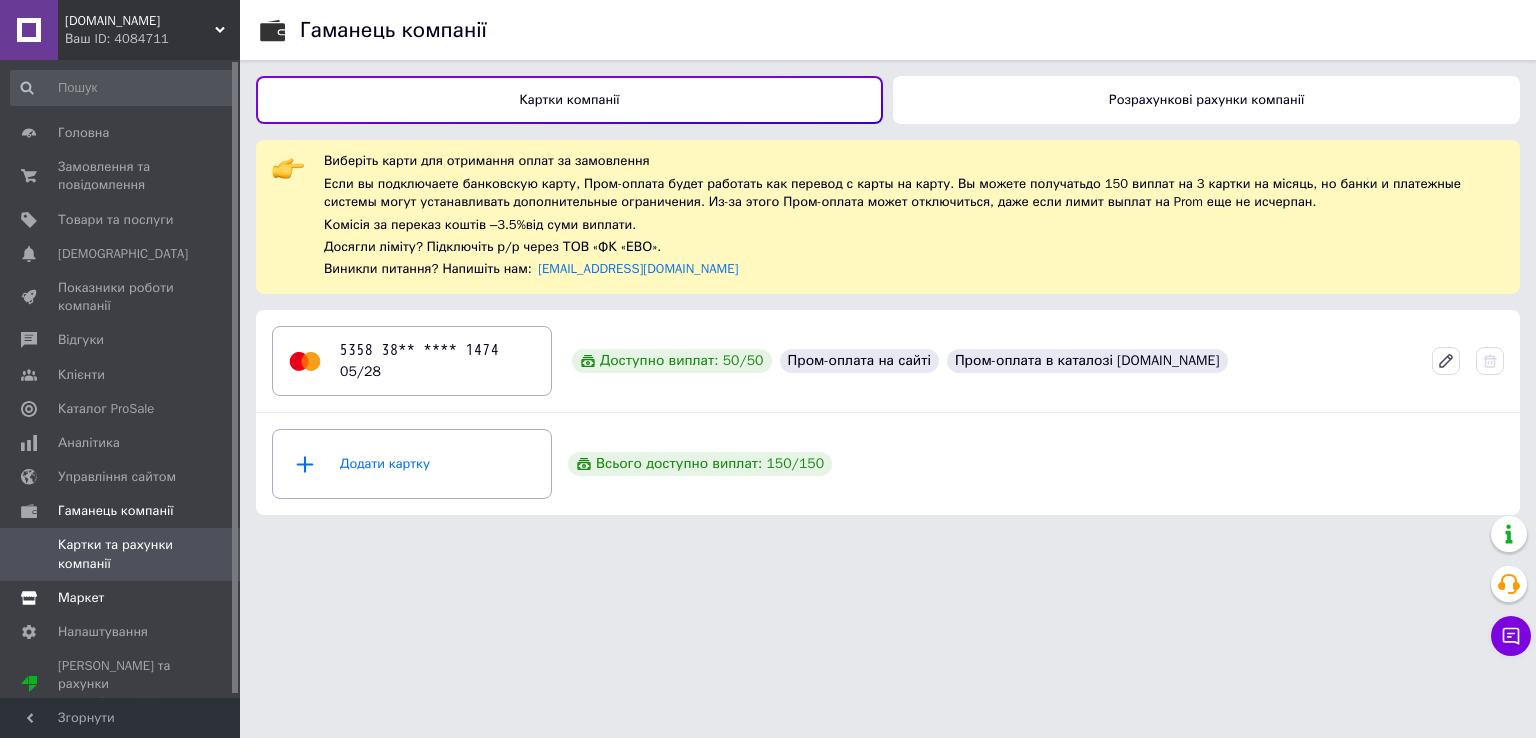 click on "Маркет" at bounding box center [81, 598] 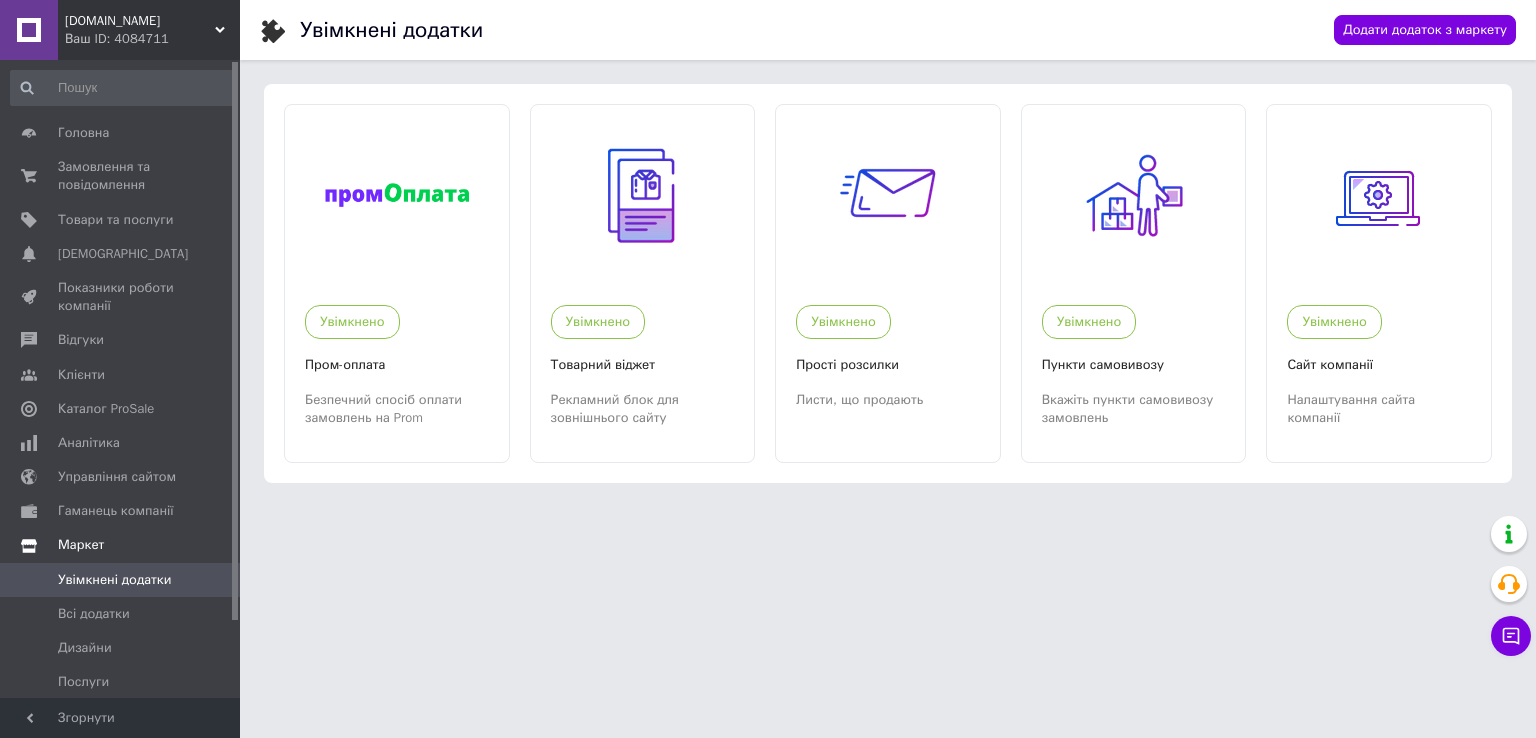 click on "Маркет" at bounding box center (123, 545) 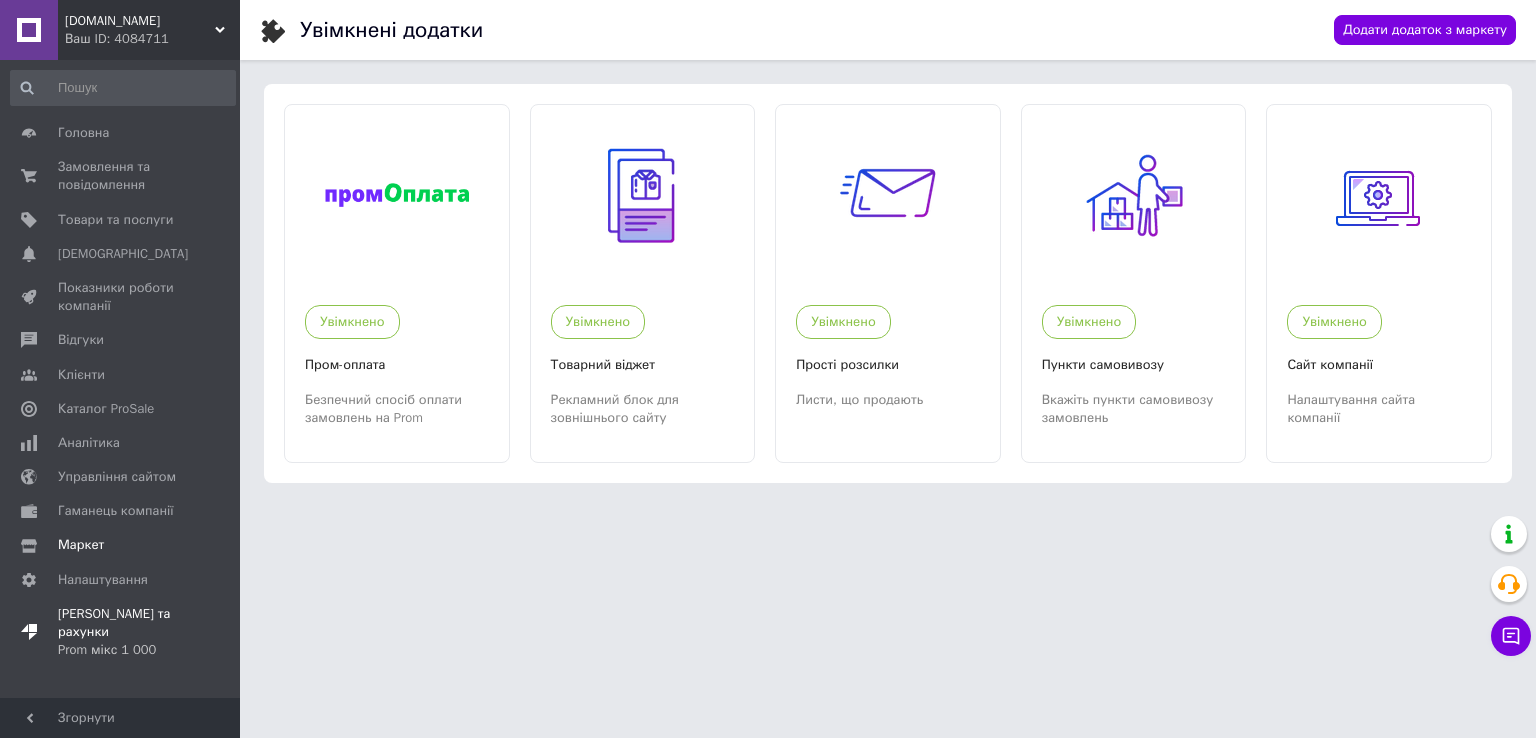 click on "Тарифи та рахунки Prom мікс 1 000" at bounding box center [121, 632] 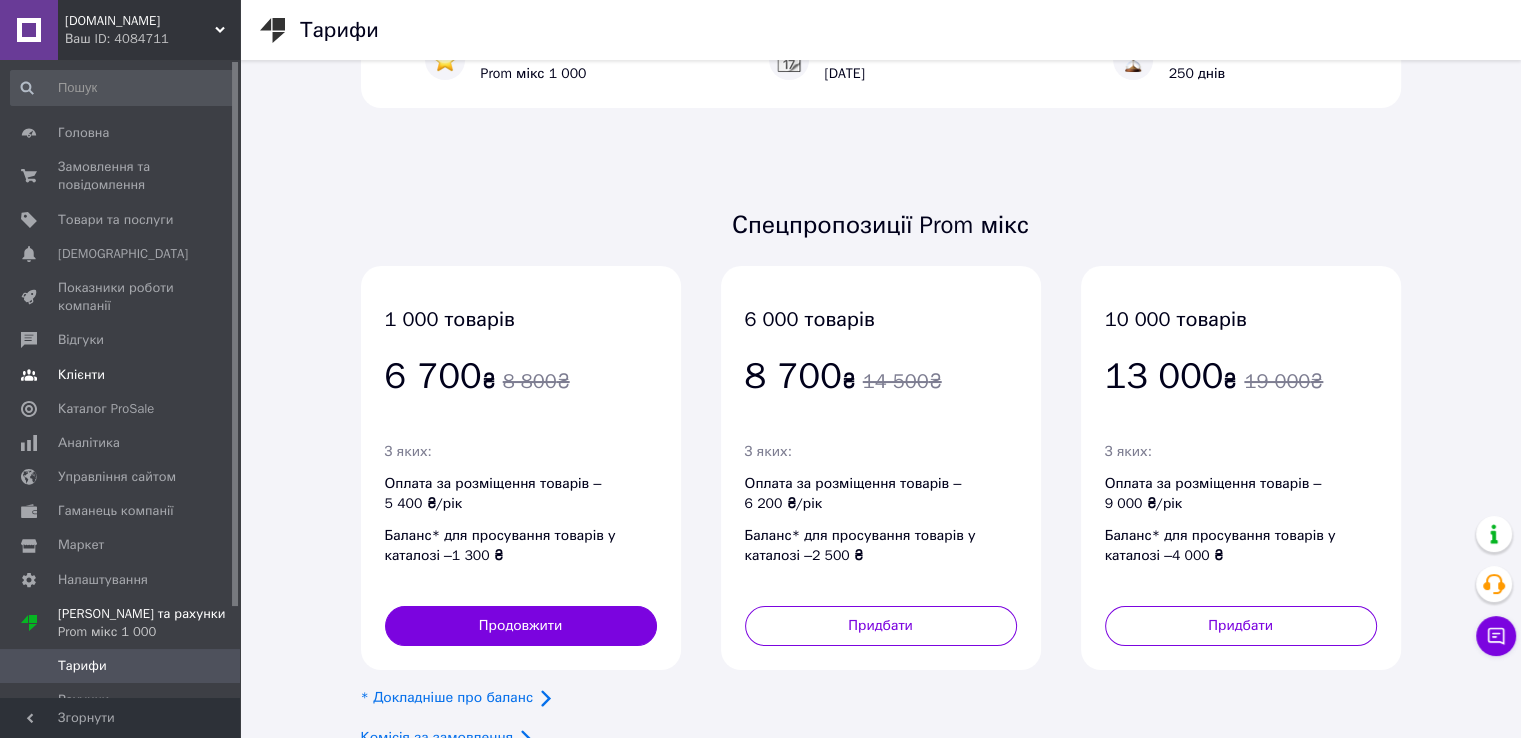 scroll, scrollTop: 0, scrollLeft: 0, axis: both 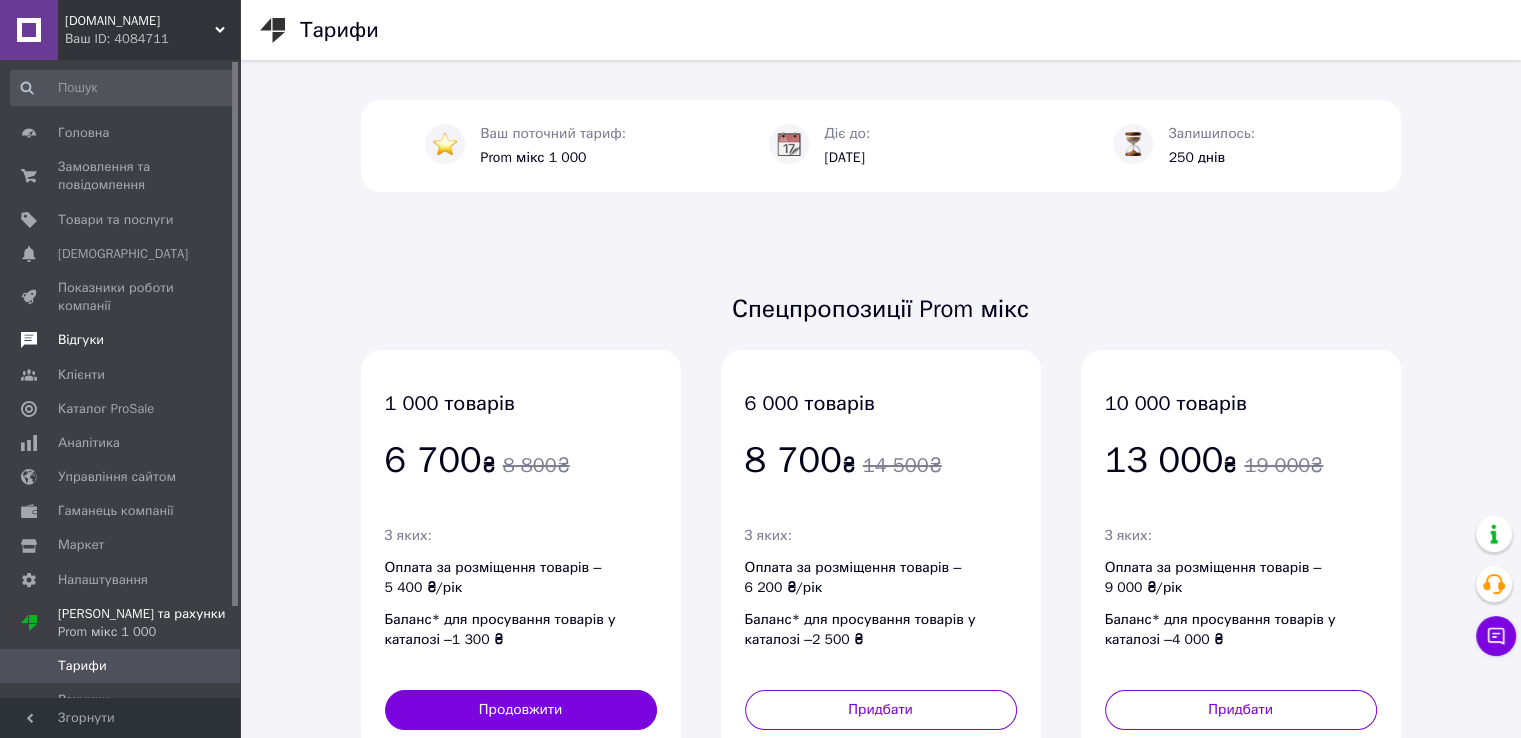 click on "Відгуки" at bounding box center [81, 340] 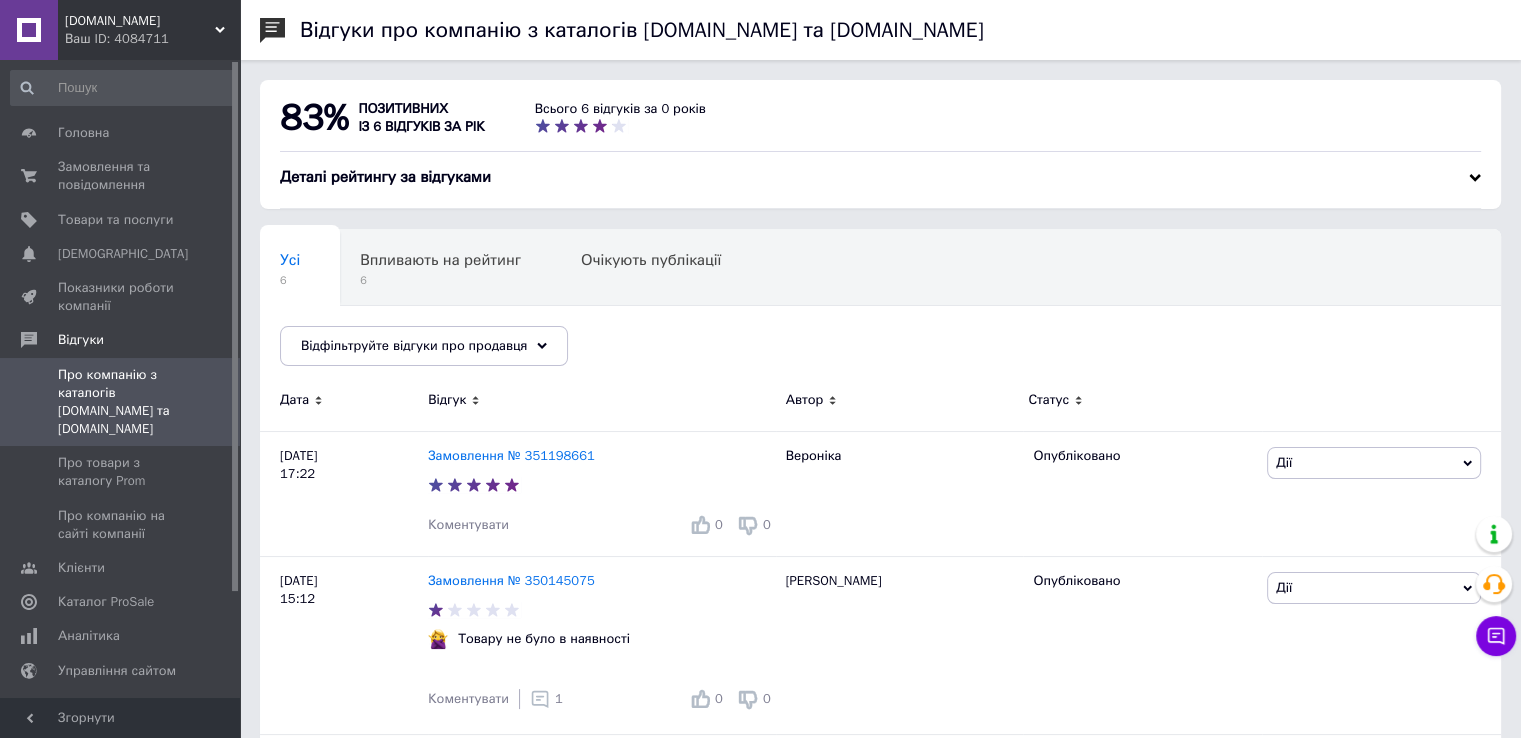 click at bounding box center [1475, 178] 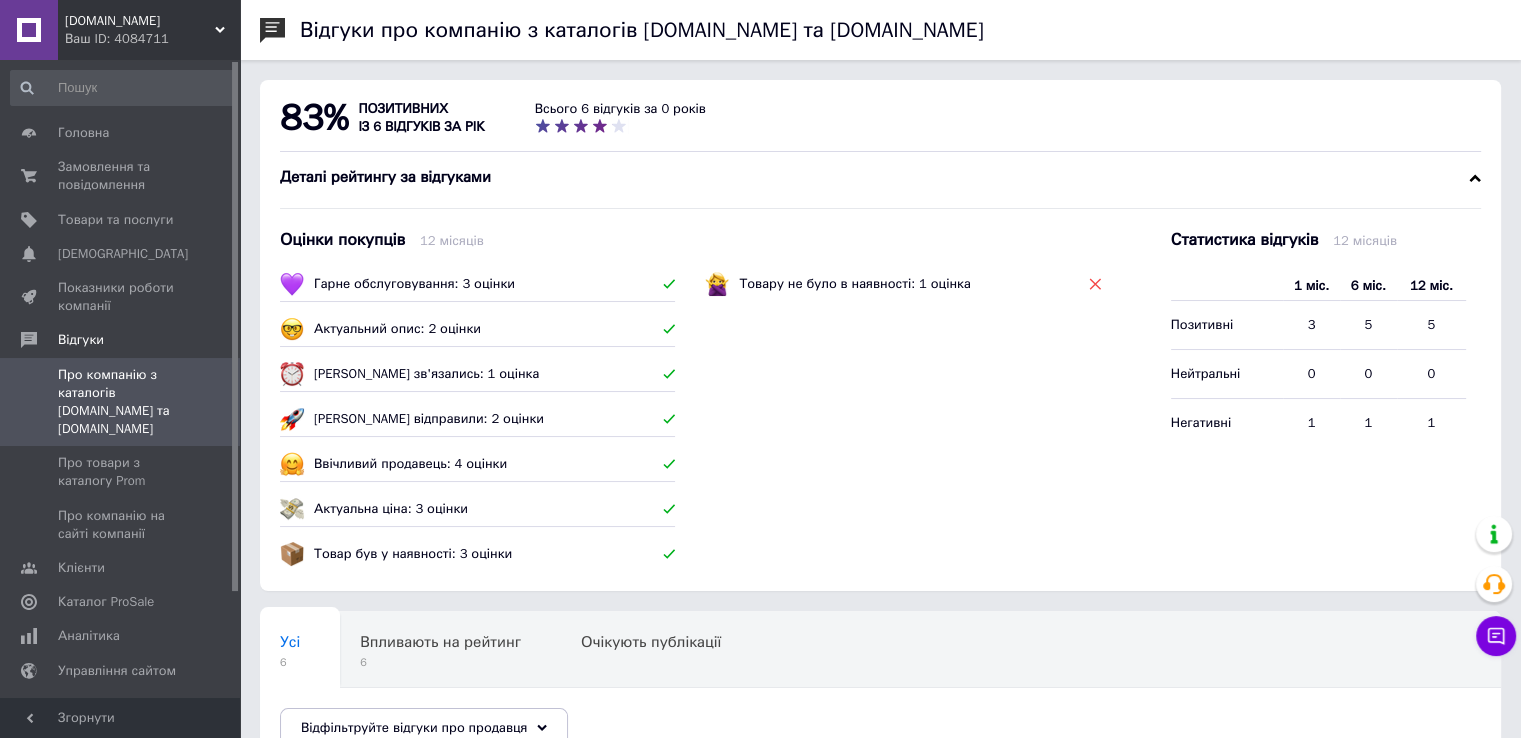 click at bounding box center (1475, 178) 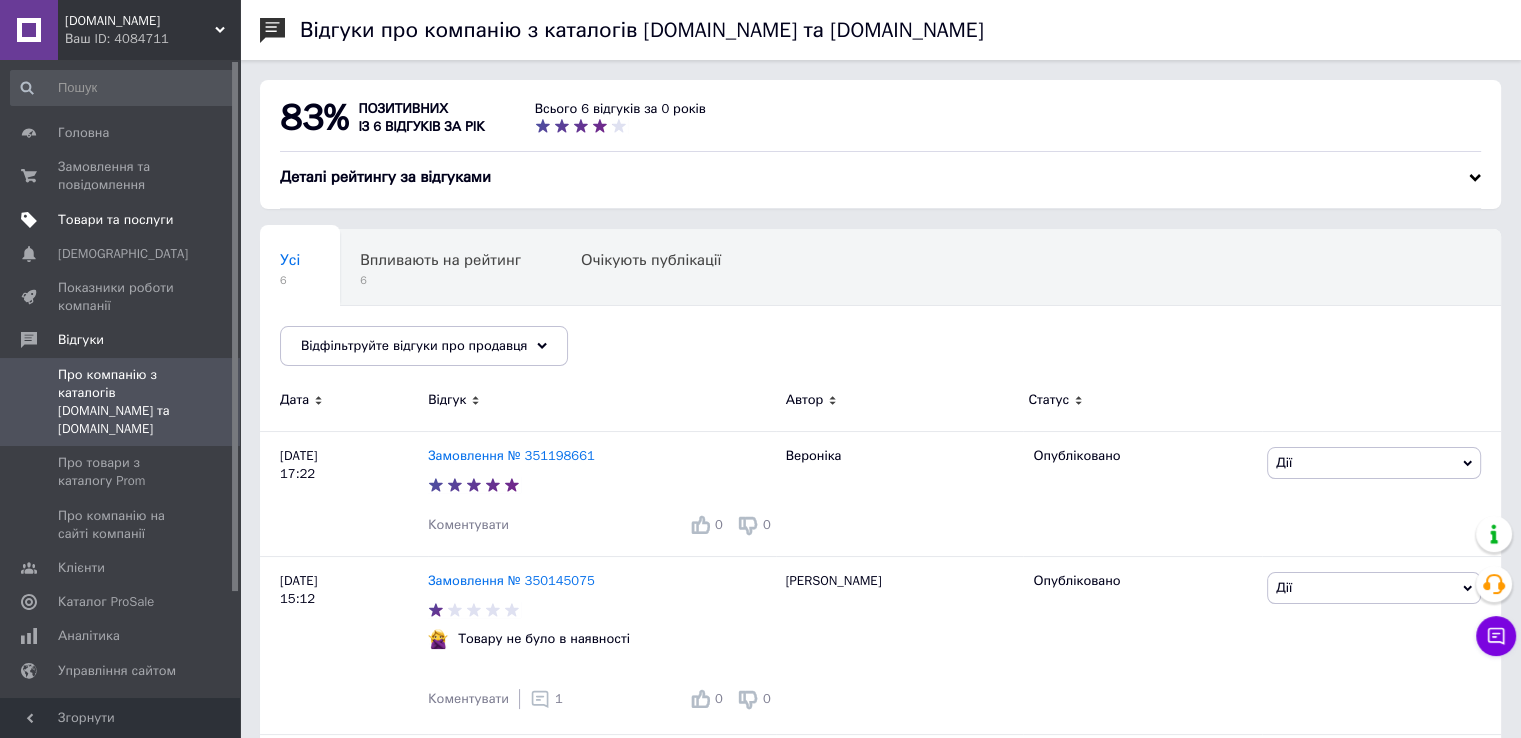 click on "Товари та послуги" at bounding box center (115, 220) 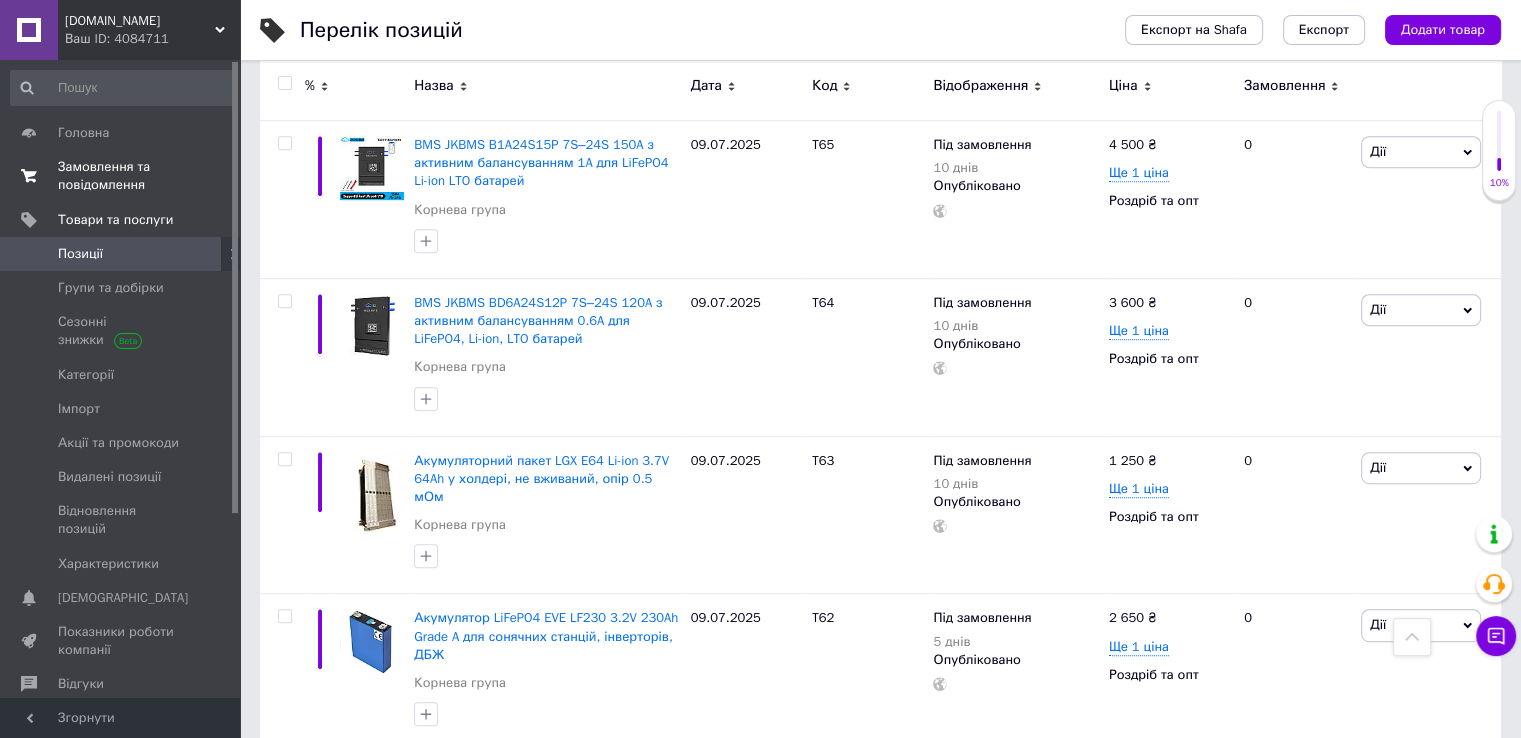 scroll, scrollTop: 498, scrollLeft: 0, axis: vertical 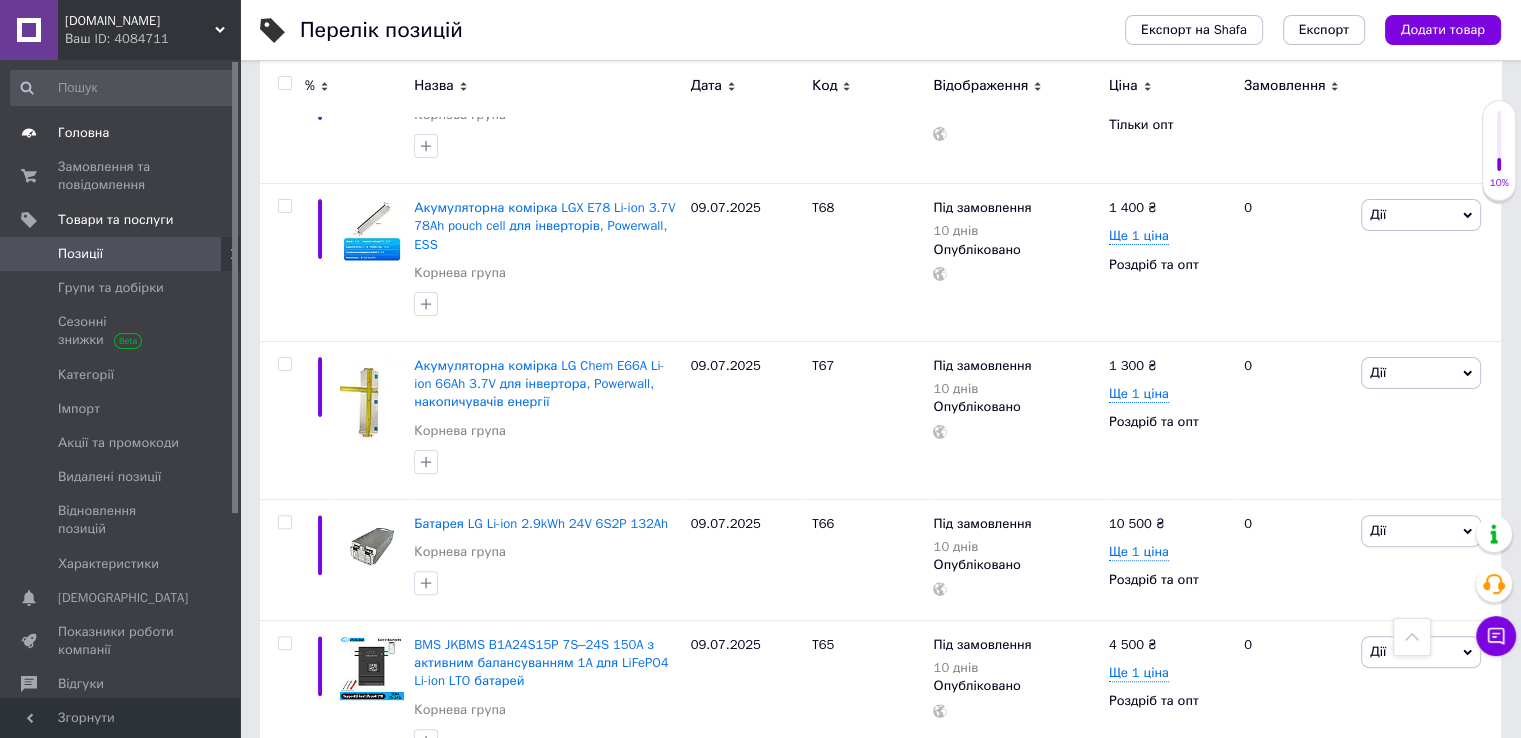 click on "Головна" at bounding box center (83, 133) 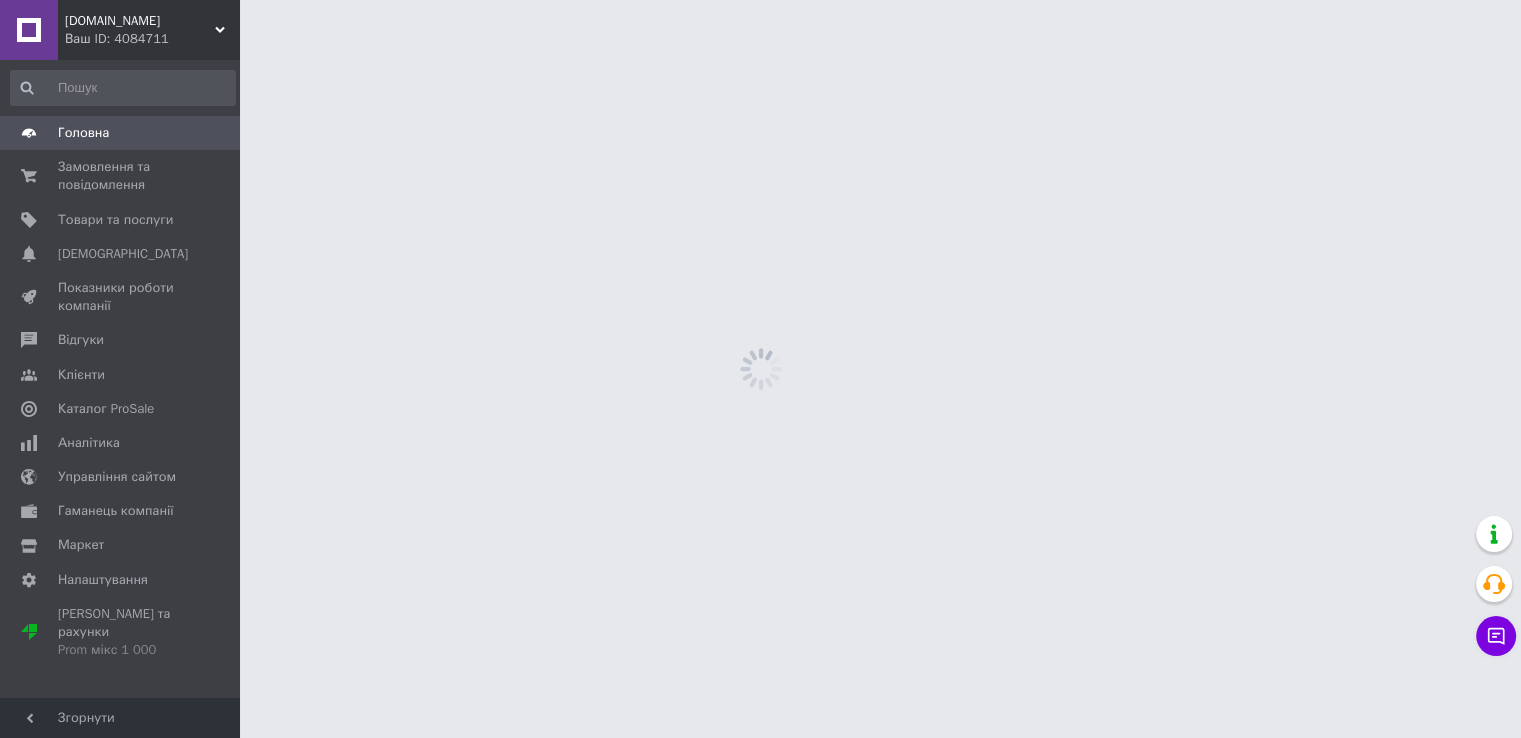scroll, scrollTop: 0, scrollLeft: 0, axis: both 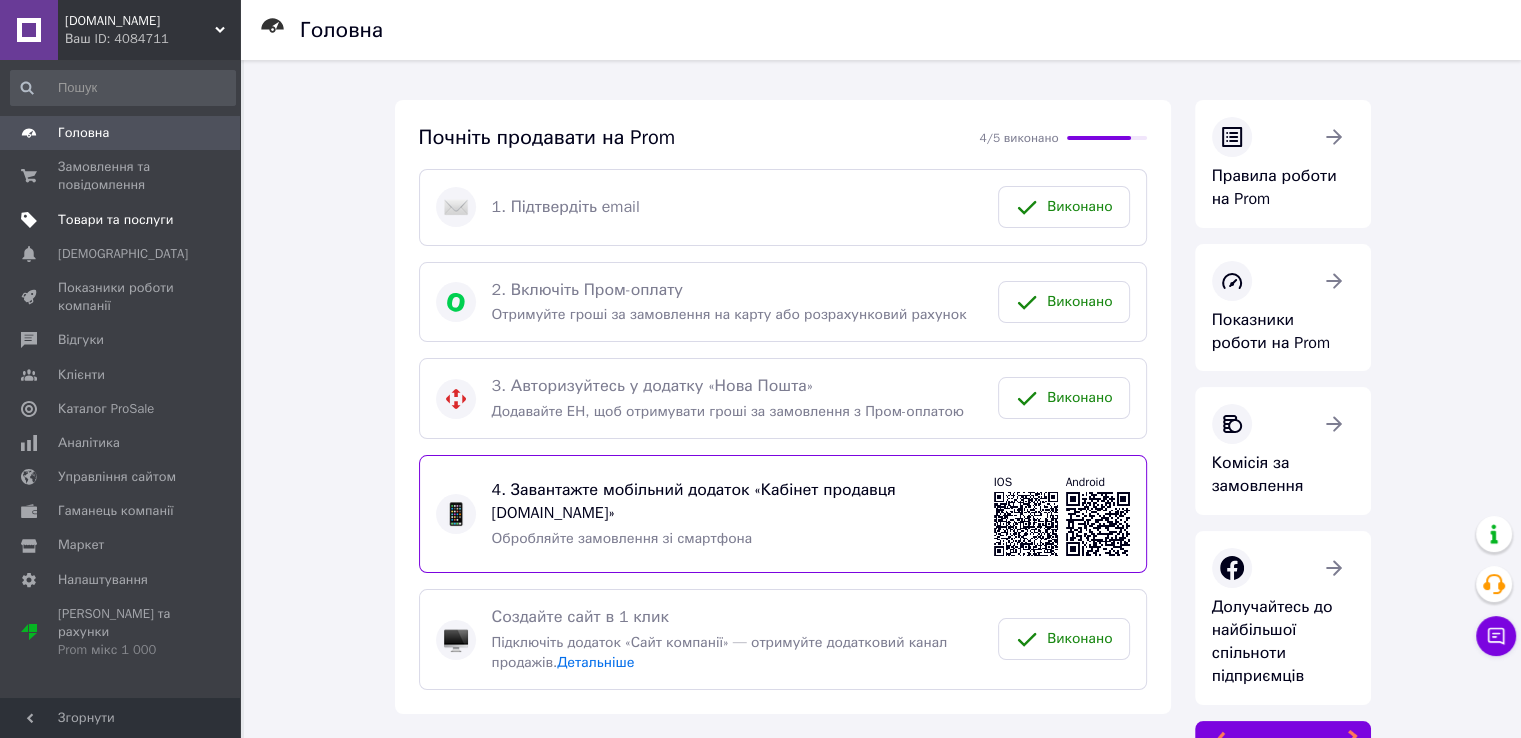click on "Товари та послуги" at bounding box center [115, 220] 